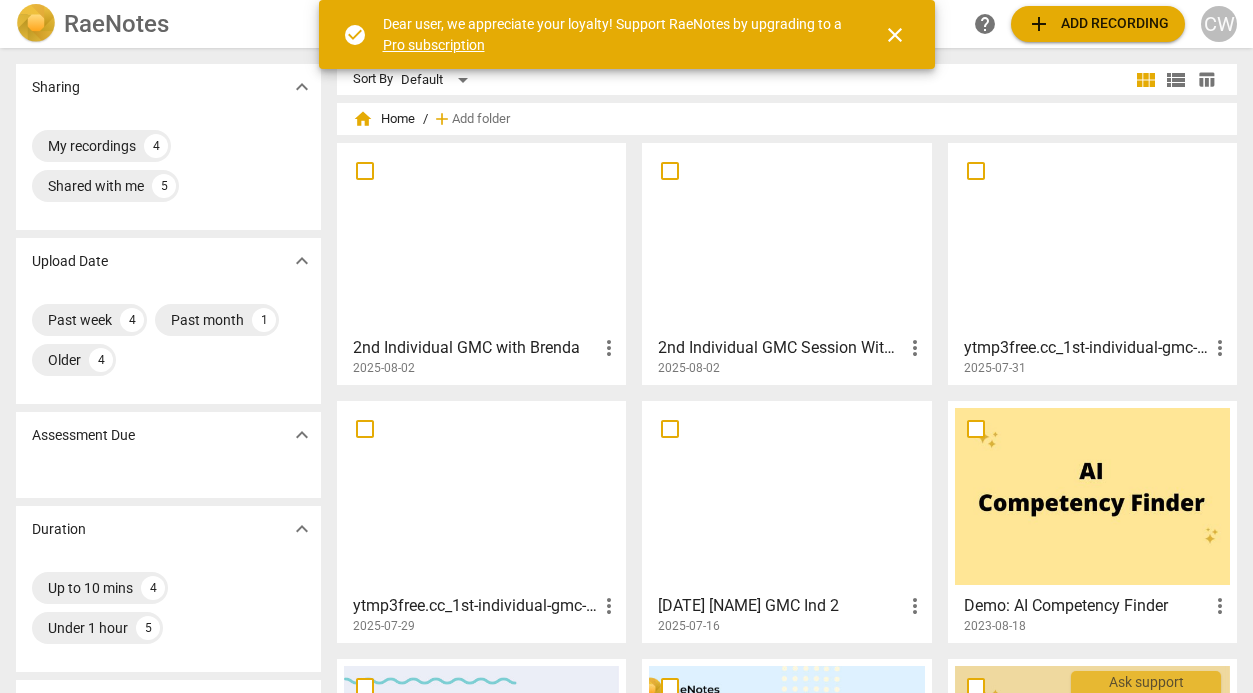 scroll, scrollTop: 0, scrollLeft: 0, axis: both 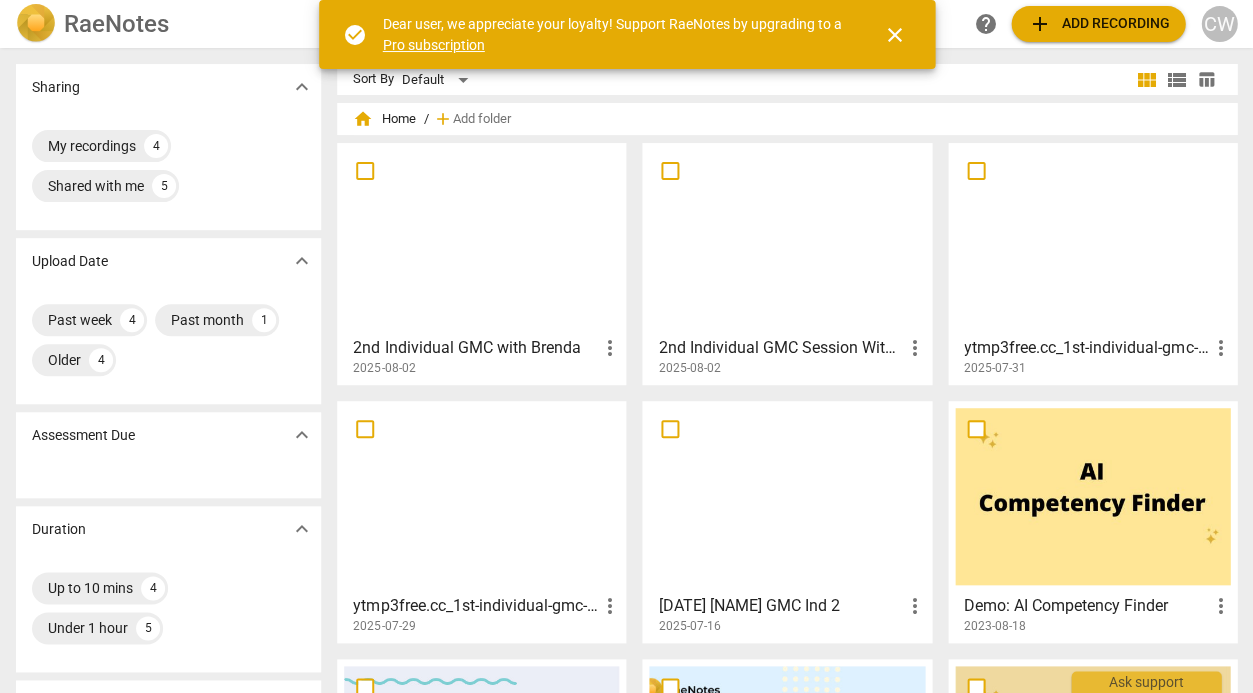 click at bounding box center [481, 238] 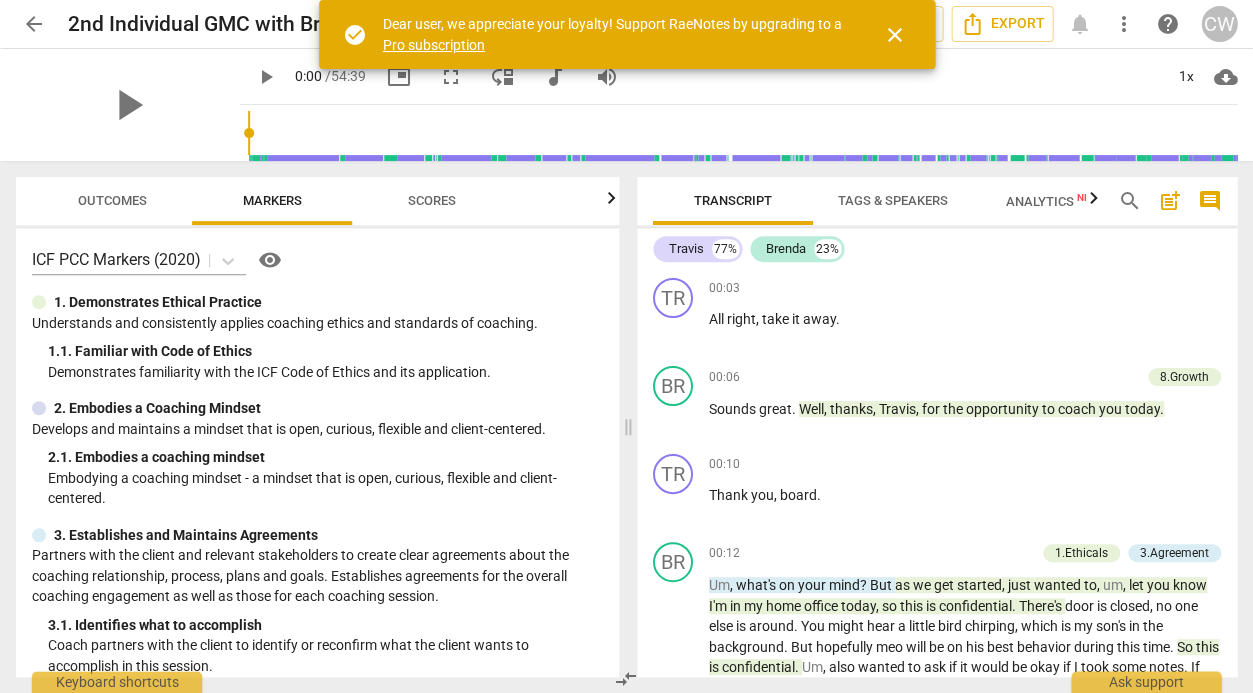 click on "Outcomes" at bounding box center (112, 201) 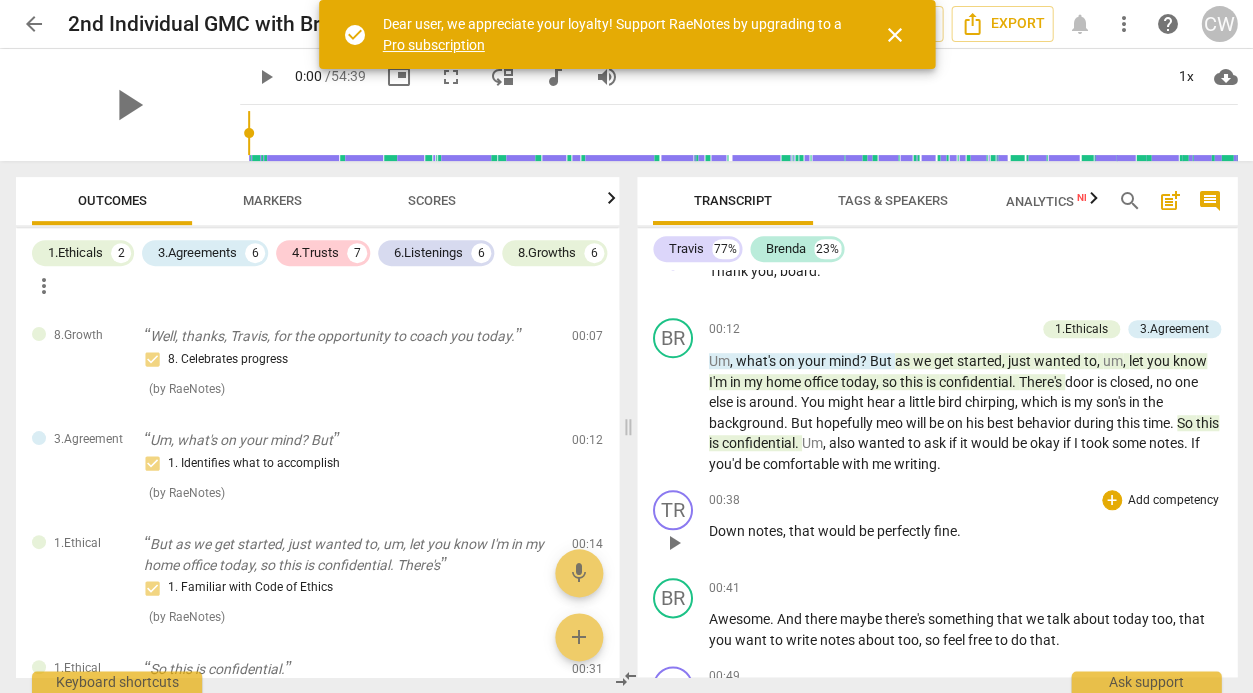 scroll, scrollTop: 241, scrollLeft: 0, axis: vertical 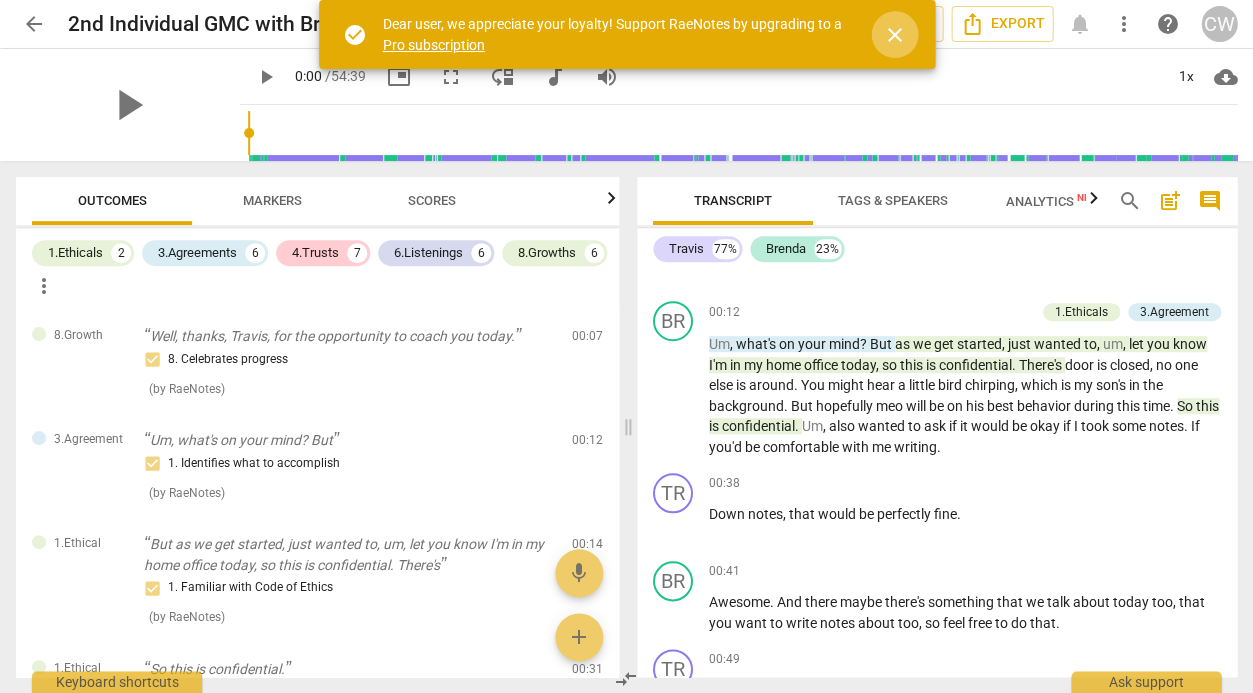 click on "close" at bounding box center (895, 35) 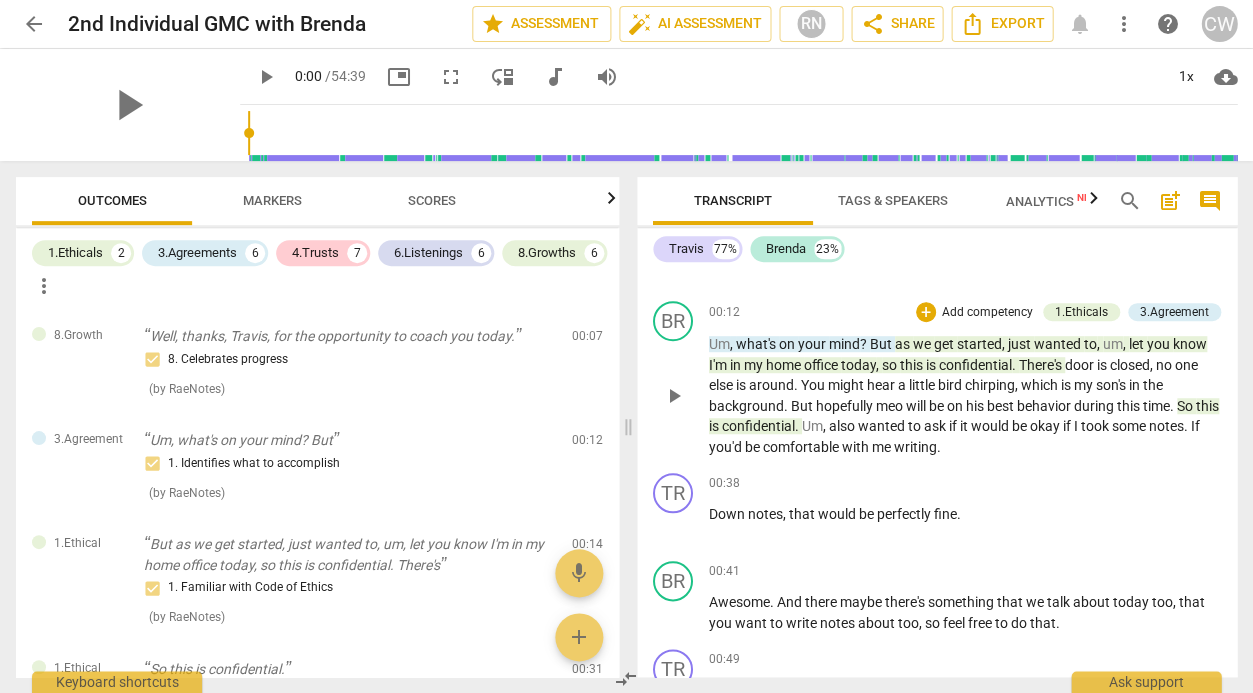 scroll, scrollTop: 0, scrollLeft: 0, axis: both 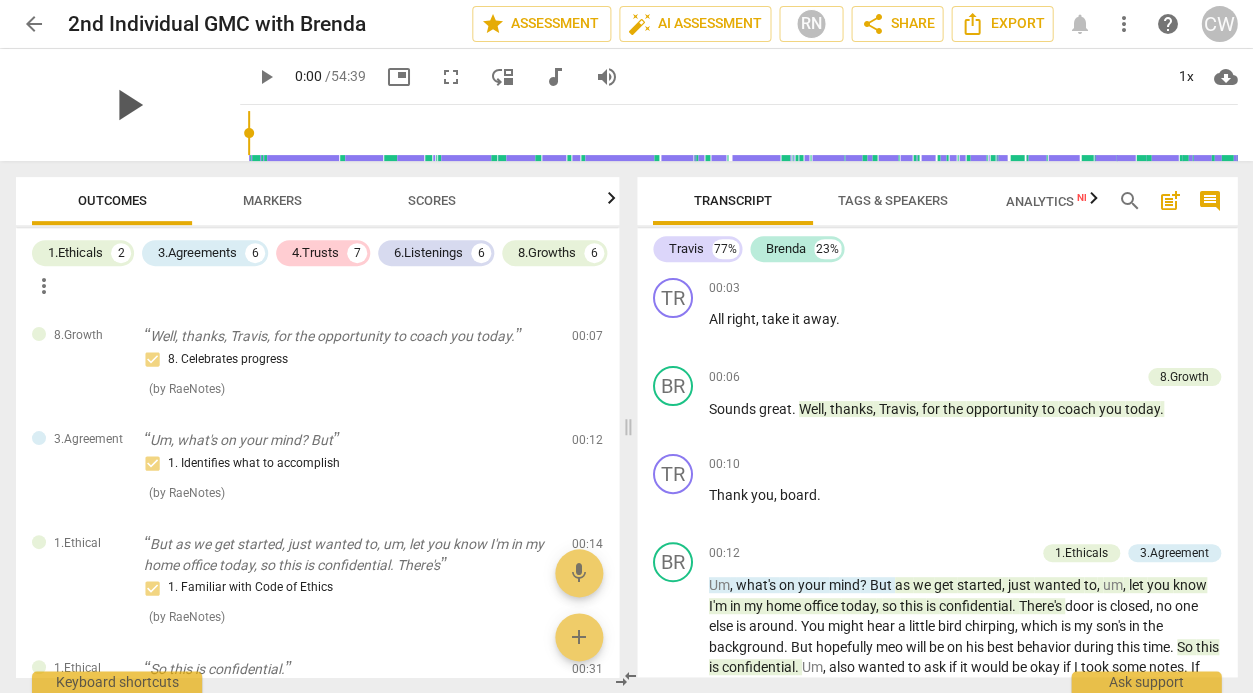 click on "play_arrow" at bounding box center [128, 105] 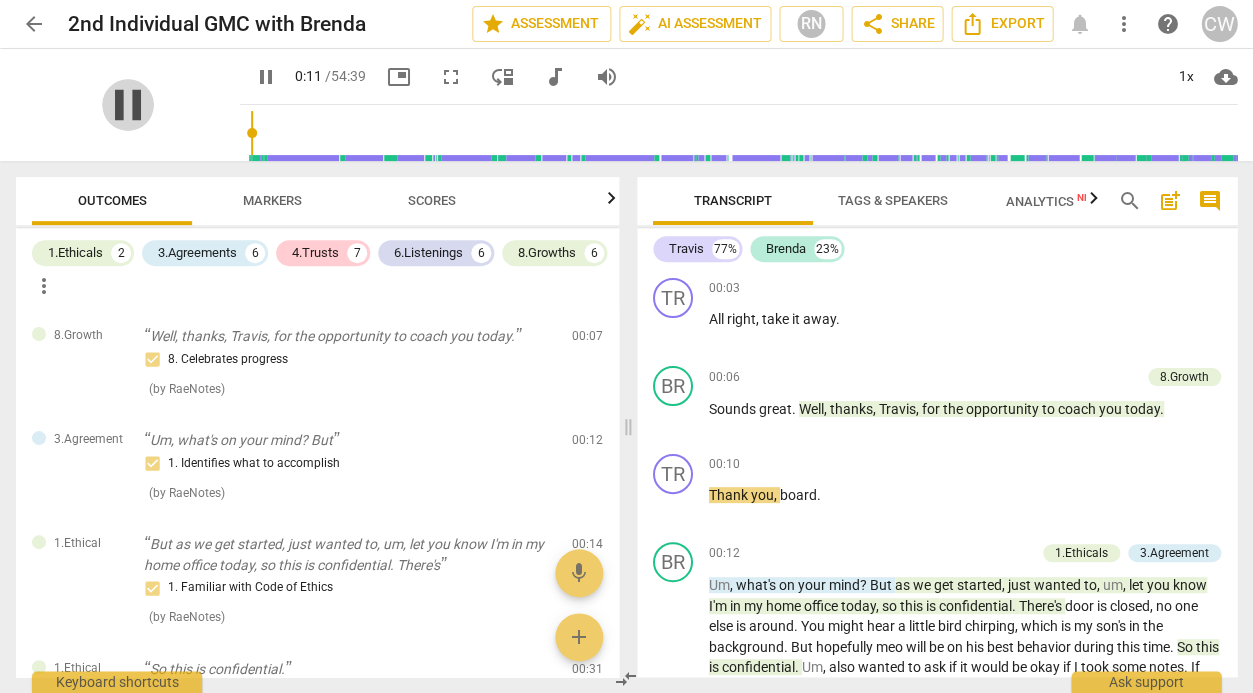 click on "pause" at bounding box center [128, 105] 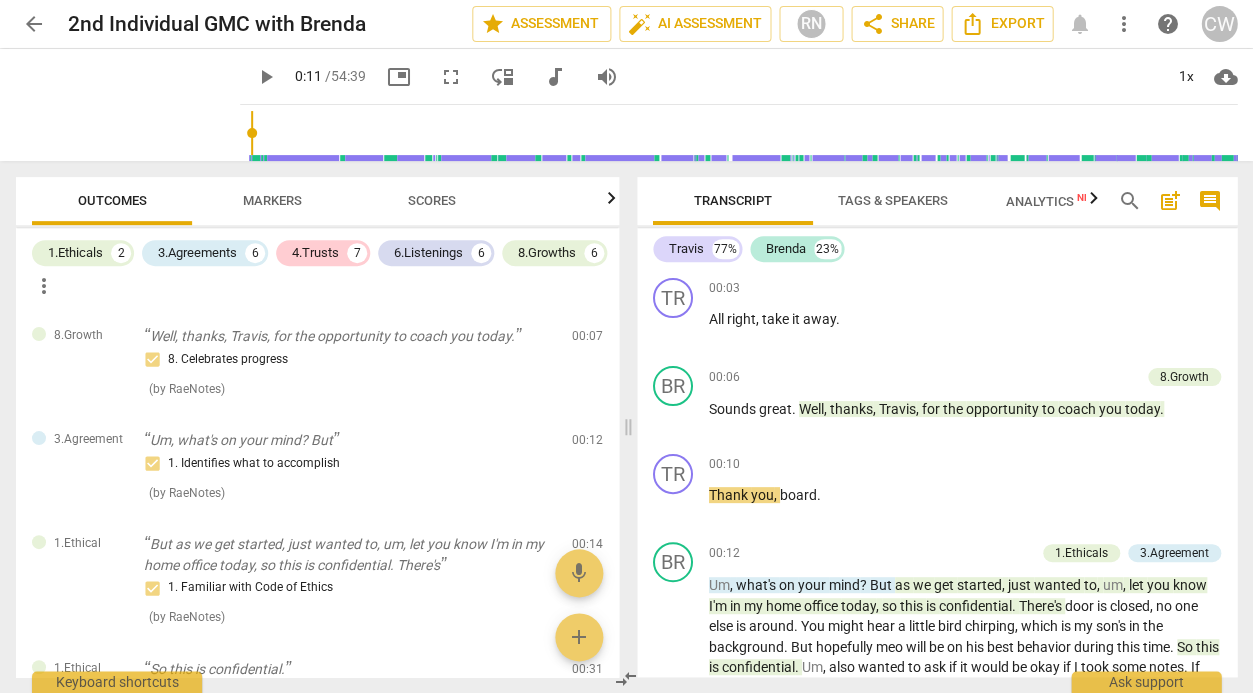click on "play_arrow" at bounding box center [266, 77] 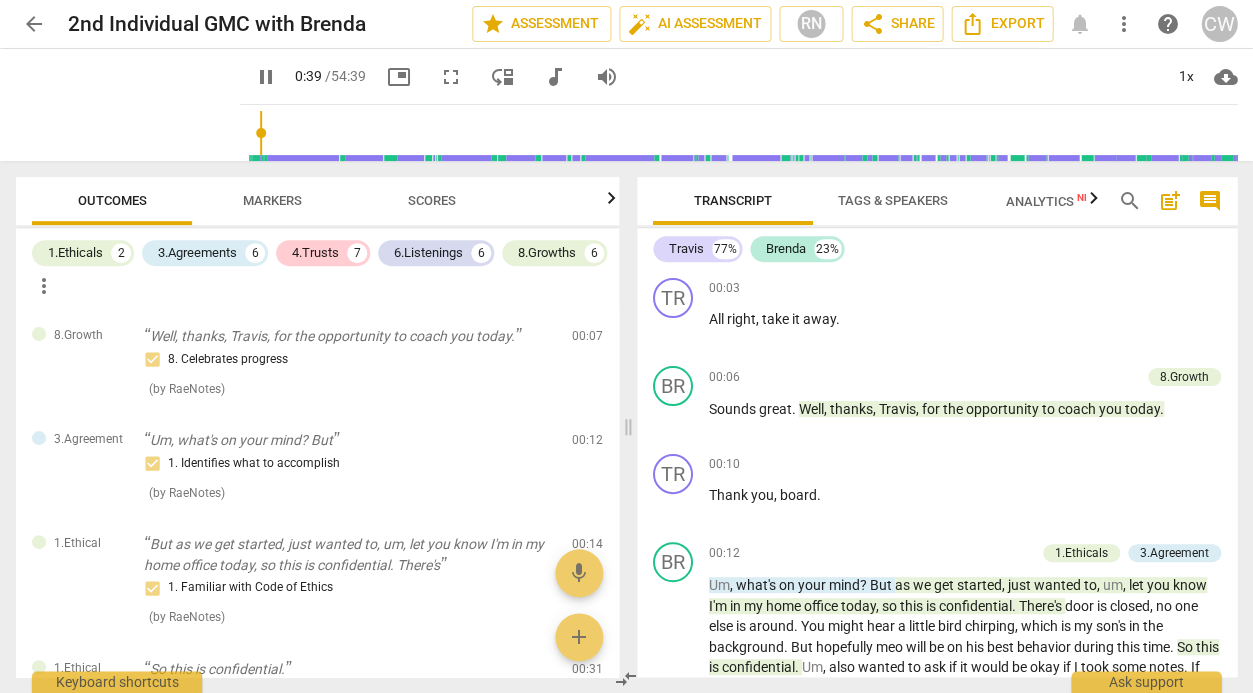scroll, scrollTop: 473, scrollLeft: 0, axis: vertical 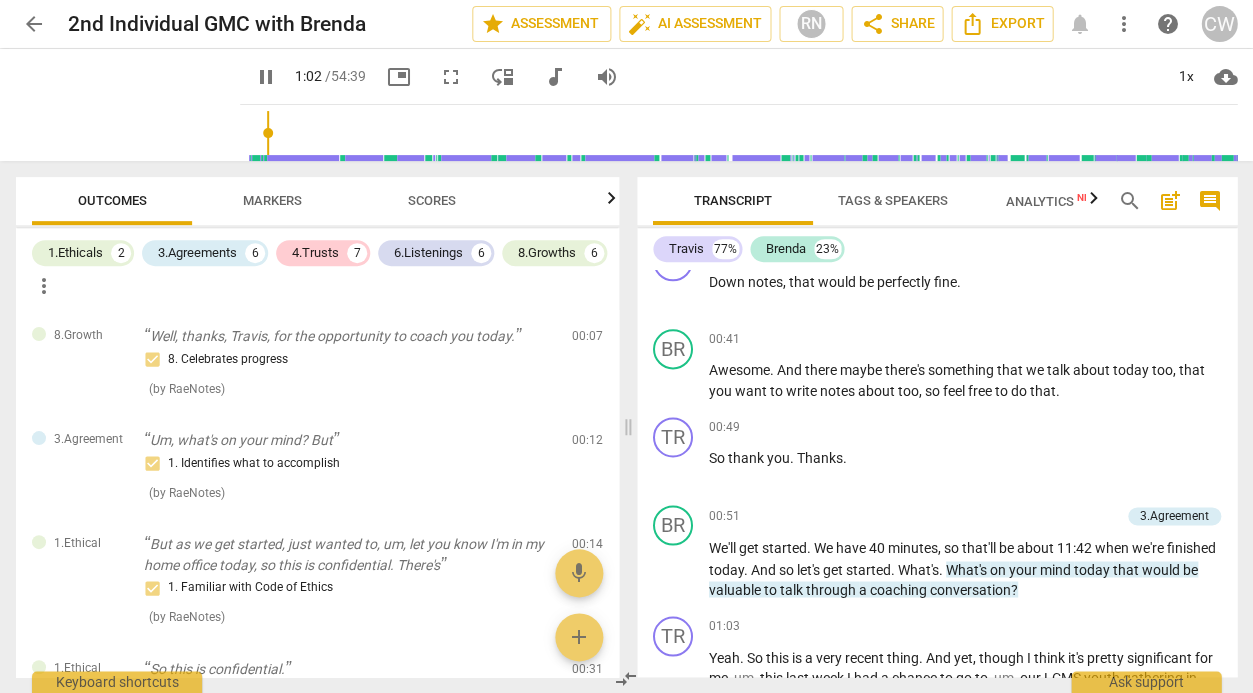type on "63" 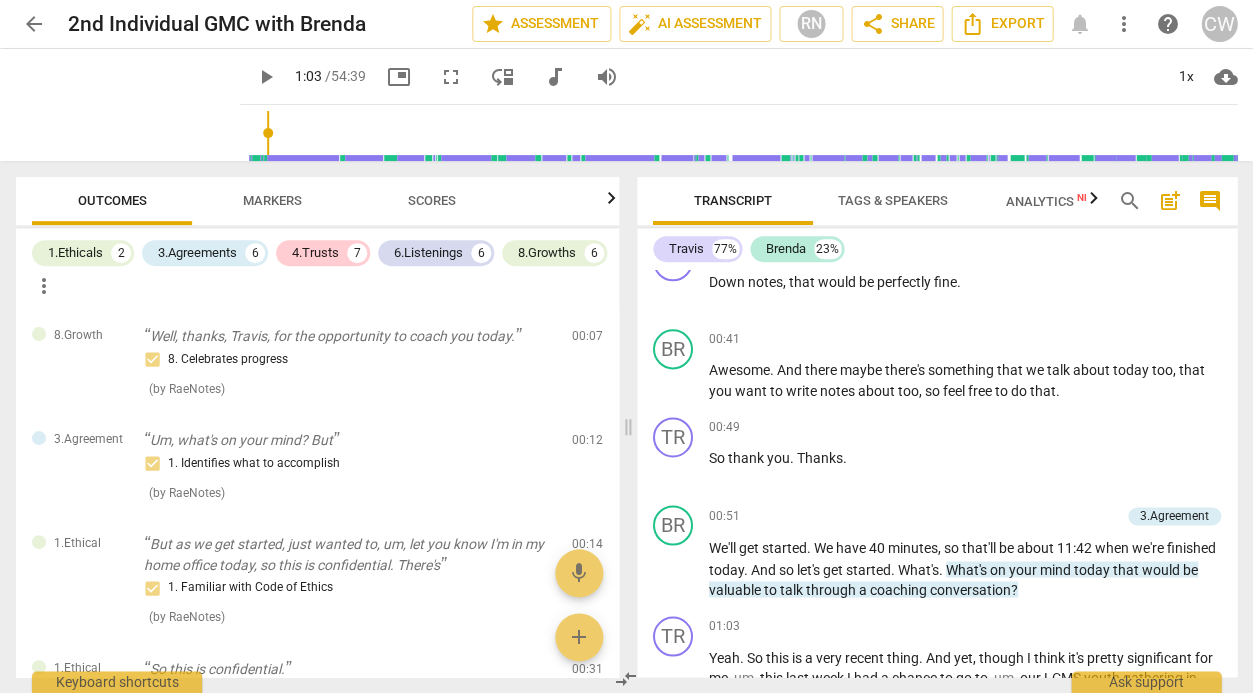 type on "63" 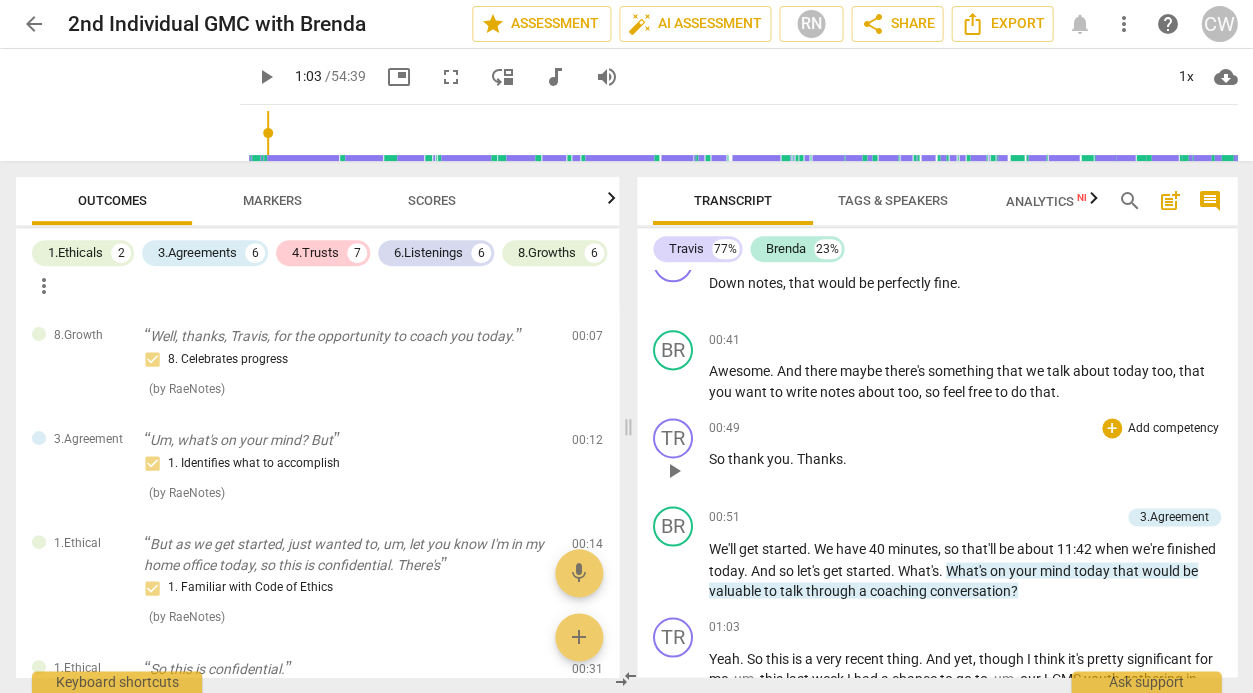 scroll, scrollTop: 468, scrollLeft: 0, axis: vertical 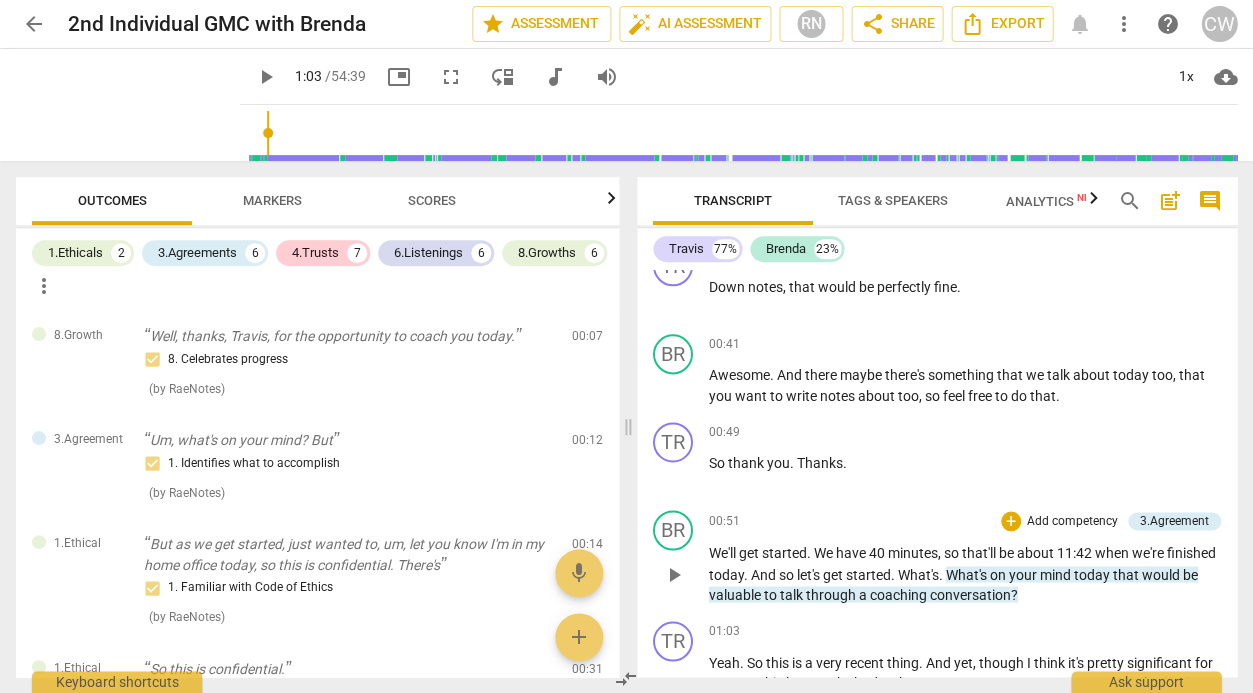 click on "Add competency" at bounding box center [1072, 522] 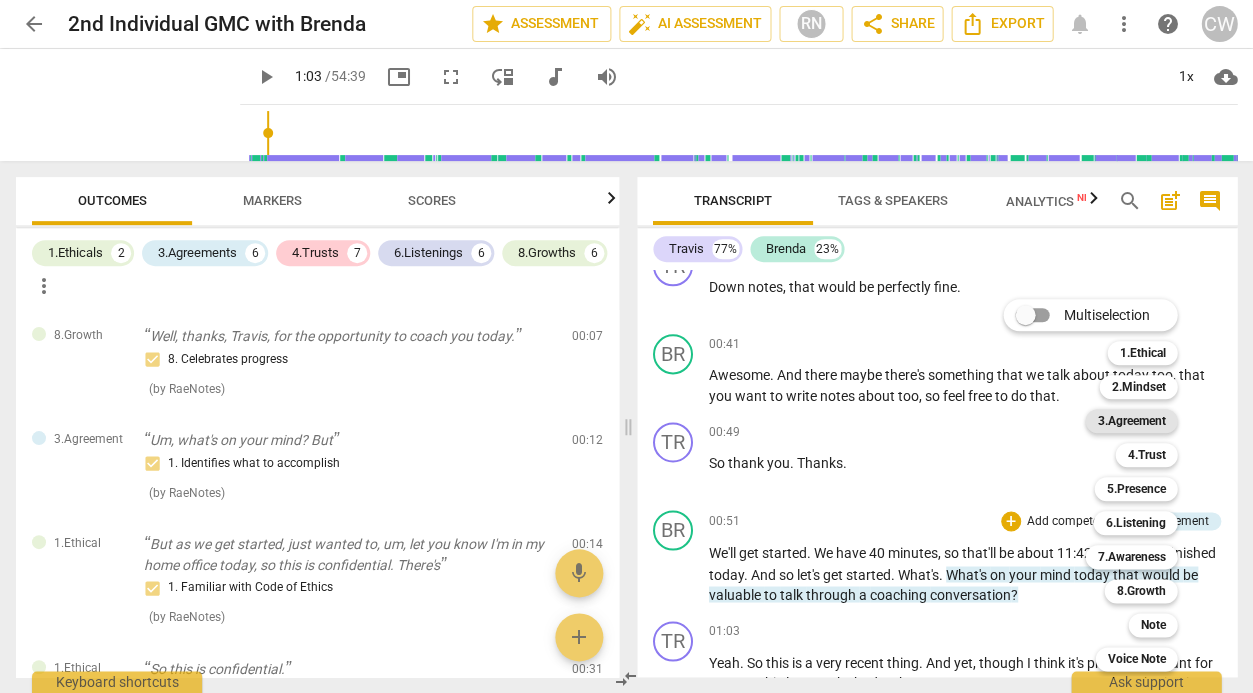 click on "3.Agreement" at bounding box center (1131, 421) 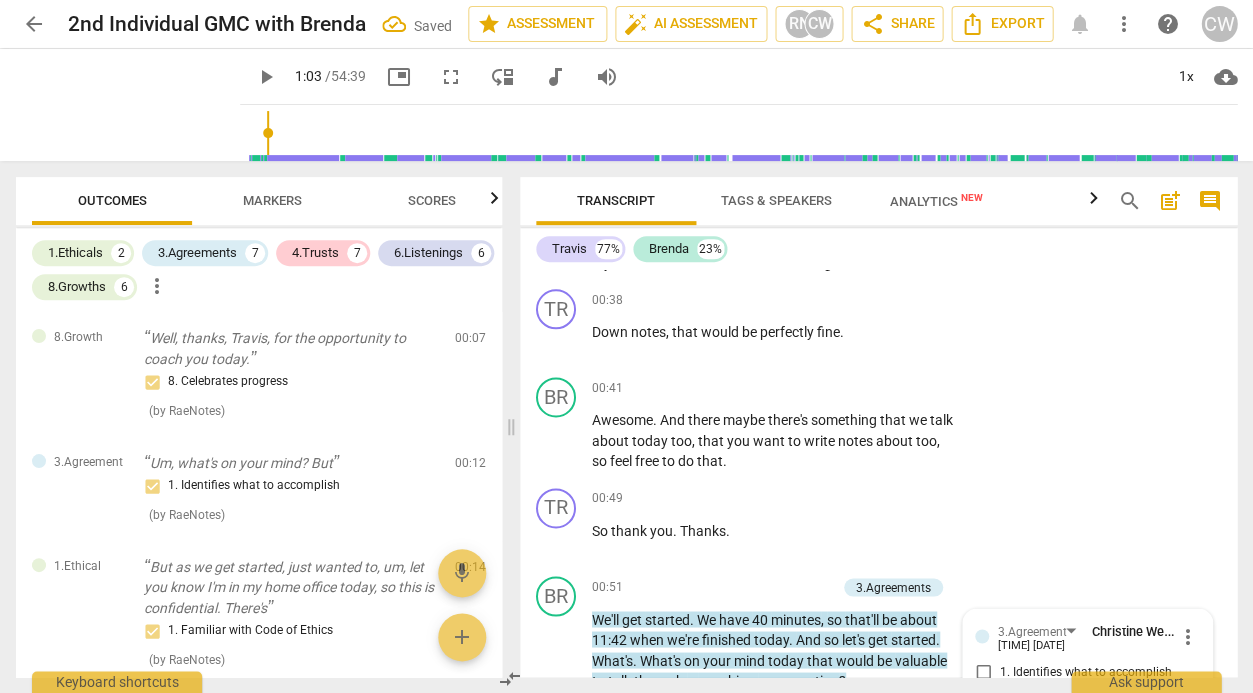 scroll, scrollTop: 786, scrollLeft: 0, axis: vertical 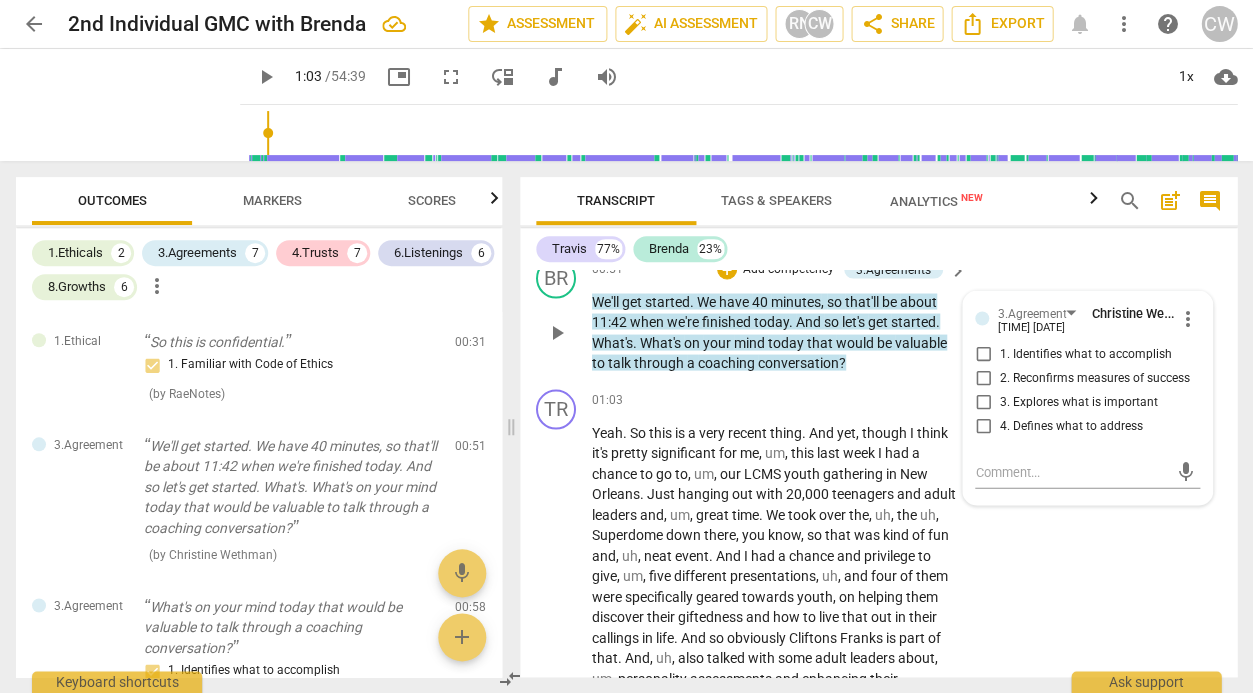 click on "4. Defines what to address" at bounding box center (1070, 426) 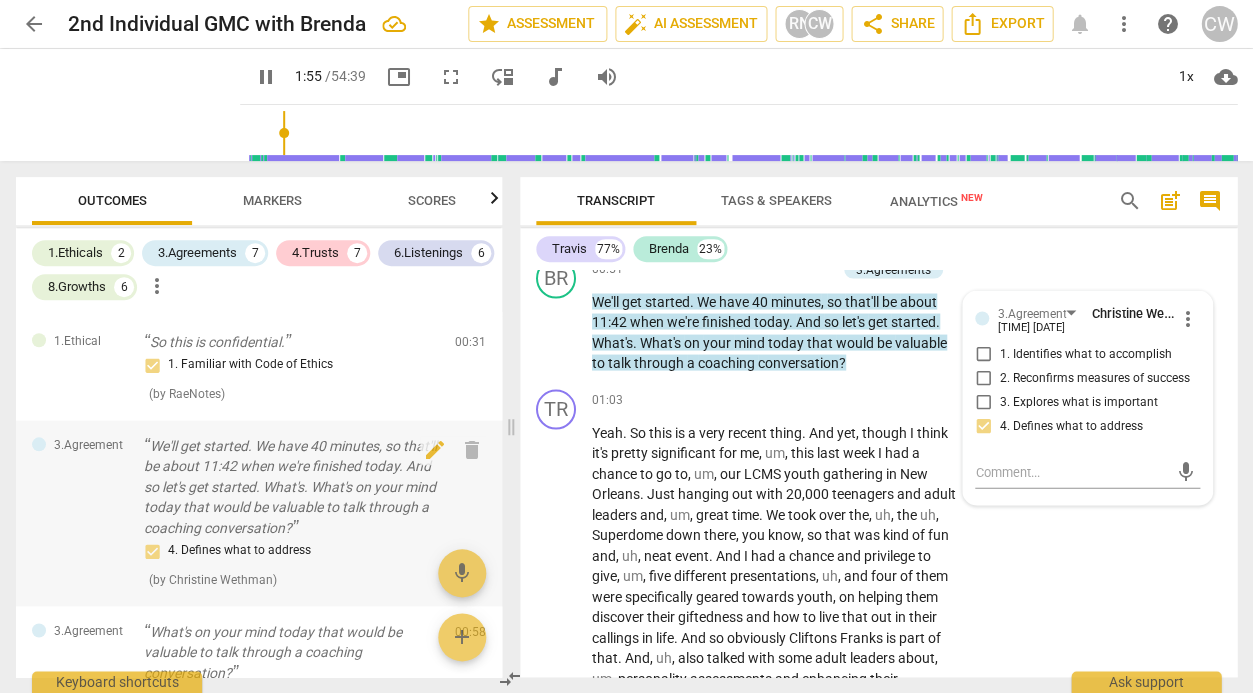 scroll, scrollTop: 1209, scrollLeft: 0, axis: vertical 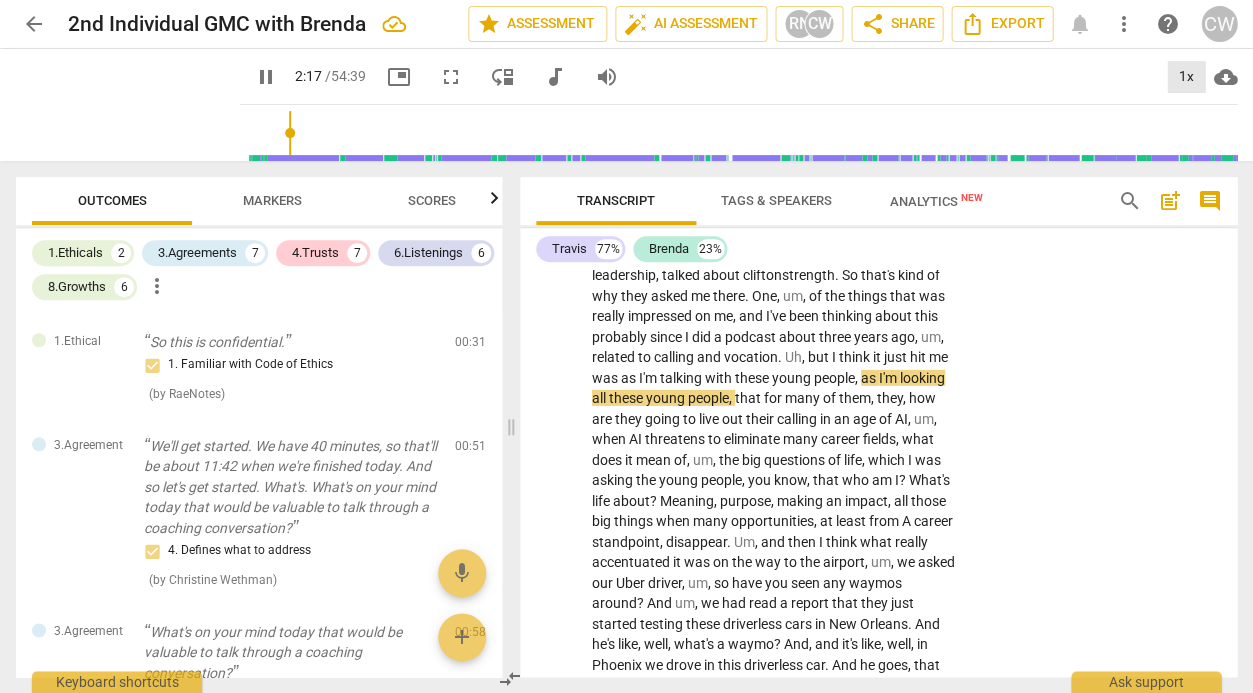 click on "1x" at bounding box center (1186, 77) 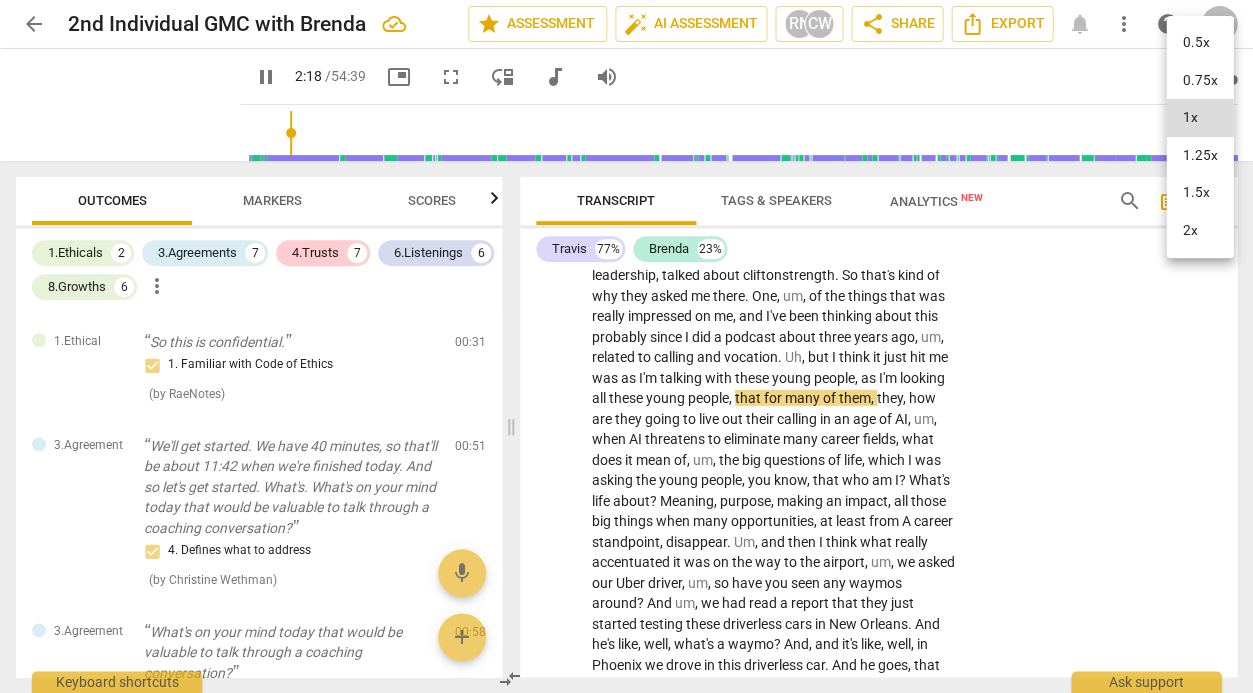 click on "1.25x" at bounding box center [1199, 156] 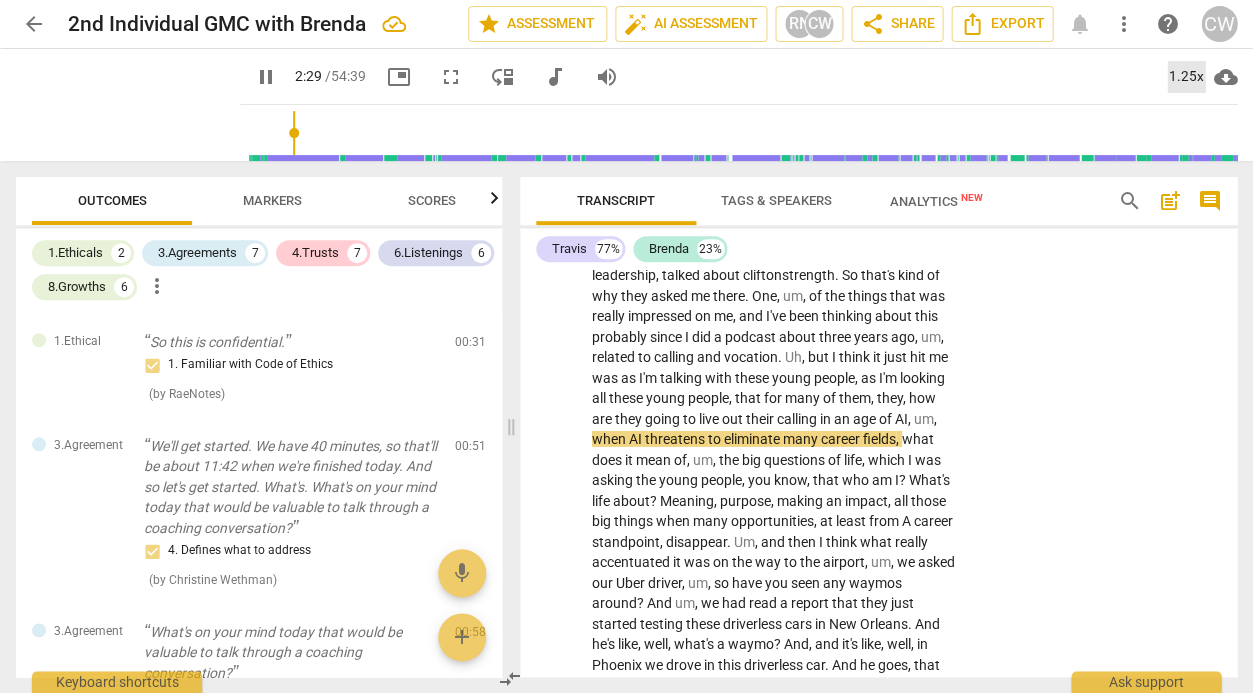 click on "1.25x" at bounding box center [1186, 77] 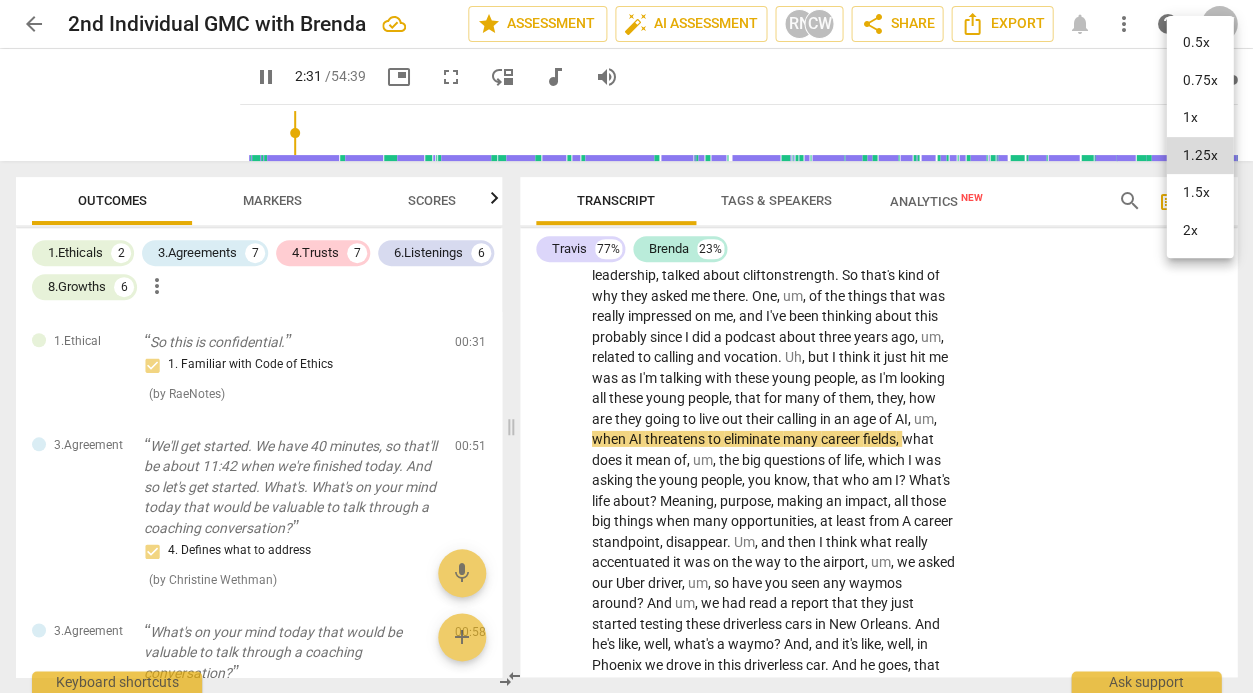 click on "1.5x" at bounding box center [1199, 193] 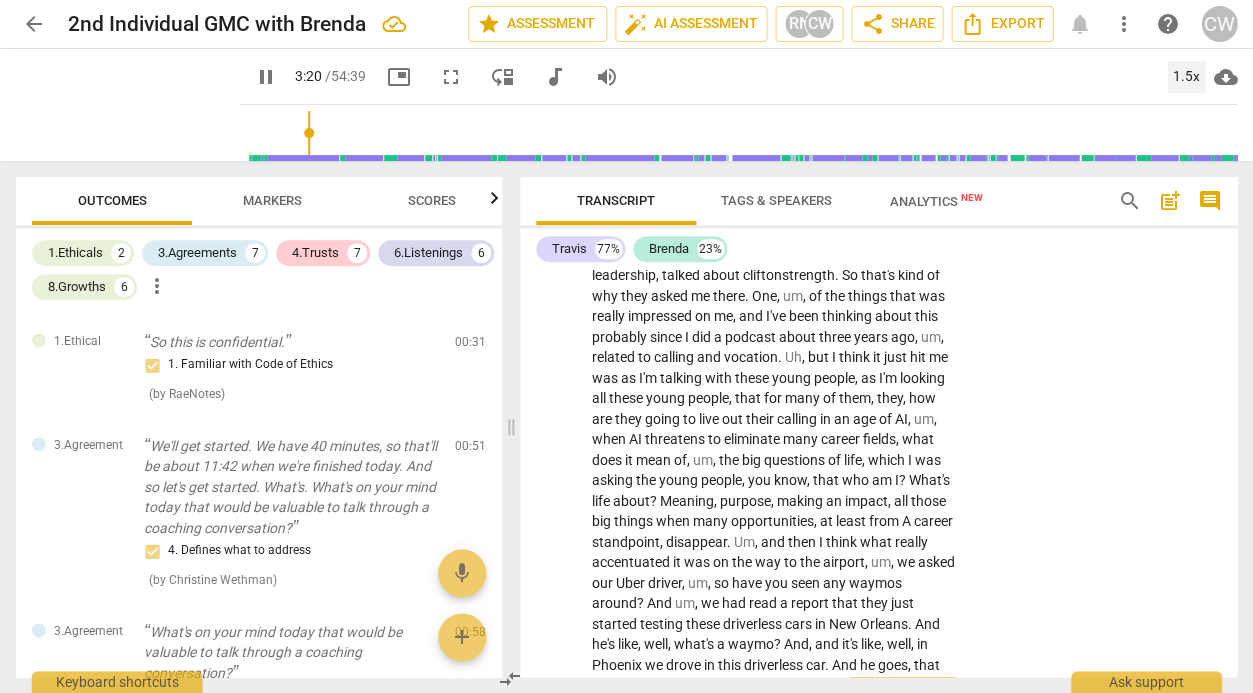 scroll, scrollTop: 1629, scrollLeft: 0, axis: vertical 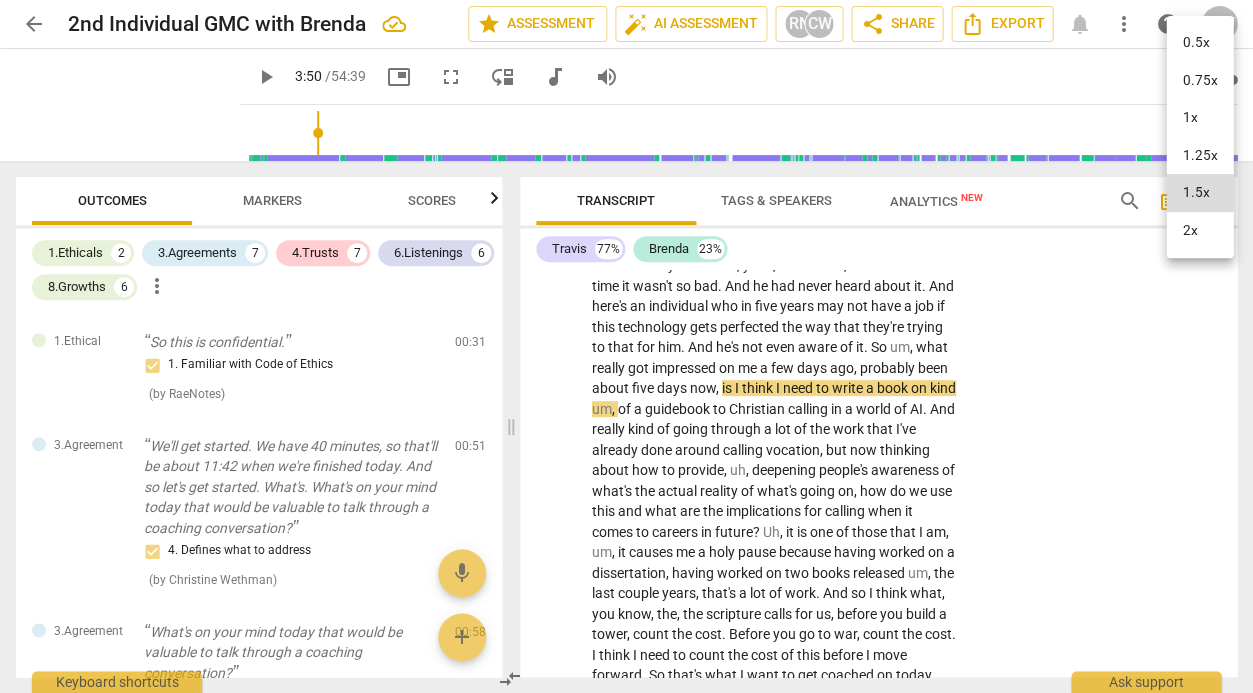 type on "230" 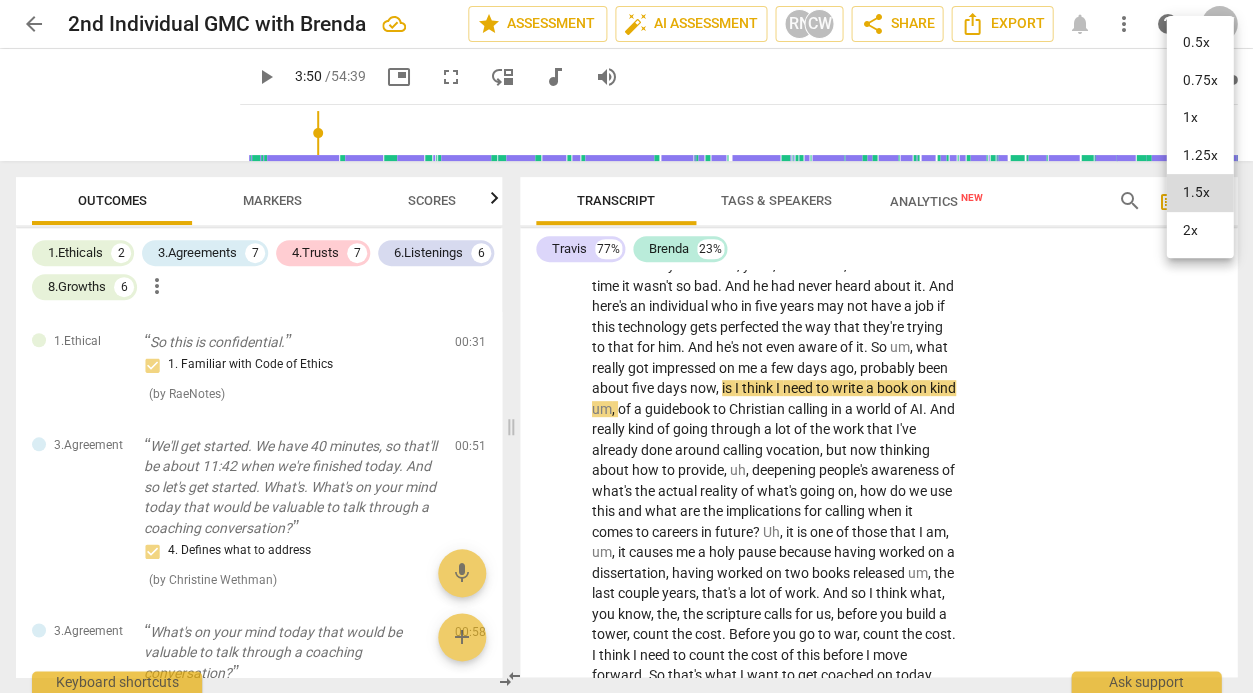 type 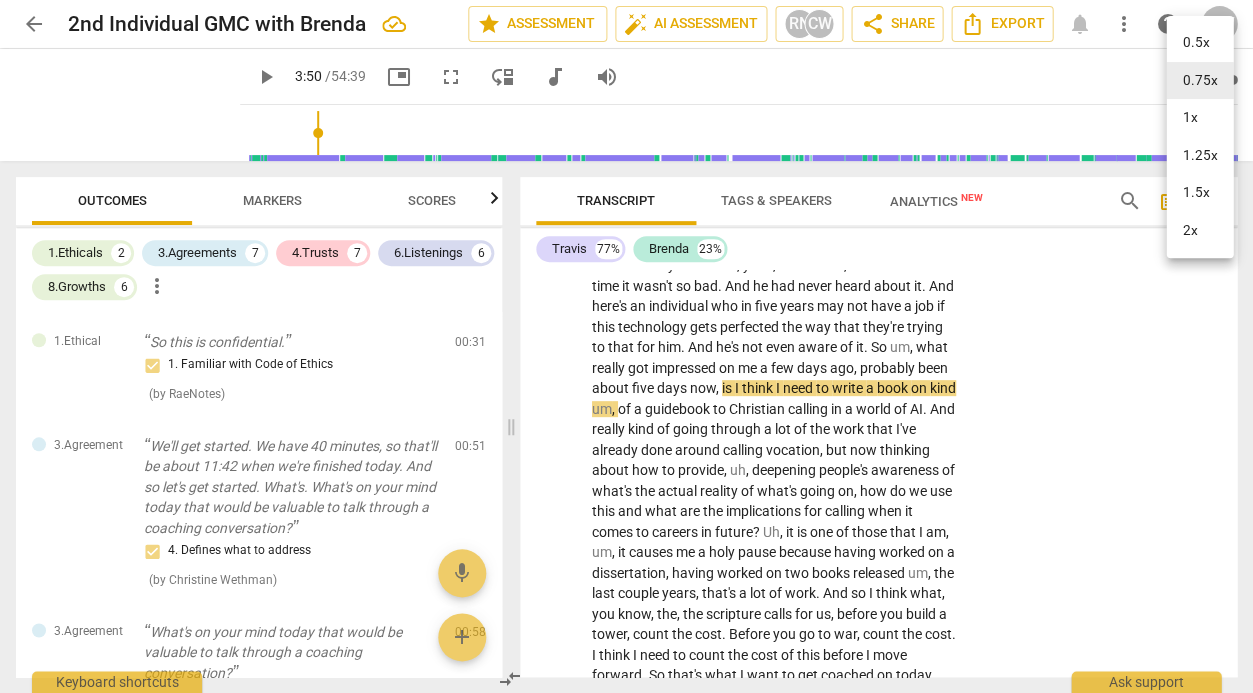 click on "1.5x" at bounding box center [1199, 193] 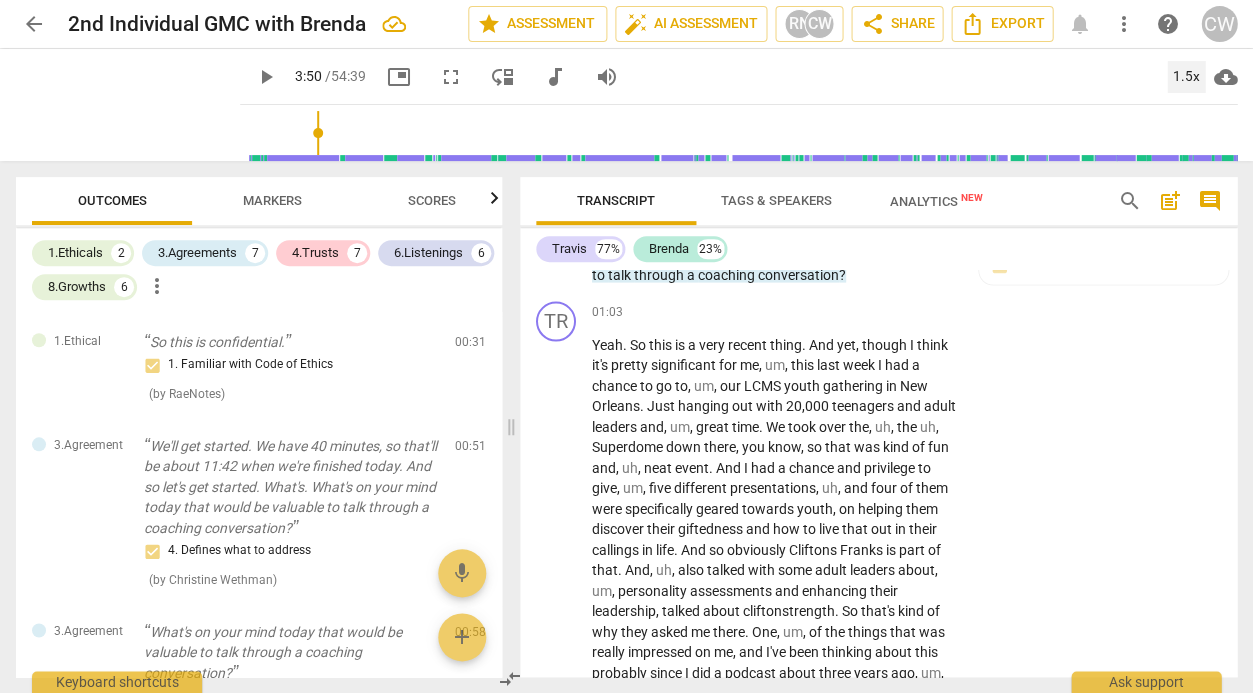 scroll, scrollTop: 736, scrollLeft: 0, axis: vertical 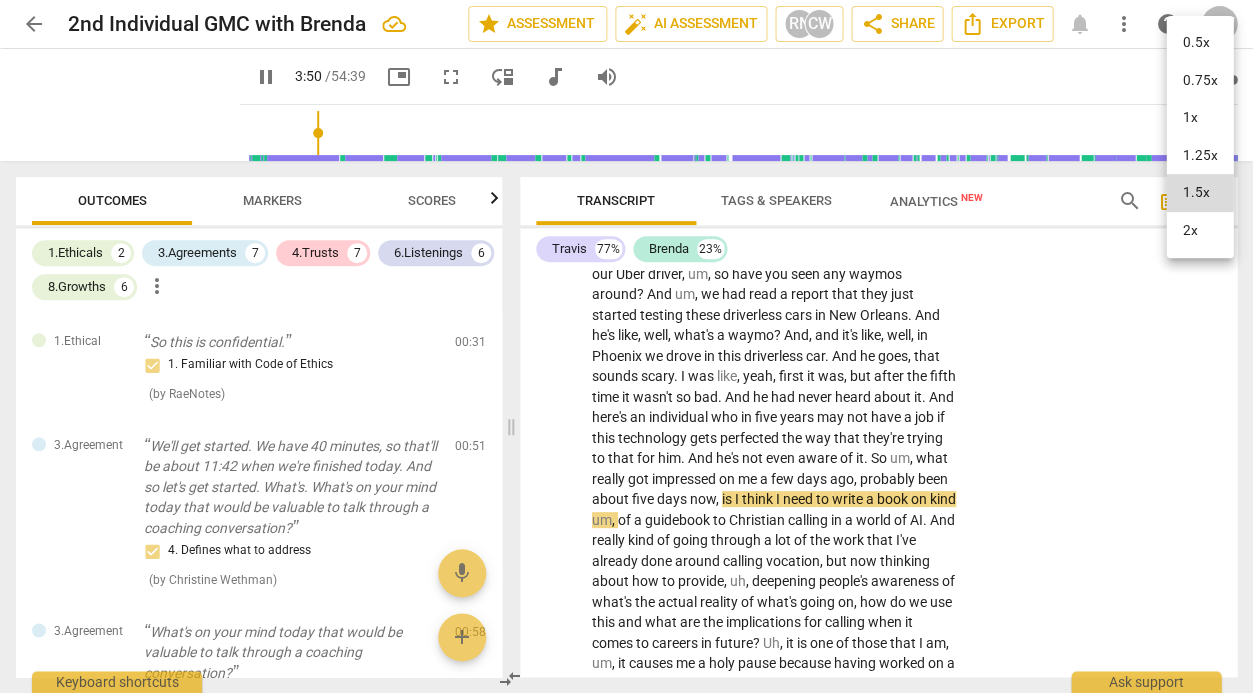 type 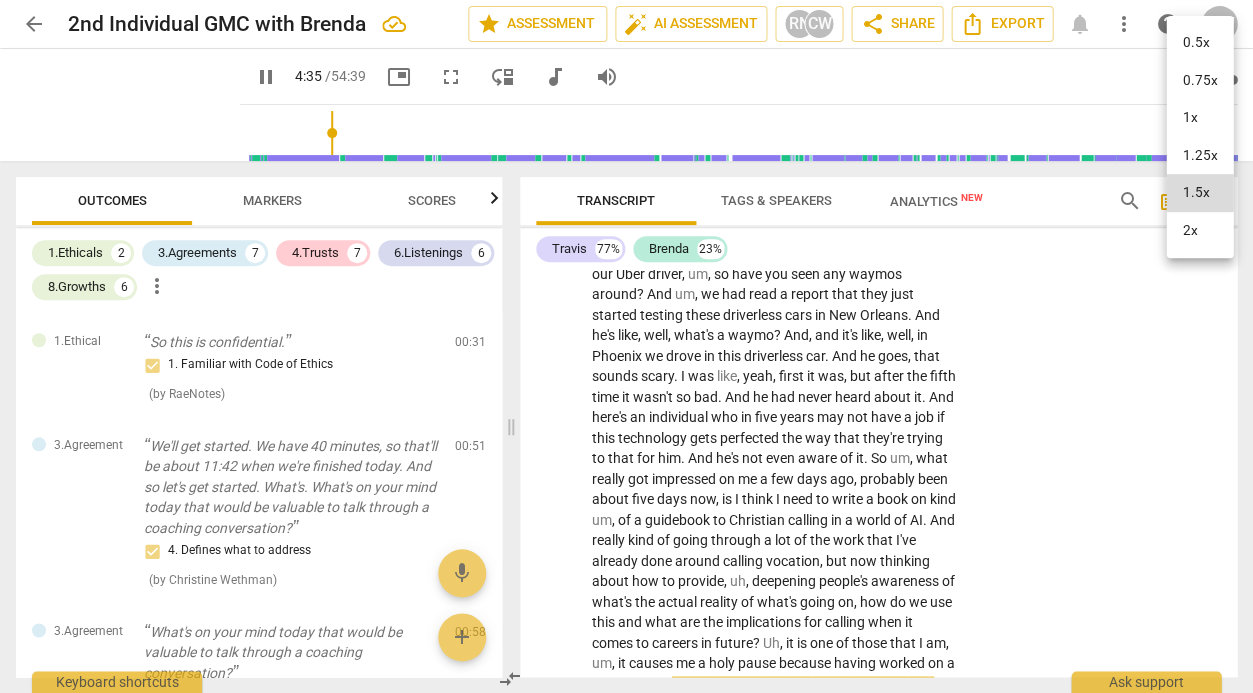 scroll, scrollTop: 1929, scrollLeft: 0, axis: vertical 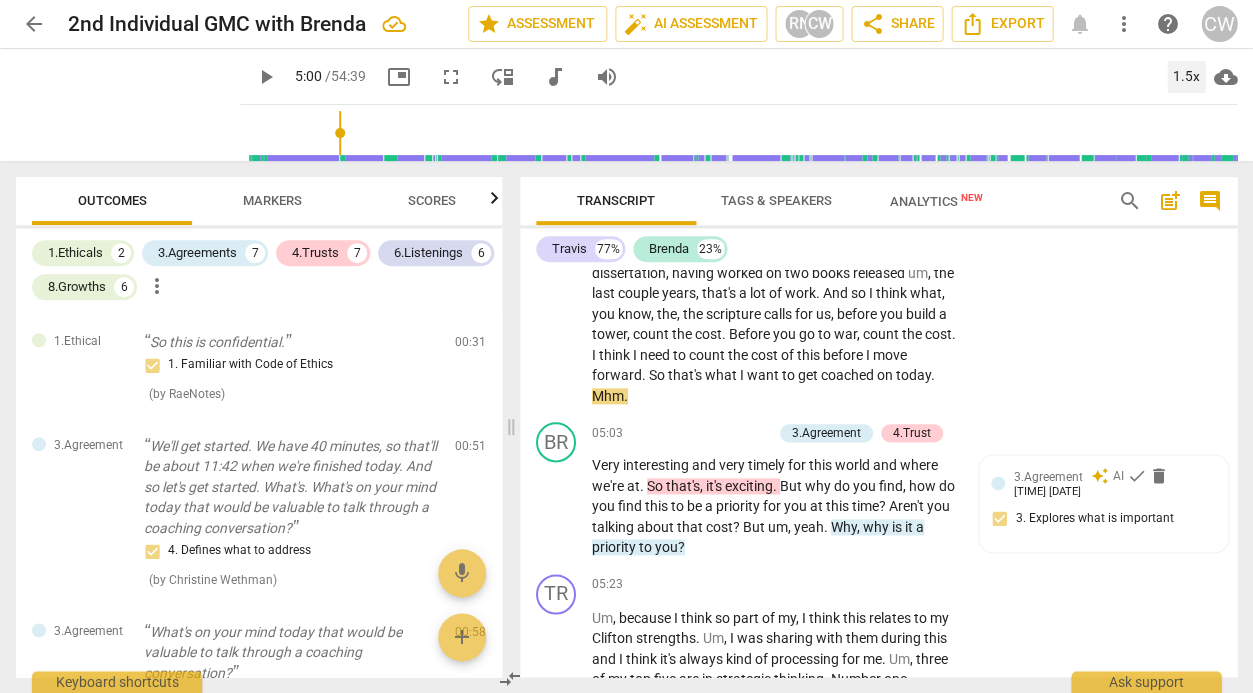 type on "301" 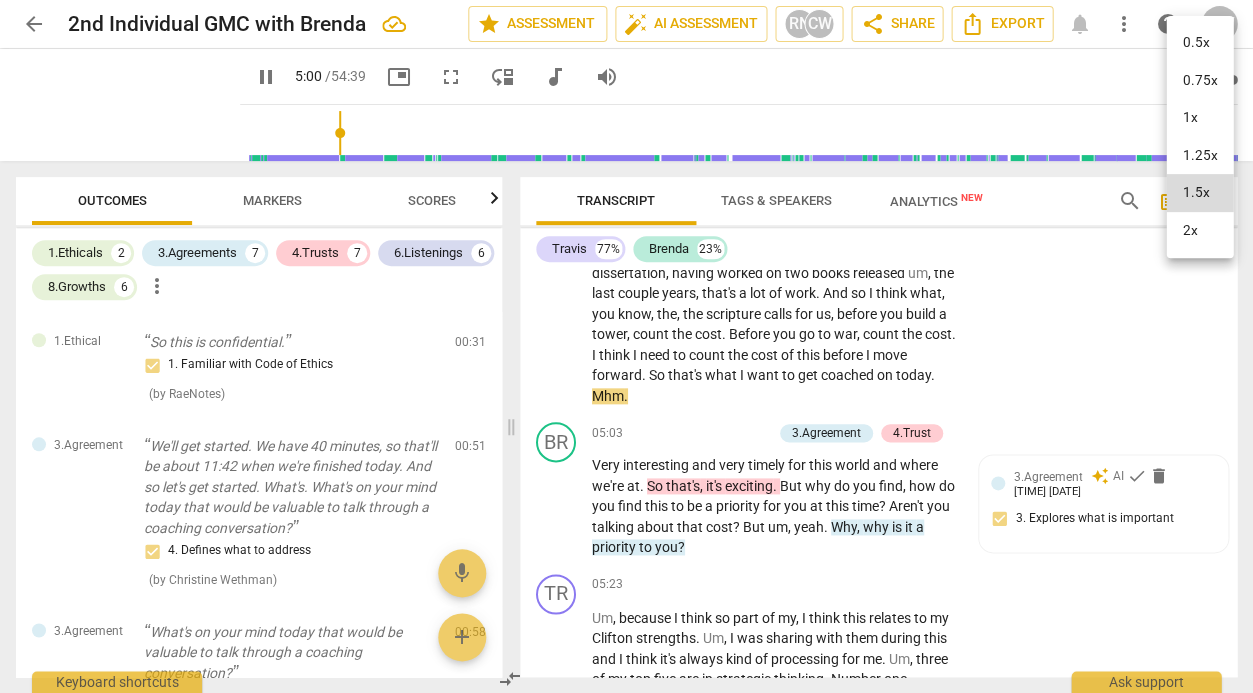type 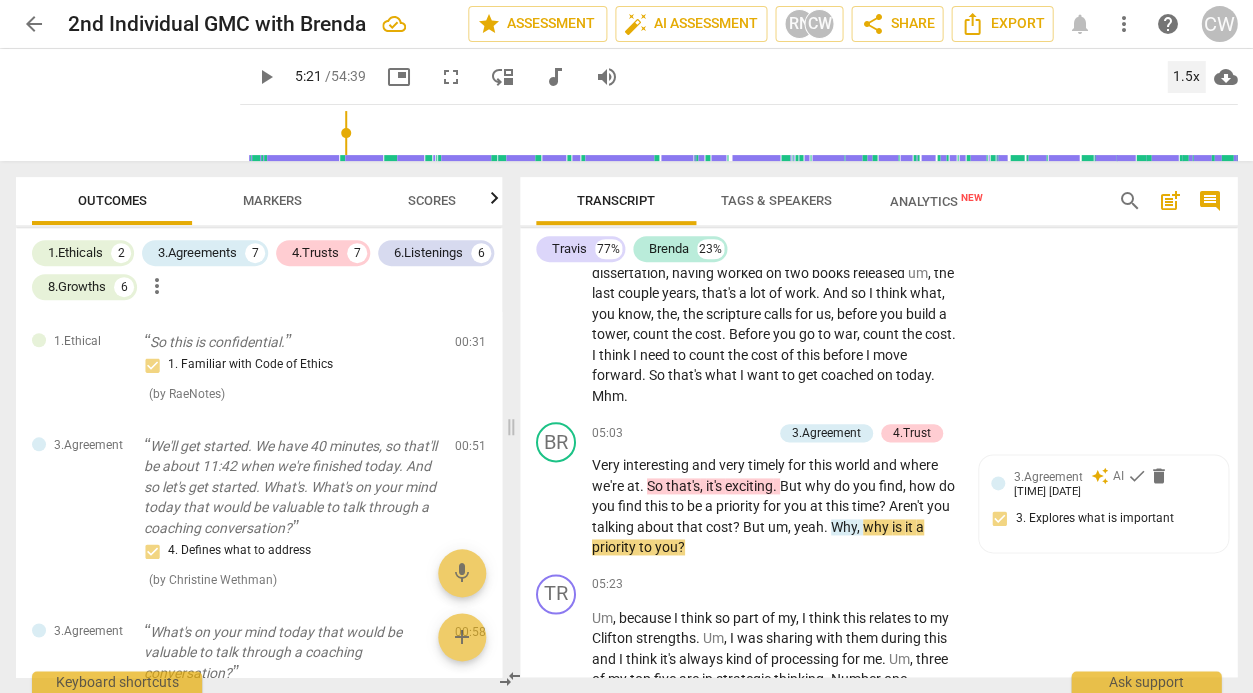 type on "322" 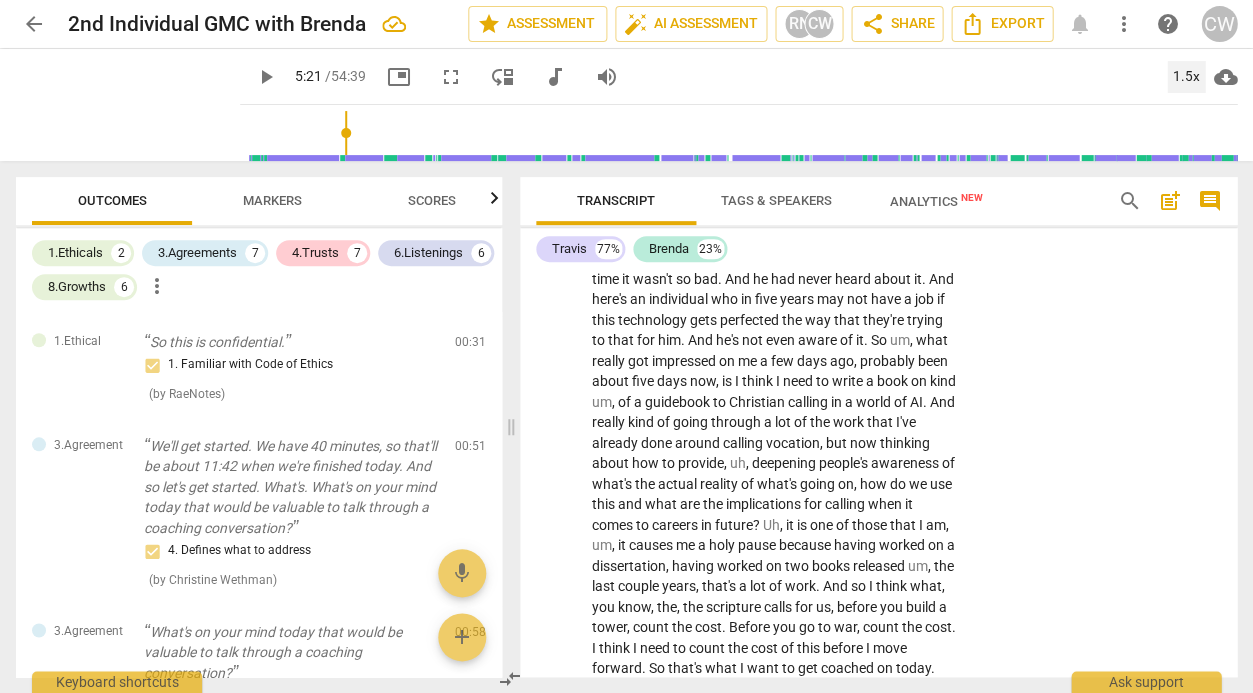 scroll, scrollTop: 1630, scrollLeft: 0, axis: vertical 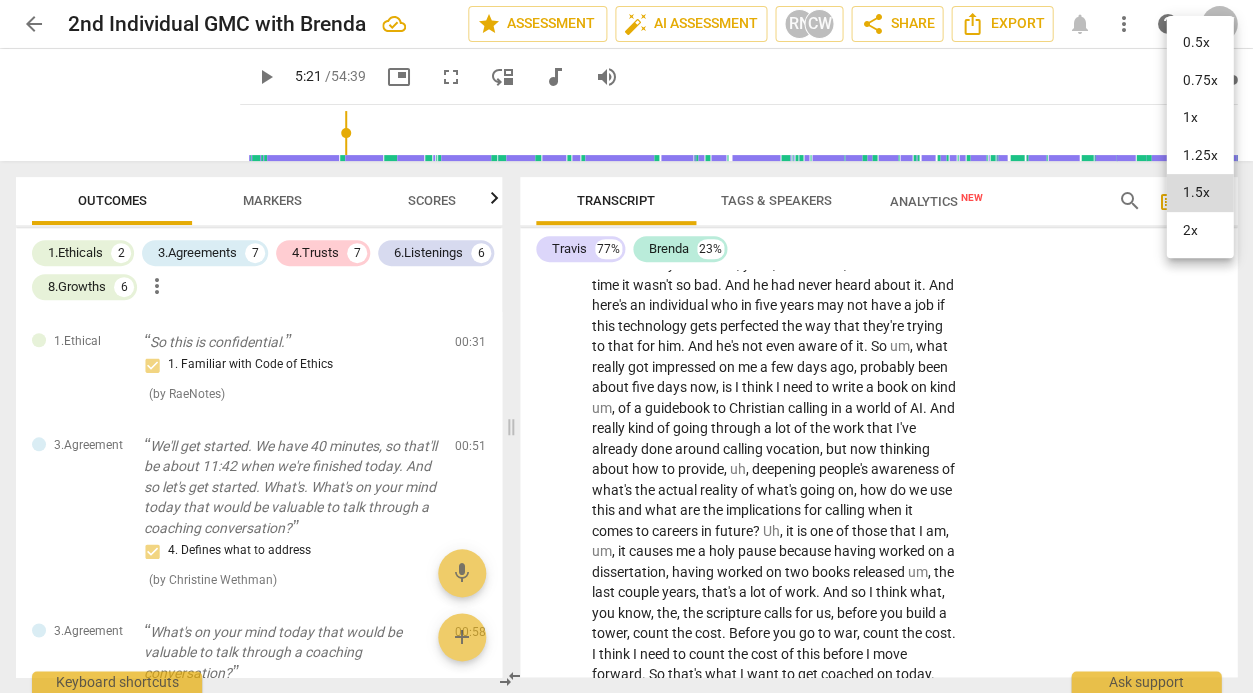 type 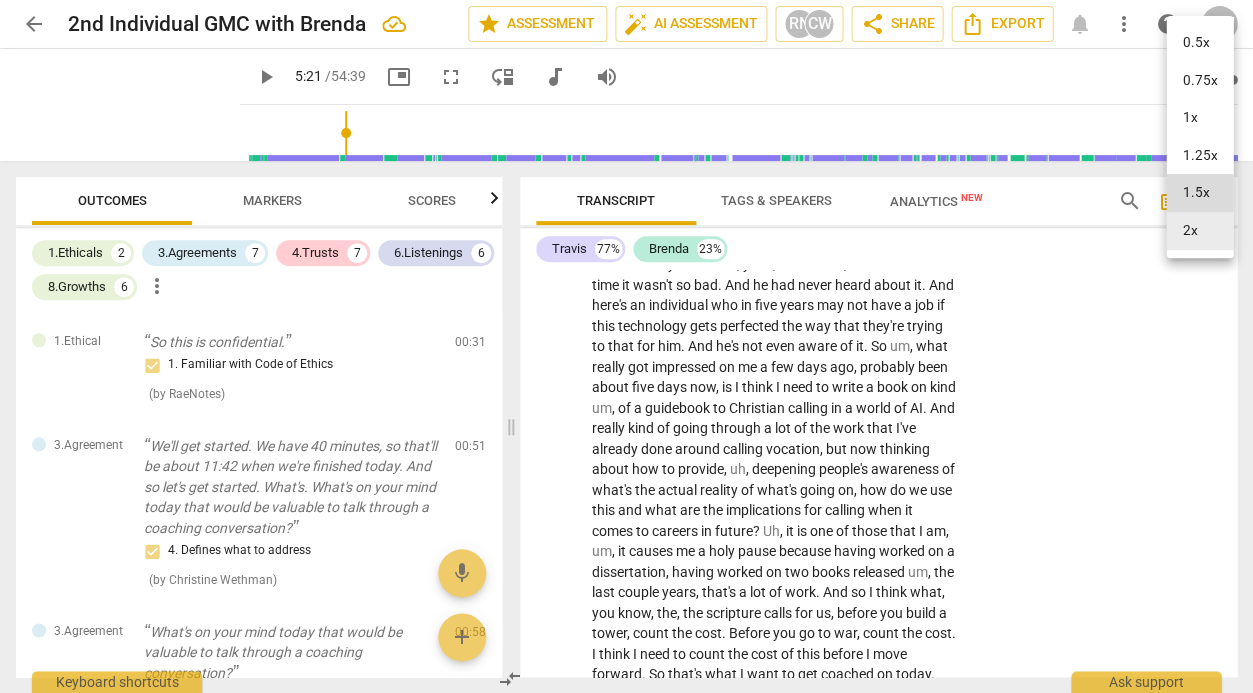 type 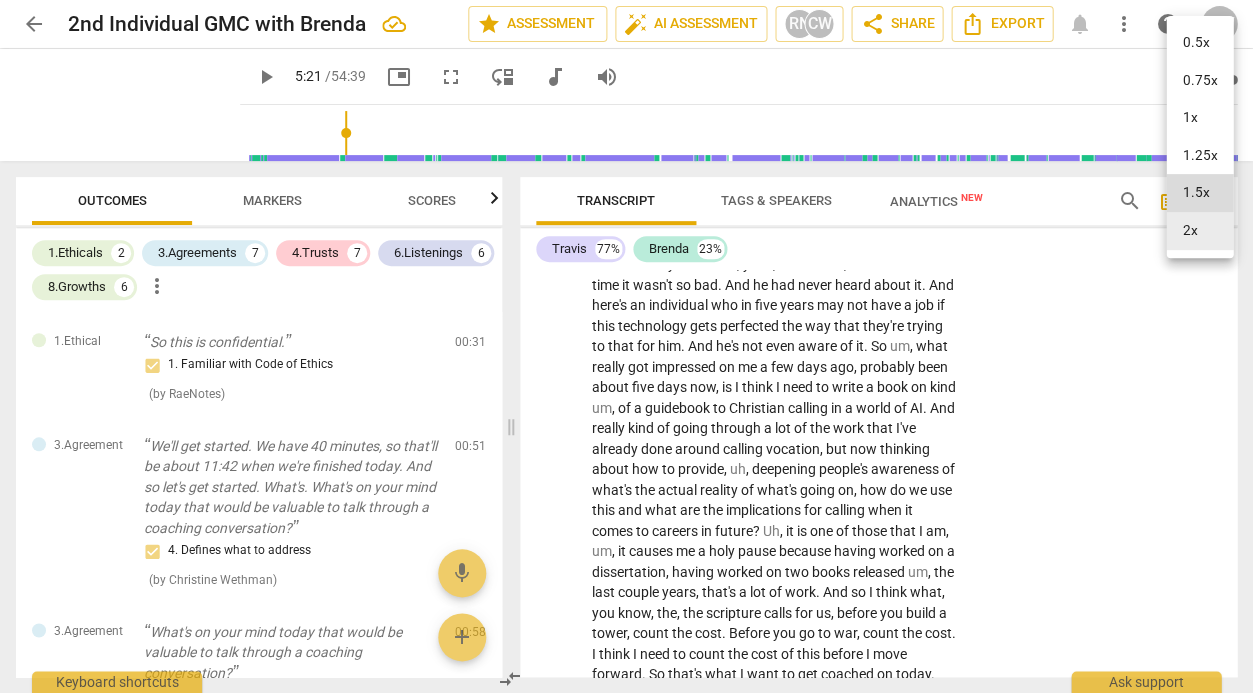 click at bounding box center [626, 346] 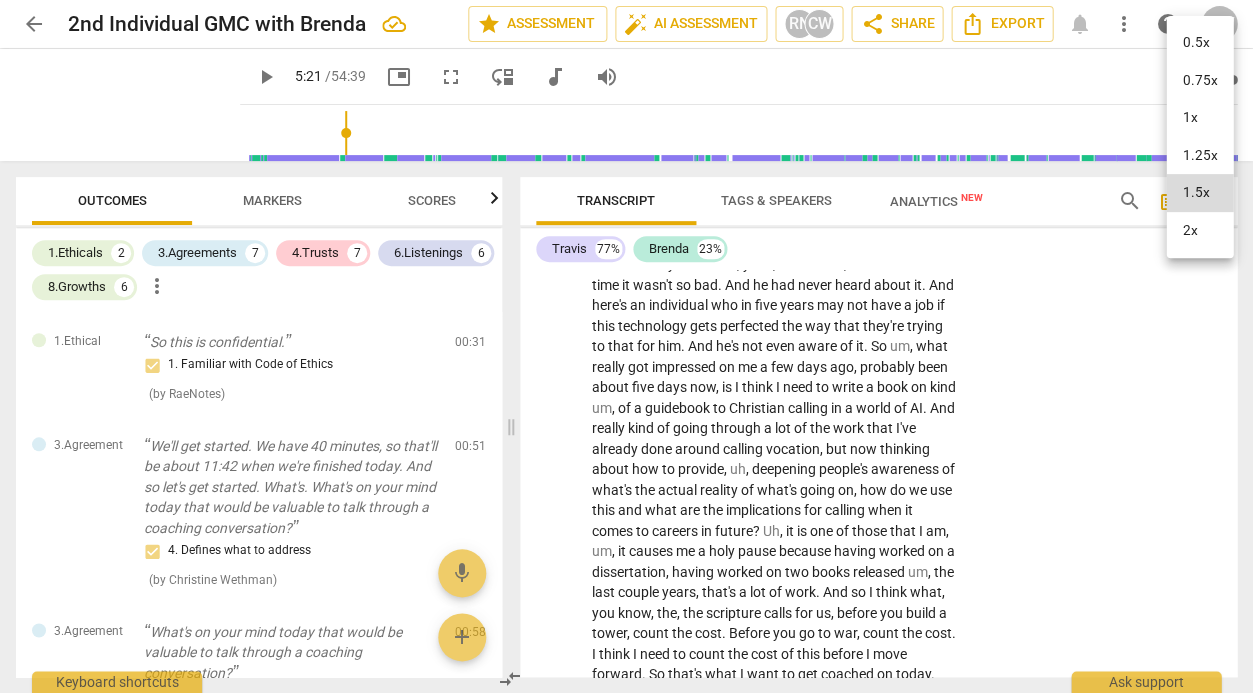 type 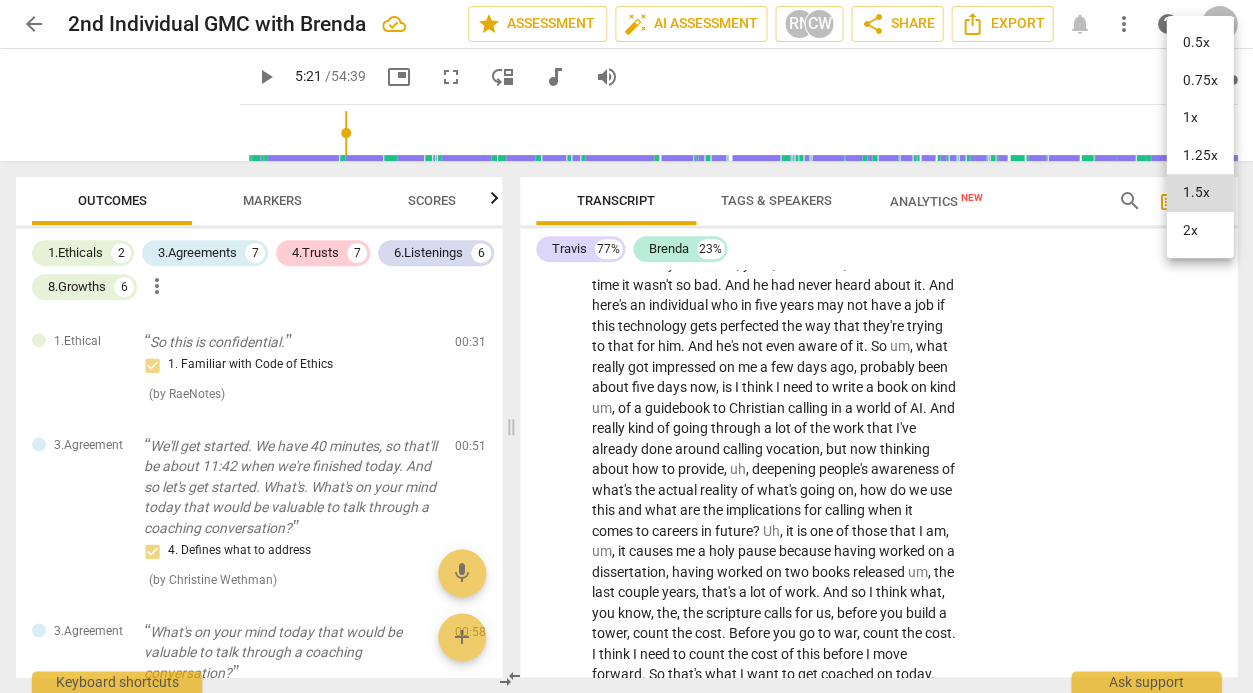click at bounding box center [626, 346] 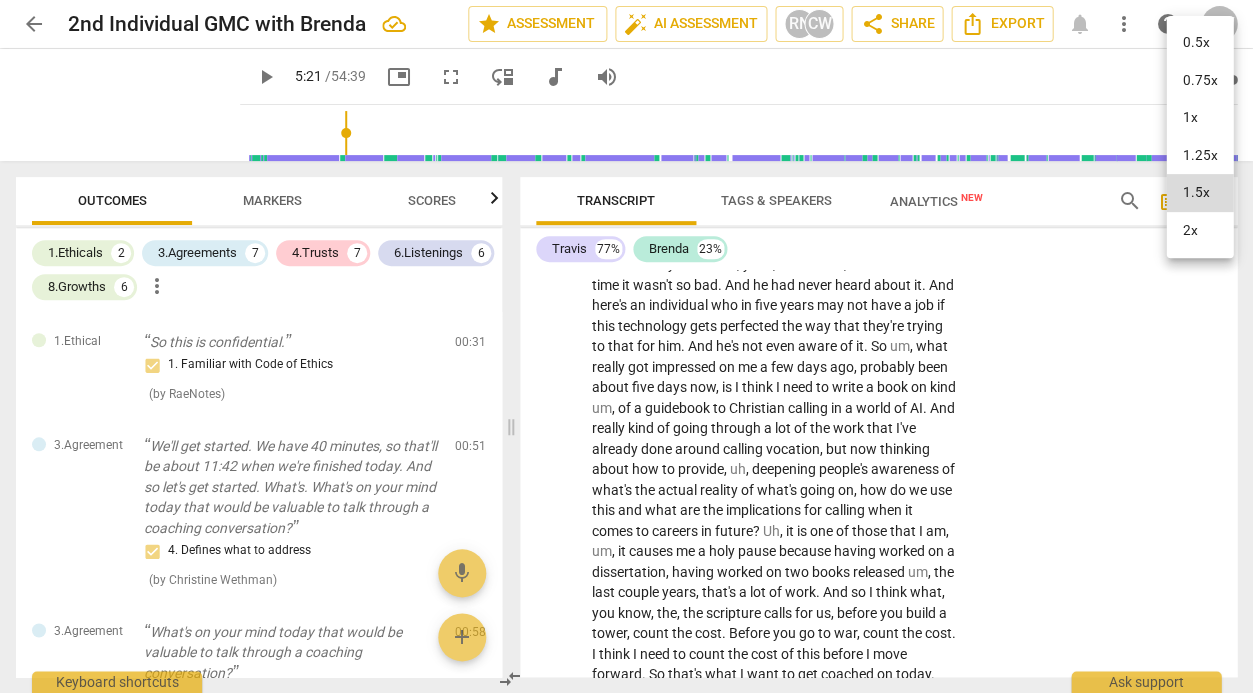 type 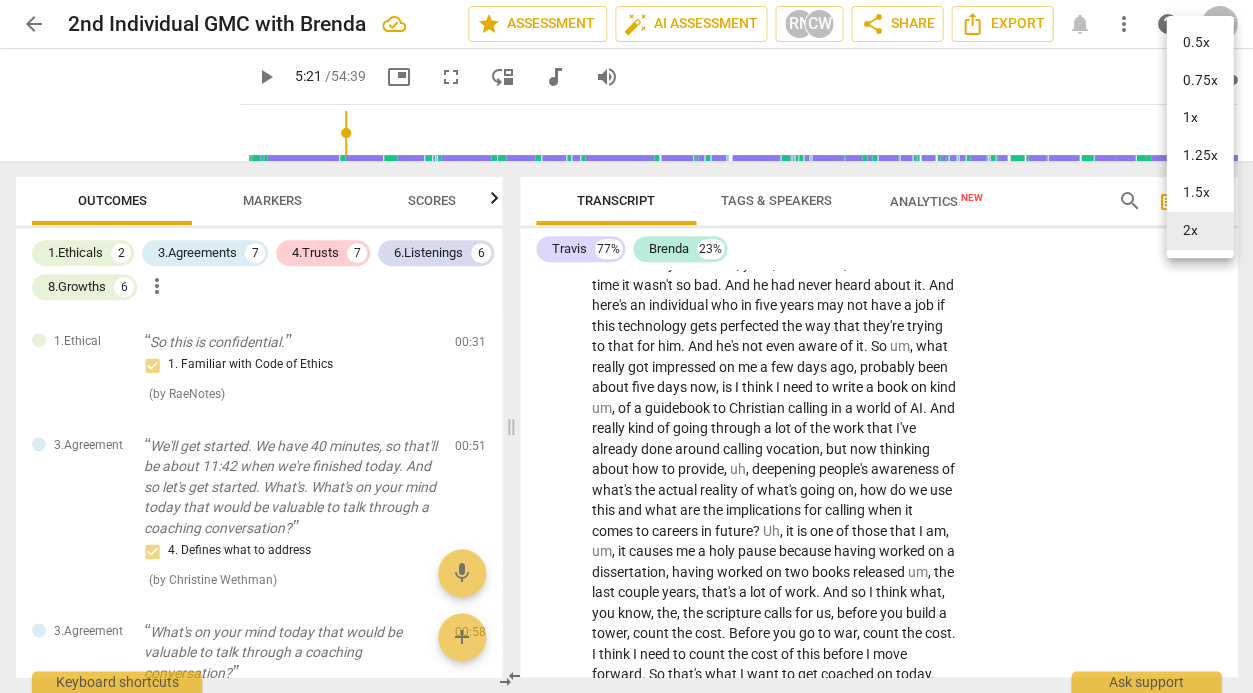 click on "1.5x" at bounding box center (1199, 193) 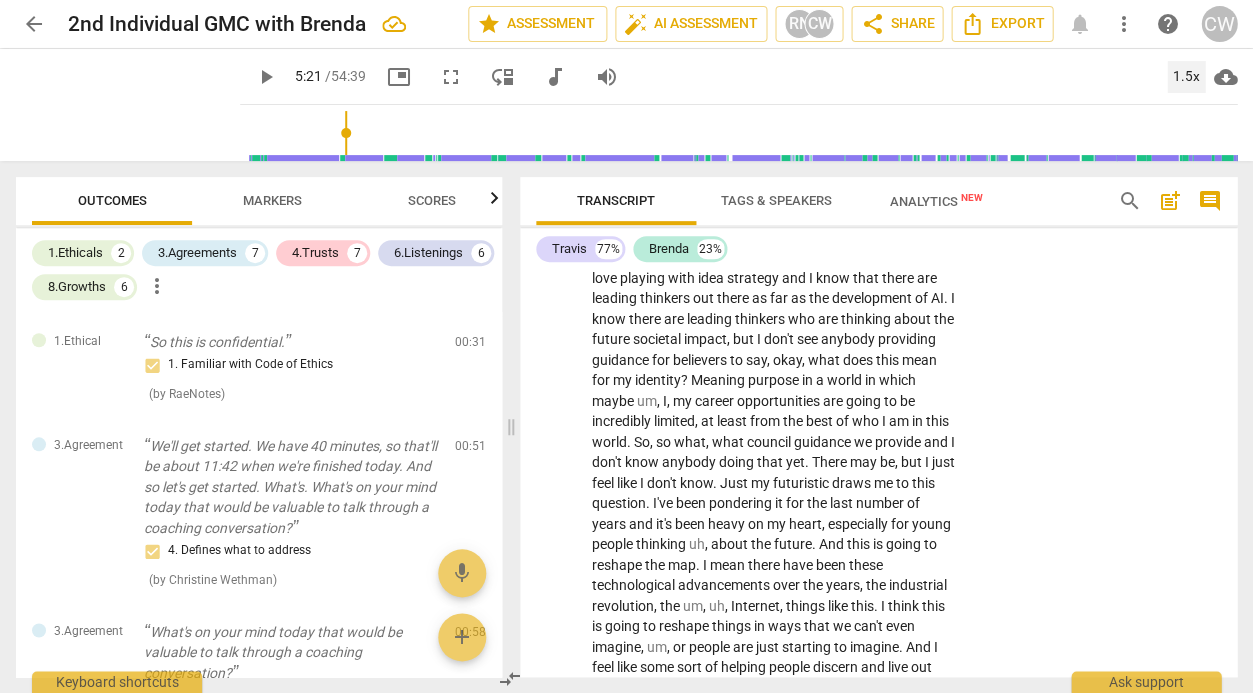 scroll, scrollTop: 1932, scrollLeft: 0, axis: vertical 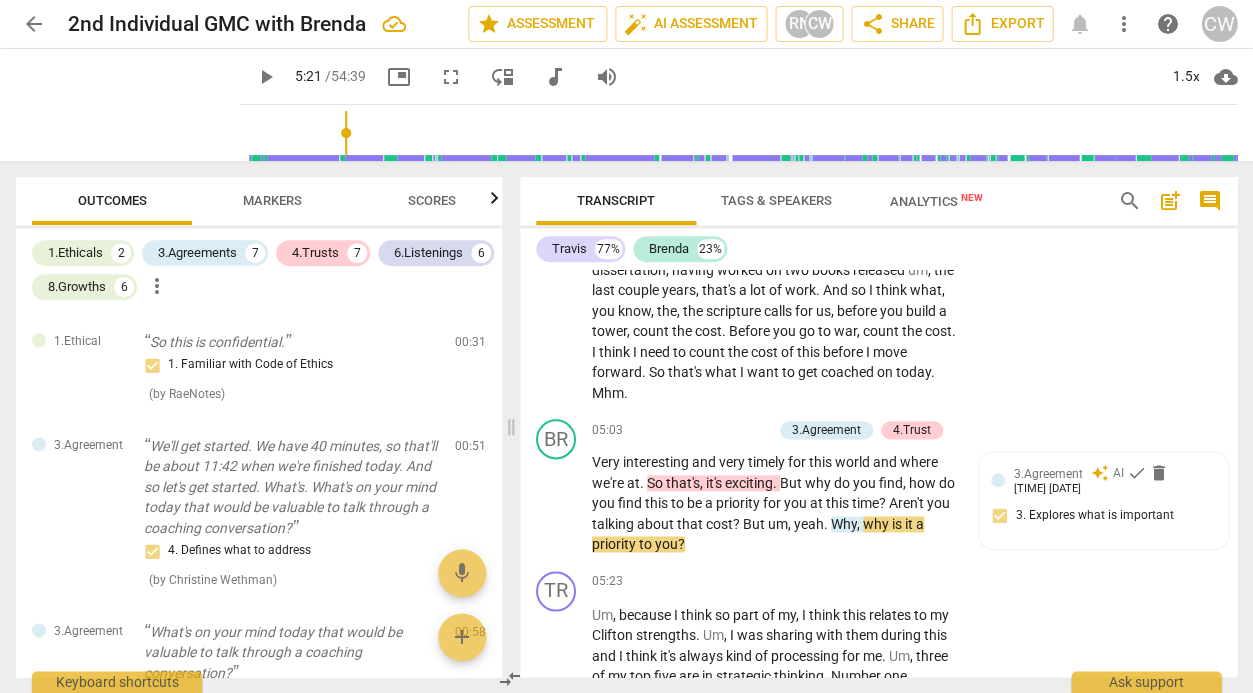 click on "Yeah . So this is a very recent thing . And yet , though I think it's pretty significant for me , um , this last week I had a chance to go to , um , our LCMS youth gathering in New Orleans . Just hanging out with 20,000 teenagers and adult leaders and , um , great time . We took over the , uh , the uh , Superdome down there , you know , so that was kind of fun and , uh , neat event . And I had a chance and privilege to give , um , five different presentations , uh , and four of them were specifically geared towards youth , on helping them discover their giftedness and how to live that out in their callings in life . And so obviously Cliftons Franks is part of that . And , uh , also talked with some adult leaders about , um , personality assessments" at bounding box center (774, -160) 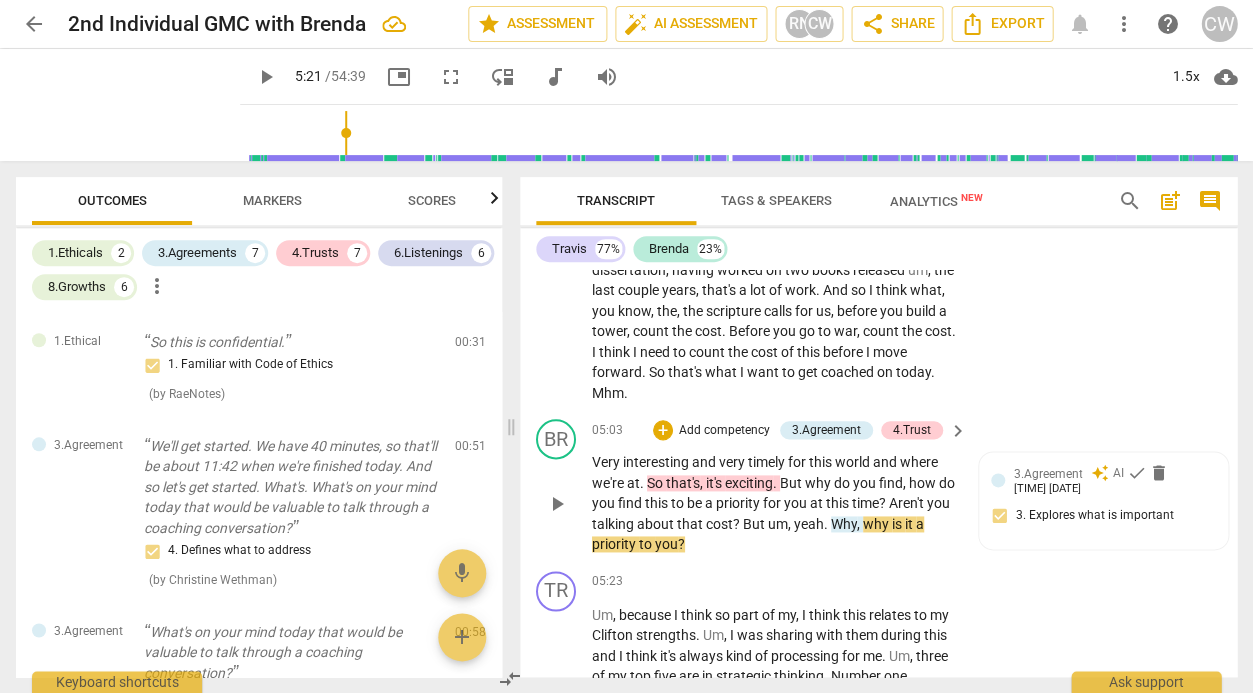 click on "keyboard_arrow_right" at bounding box center [958, 431] 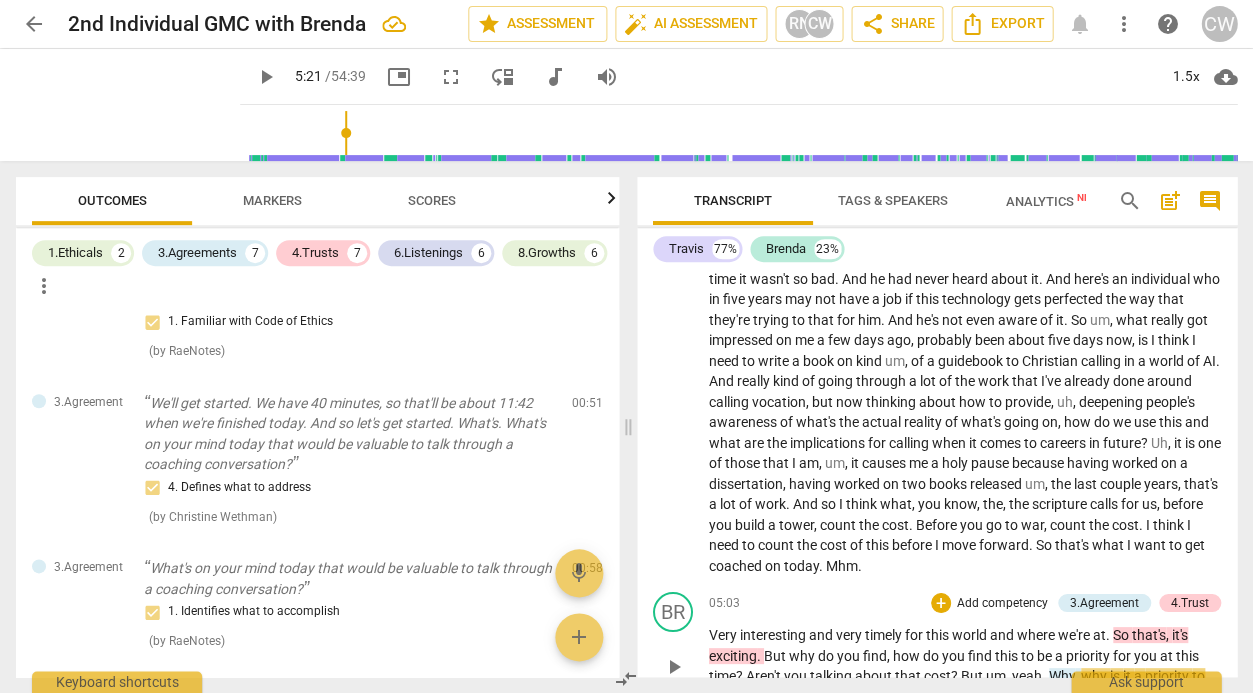 scroll, scrollTop: 1322, scrollLeft: 0, axis: vertical 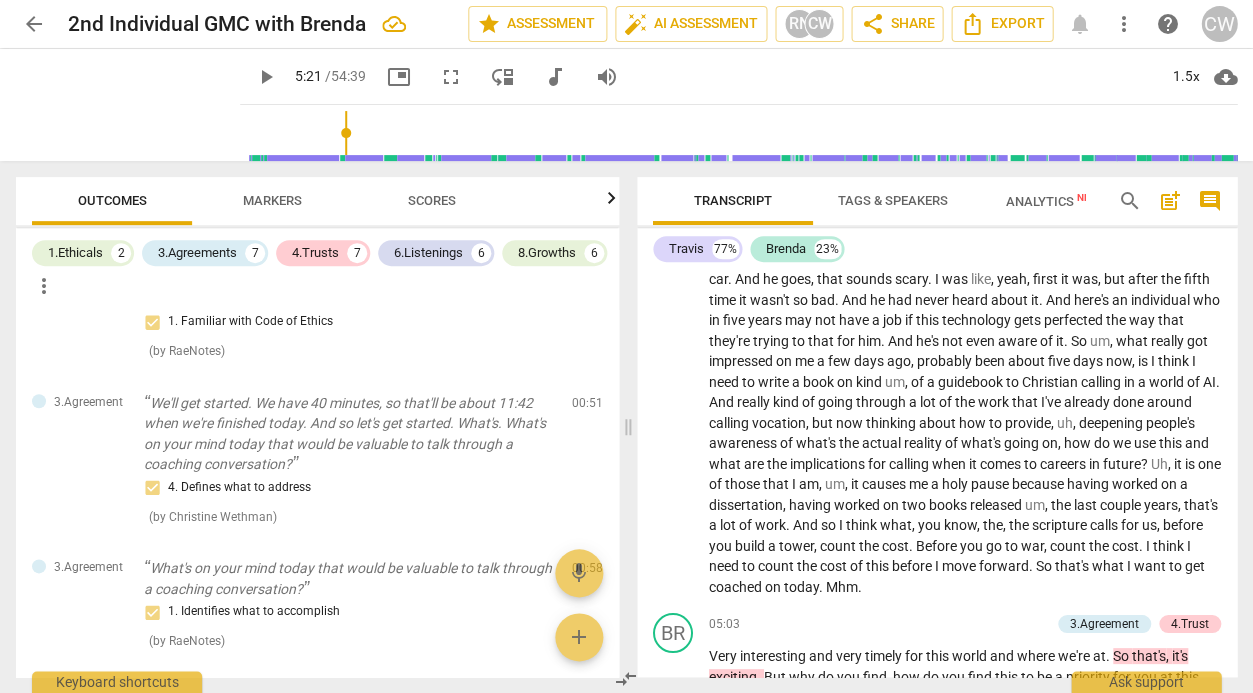 drag, startPoint x: 1235, startPoint y: 303, endPoint x: 1233, endPoint y: 317, distance: 14.142136 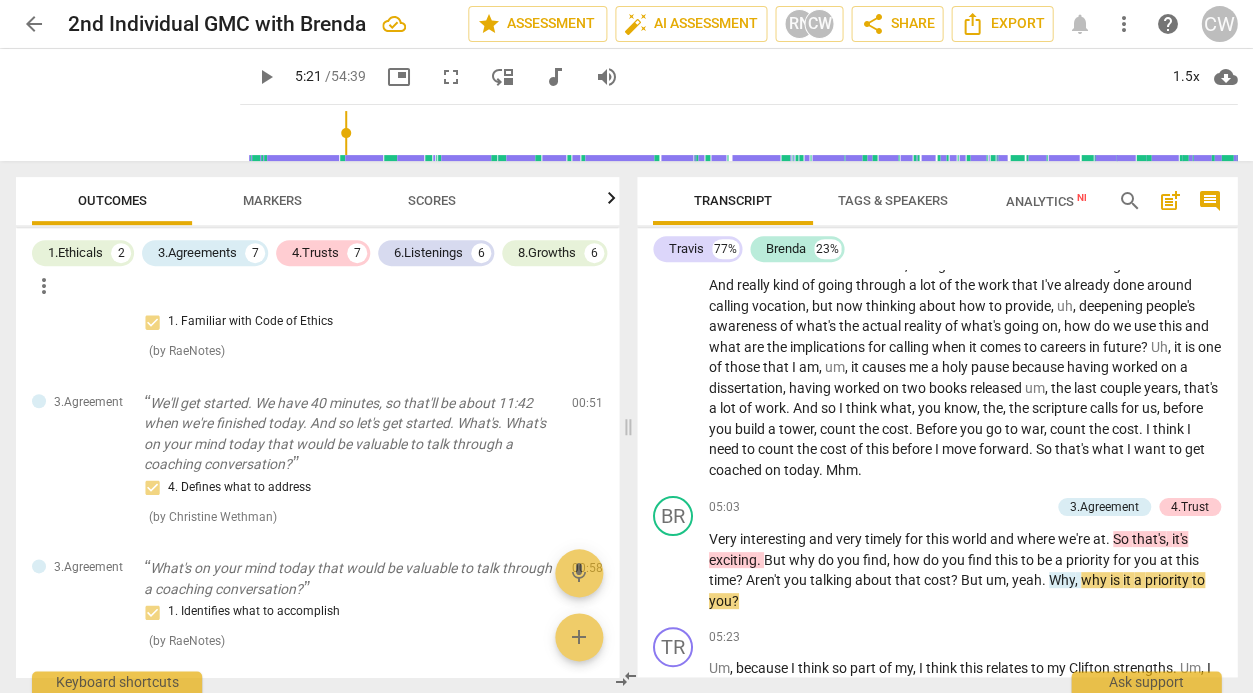 scroll, scrollTop: 1475, scrollLeft: 0, axis: vertical 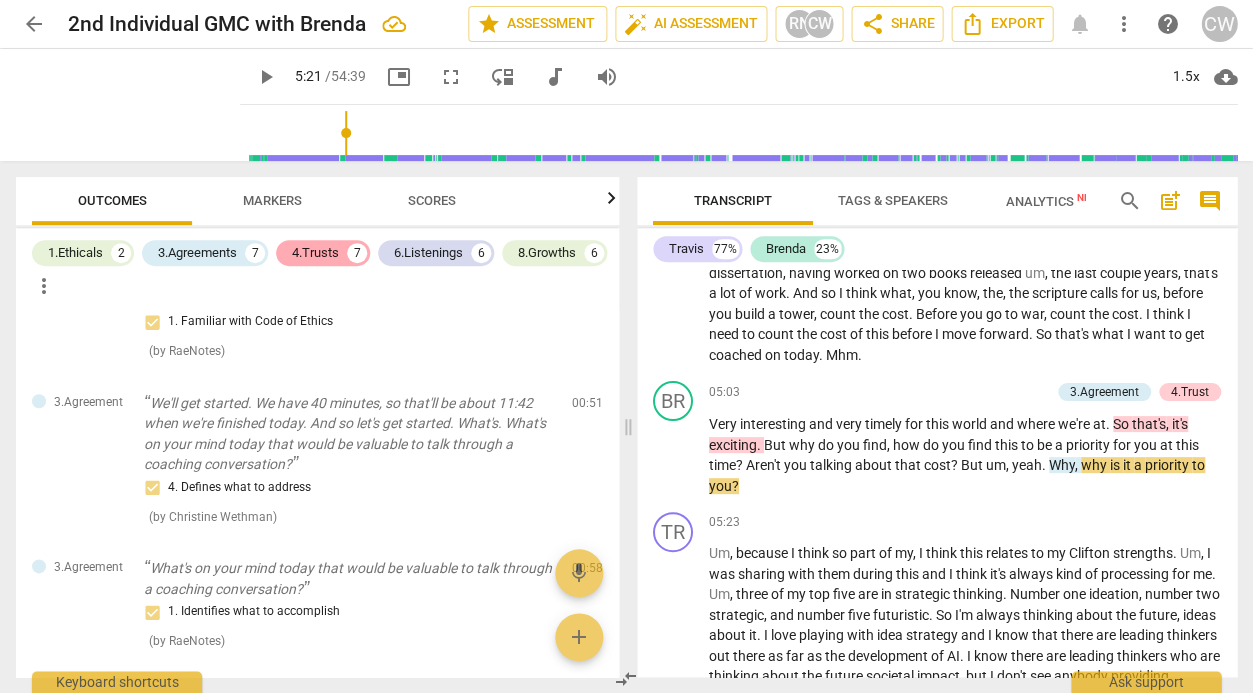 click on "4.Trusts" at bounding box center [315, 253] 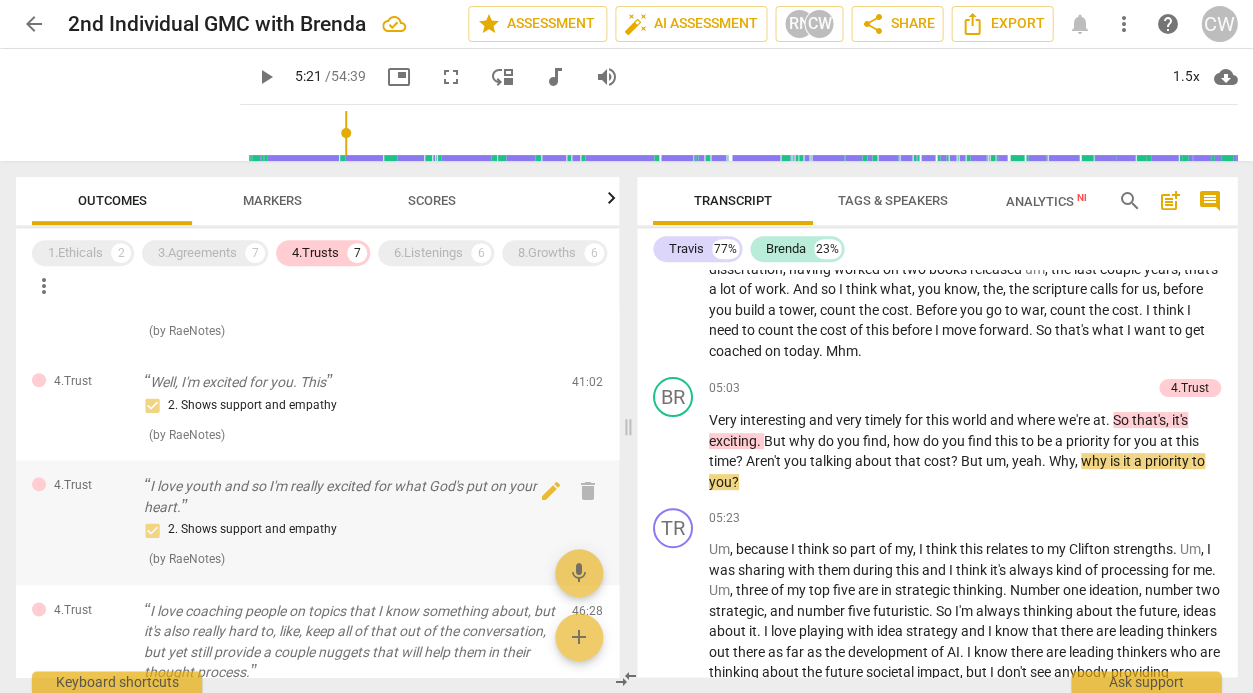 click on "4.Trust I love youth and so I'm really excited for what God's put on your heart. 2. Shows support and empathy ( by RaeNotes ) 41:09 edit delete" at bounding box center (317, 522) 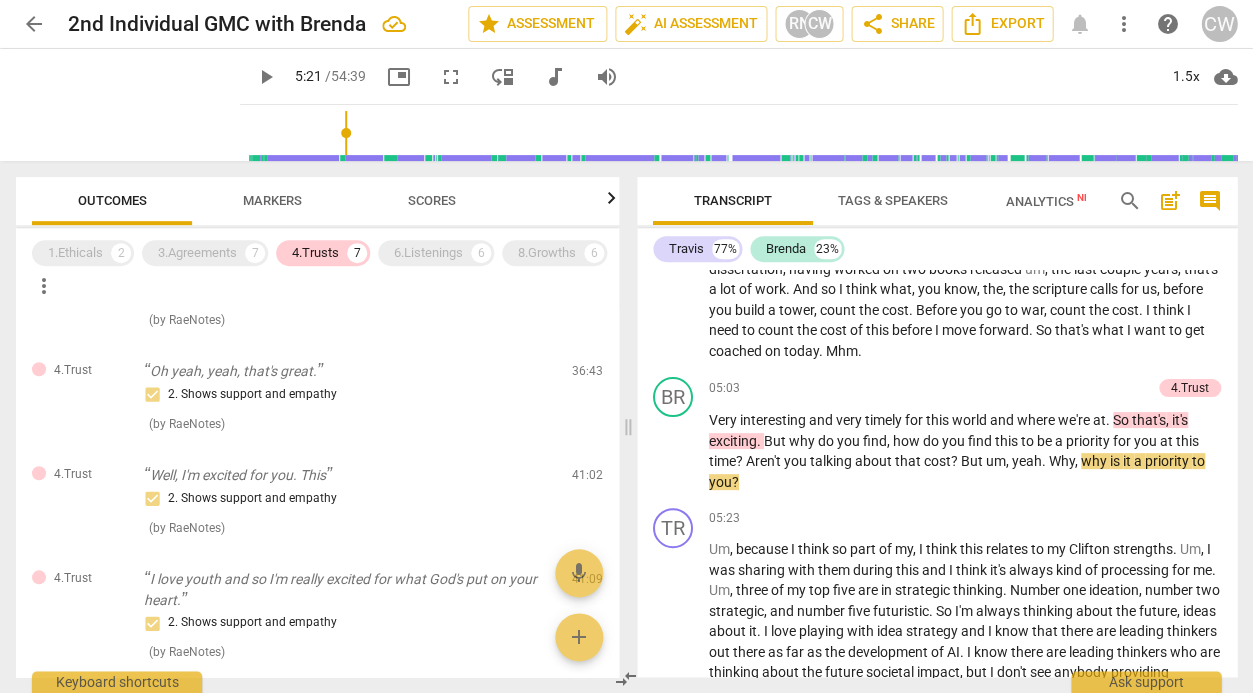 scroll, scrollTop: 266, scrollLeft: 0, axis: vertical 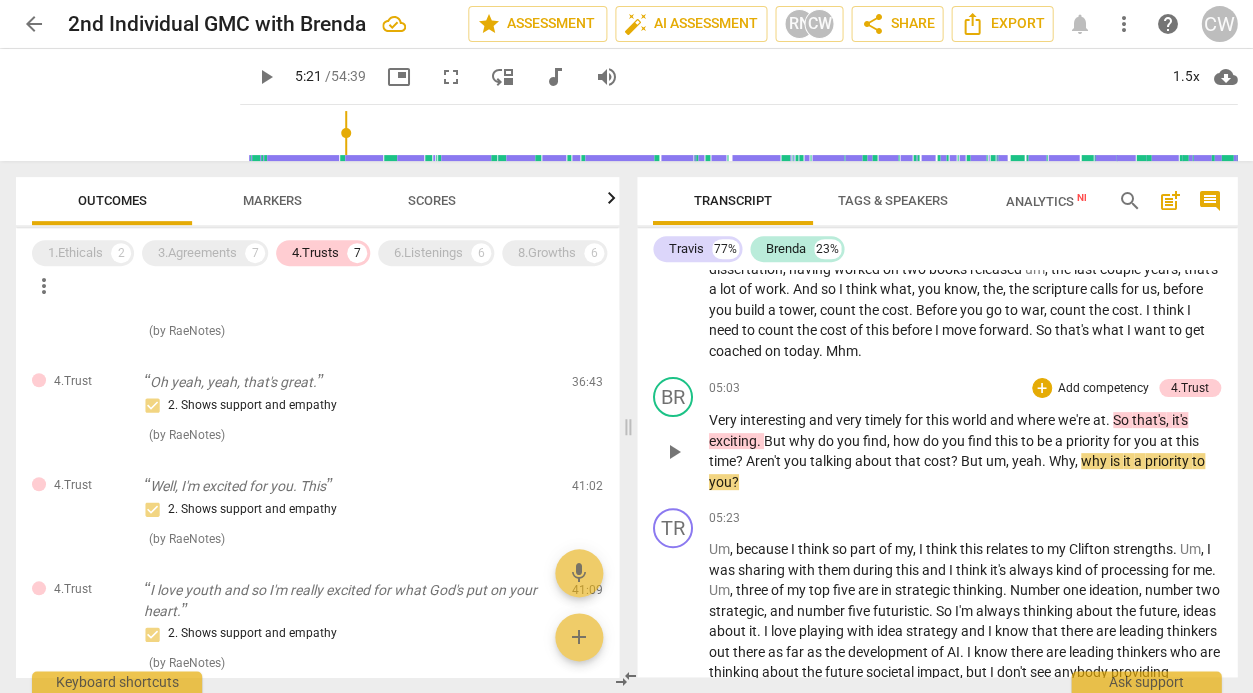 click on "Add competency" at bounding box center (1103, 389) 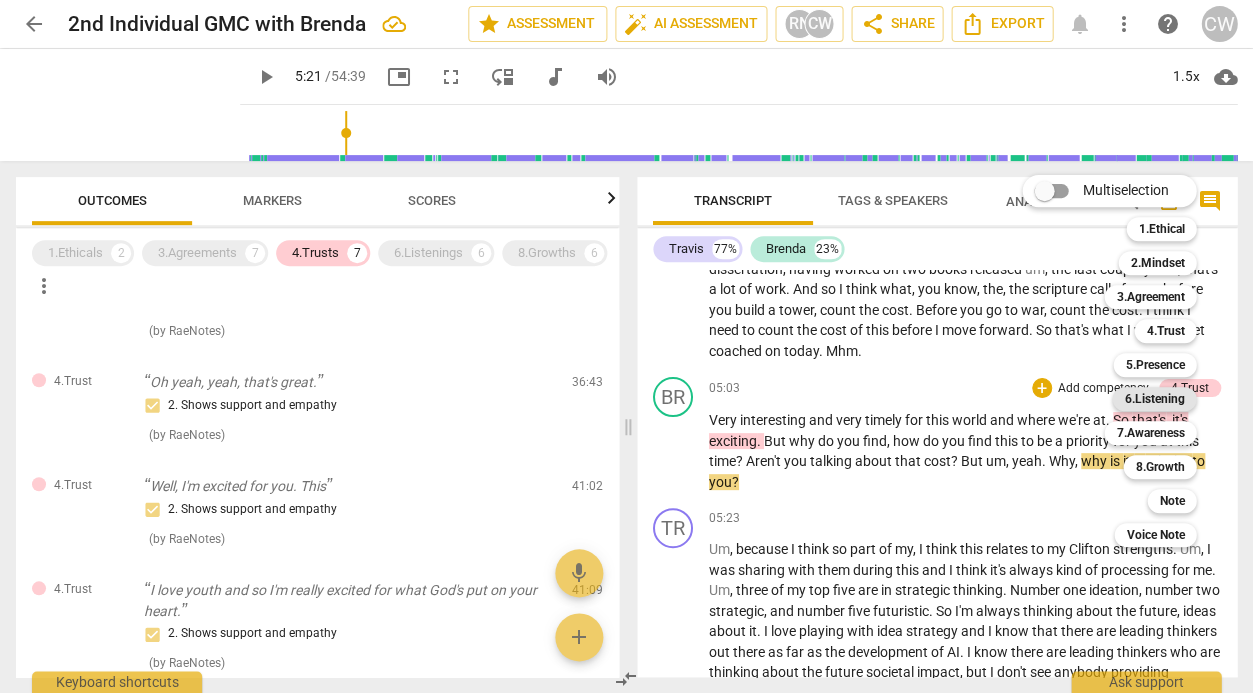 click on "6.Listening" at bounding box center [1154, 399] 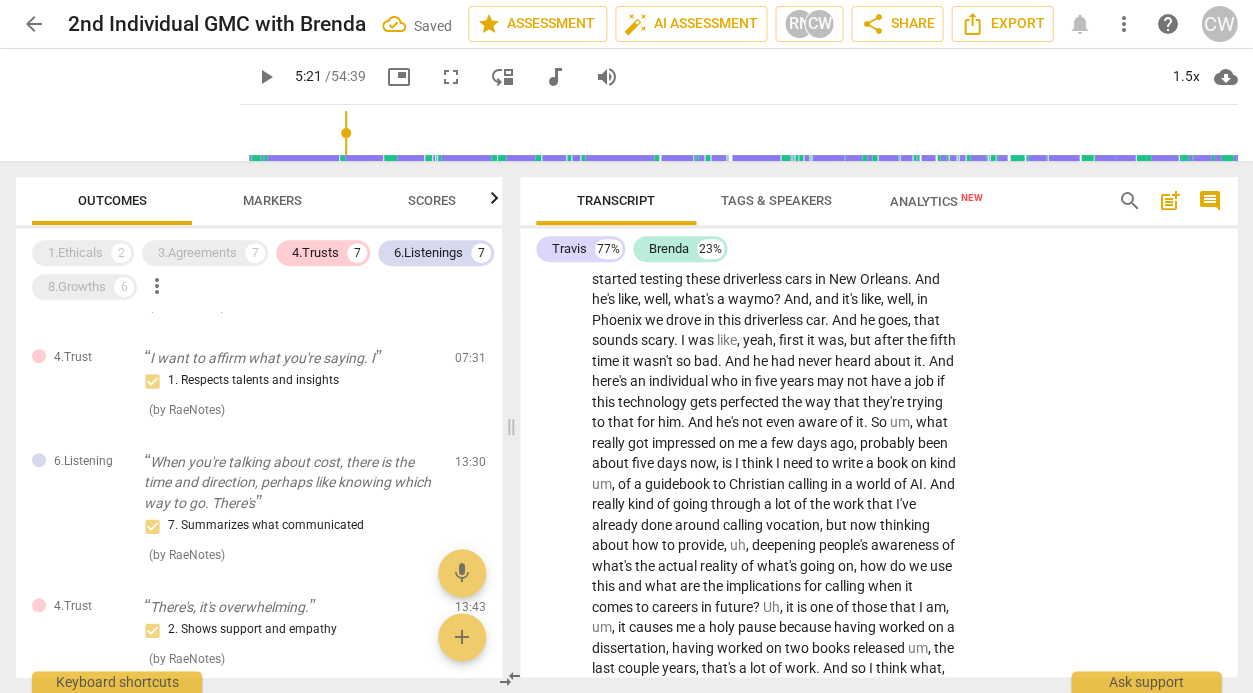 scroll, scrollTop: 2156, scrollLeft: 0, axis: vertical 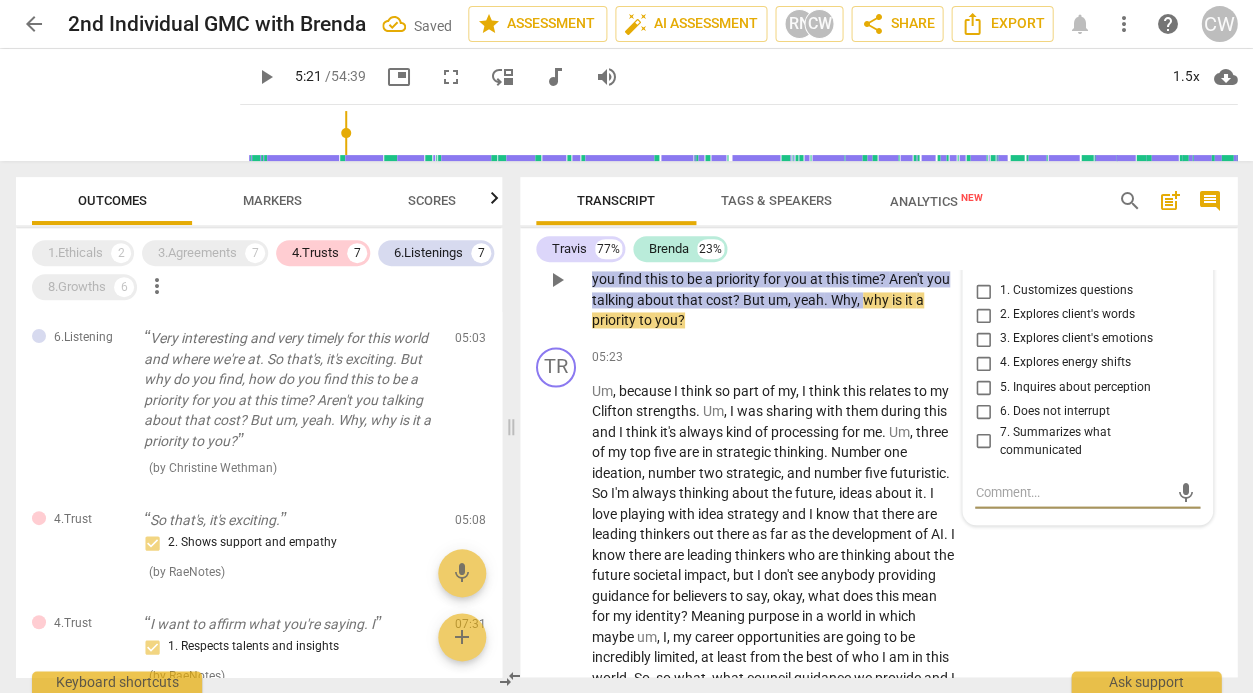 click on "6. Does not interrupt" at bounding box center (1054, 411) 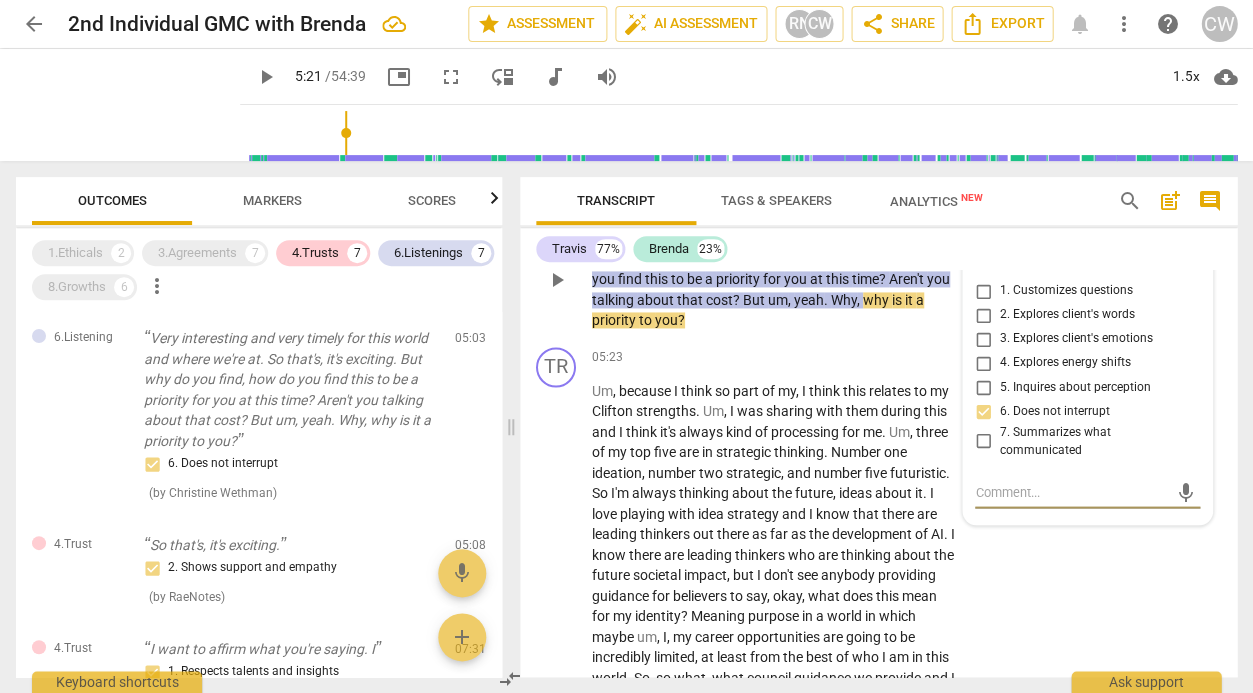 click at bounding box center (1071, 491) 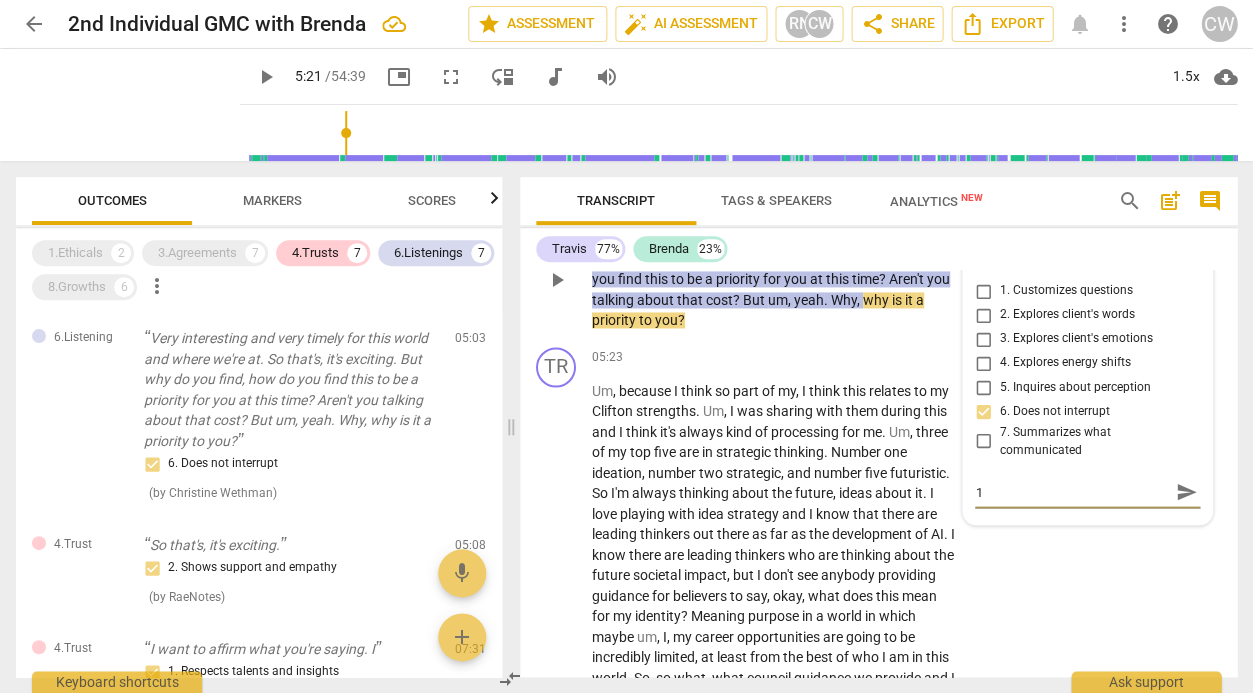 type on "1:" 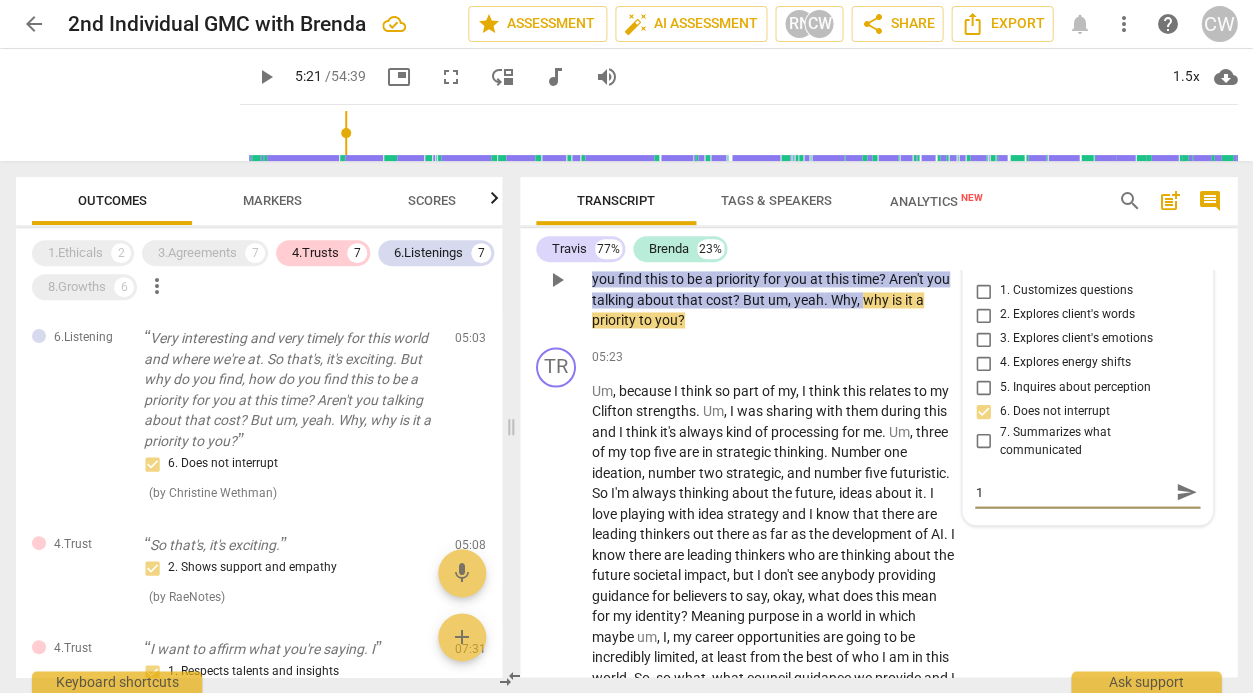 type on "1:" 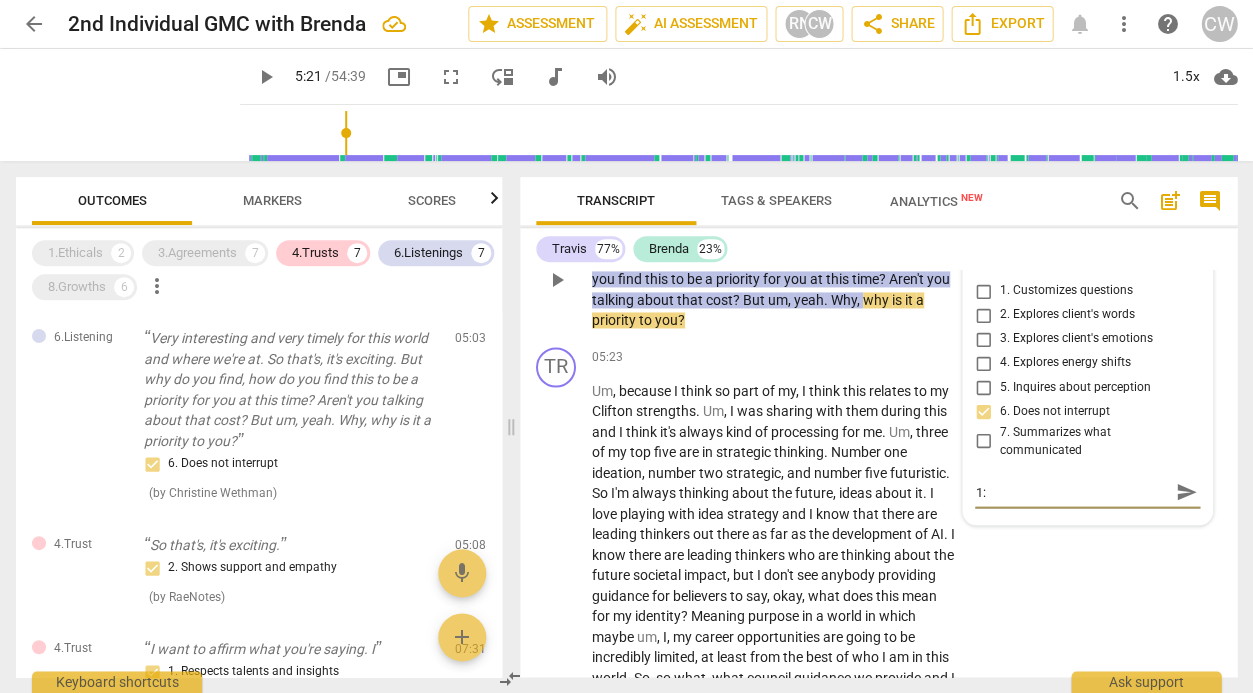 type on "[TIME]" 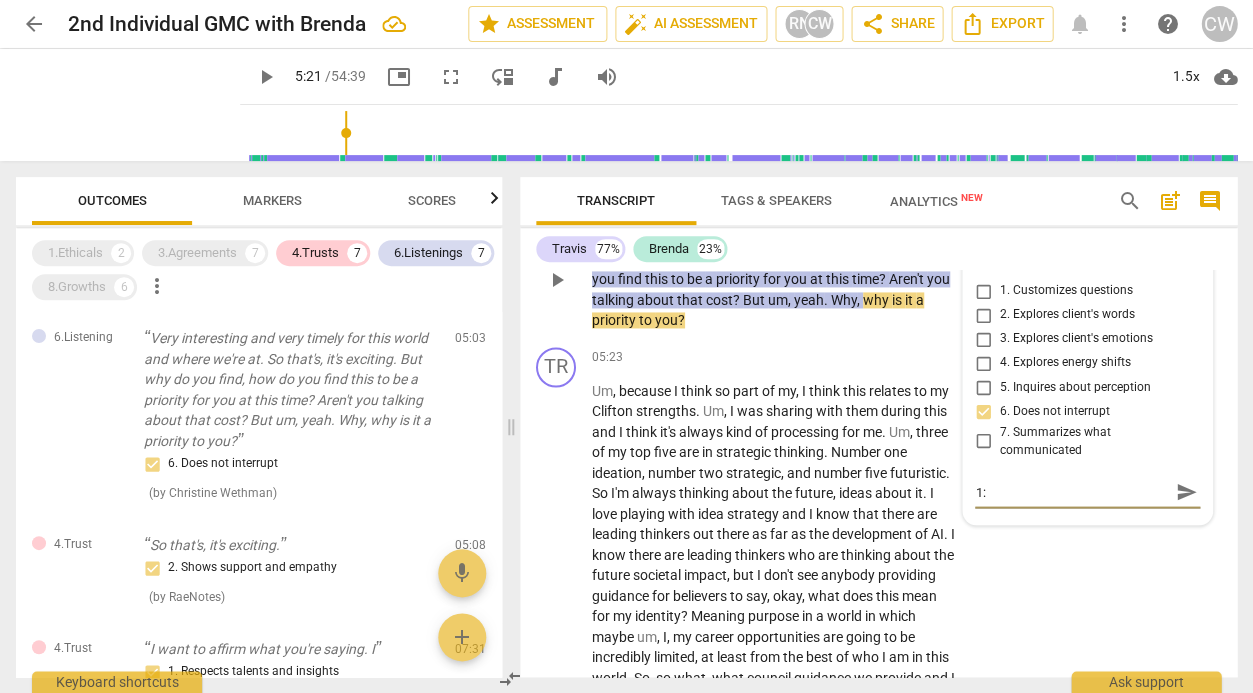 type on "[TIME]" 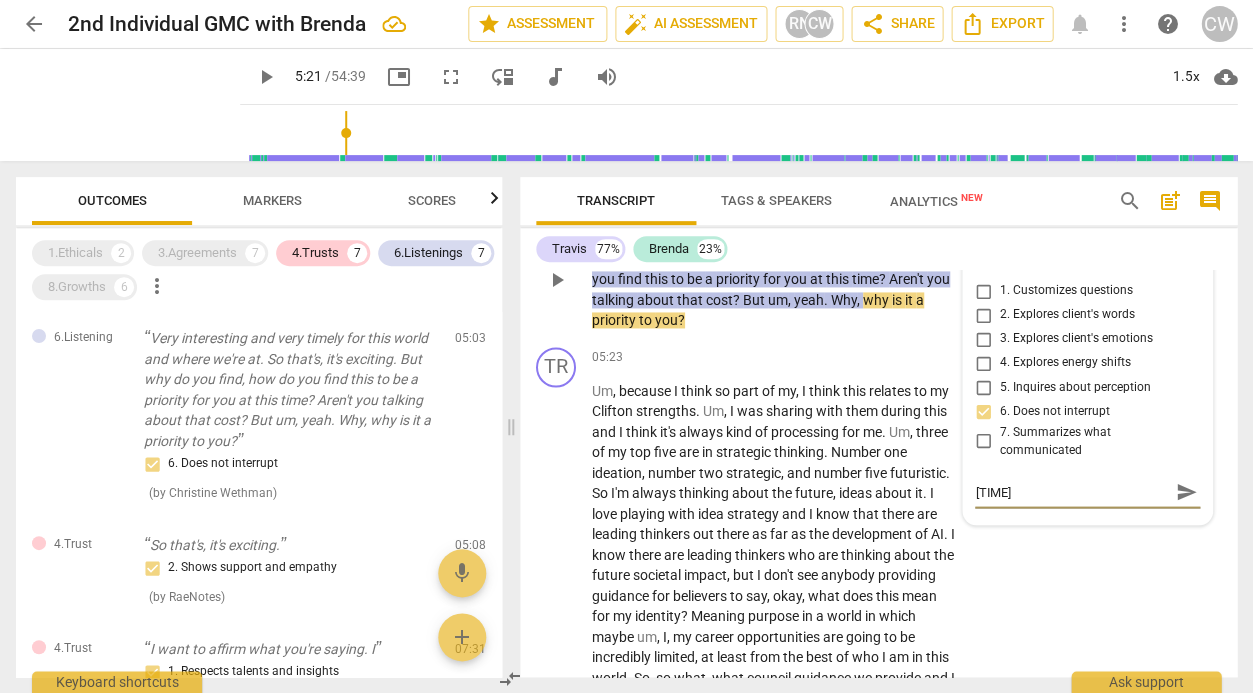 type on "1:03" 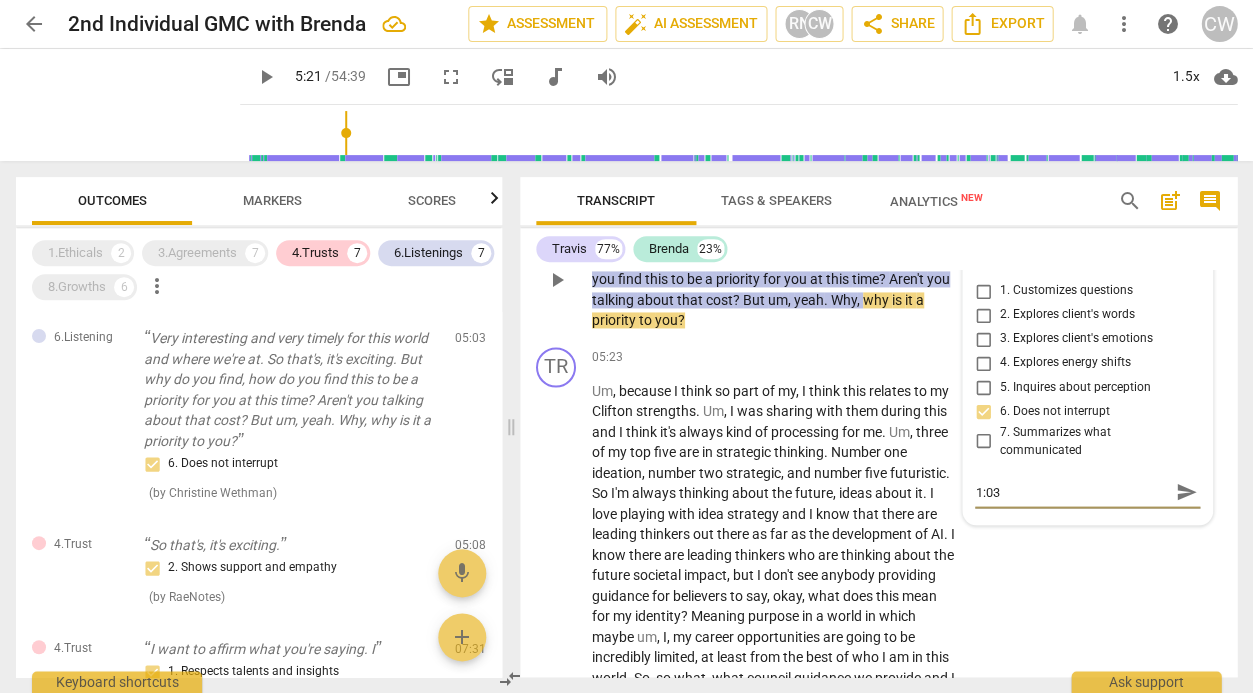 type on "[TIME]-" 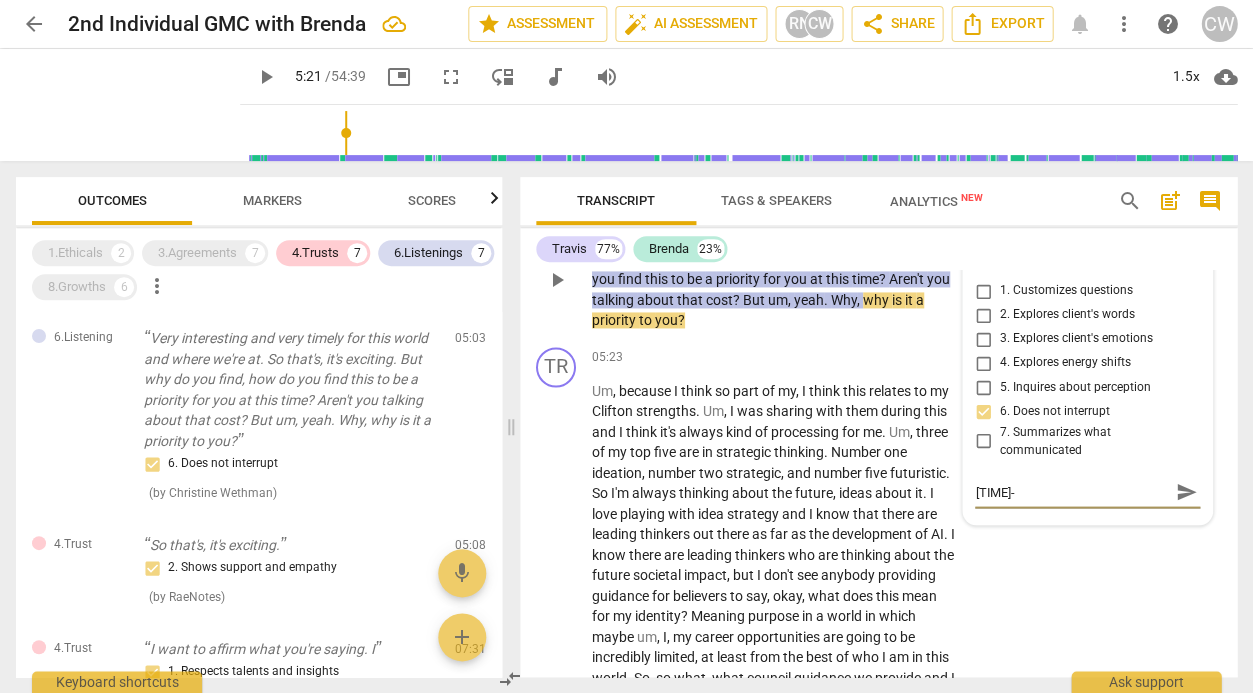 type on "[TIME]-[TIME]" 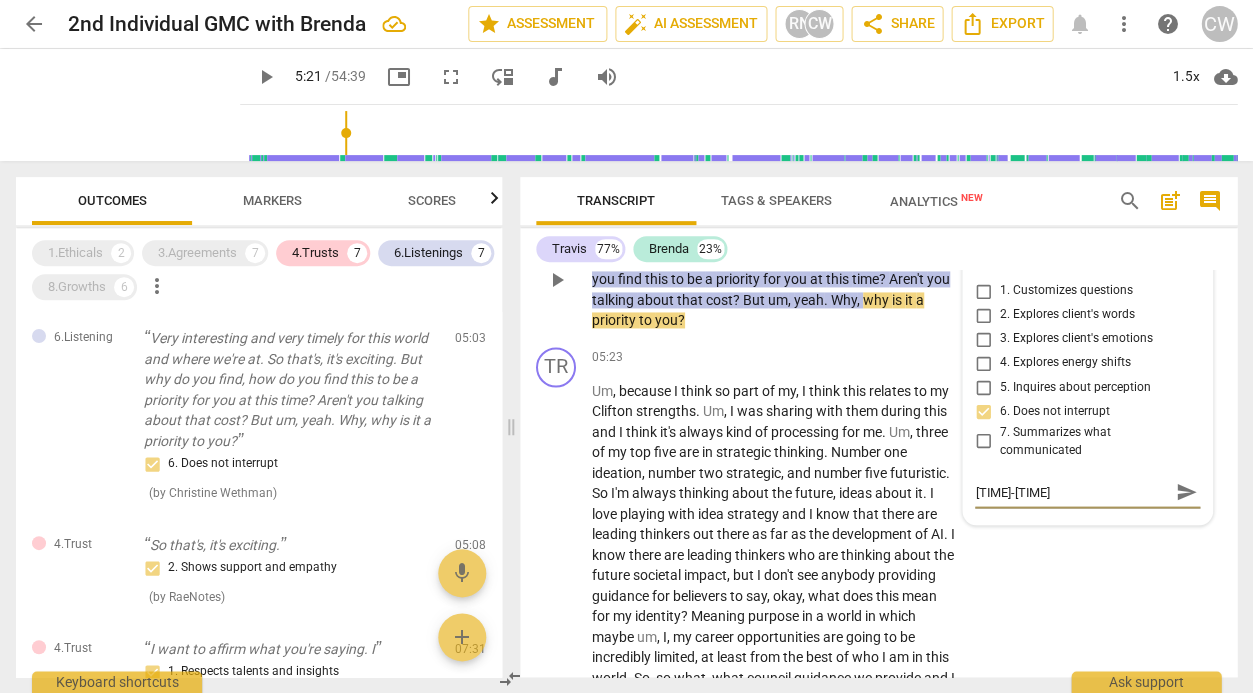 type on "[TIME]-" 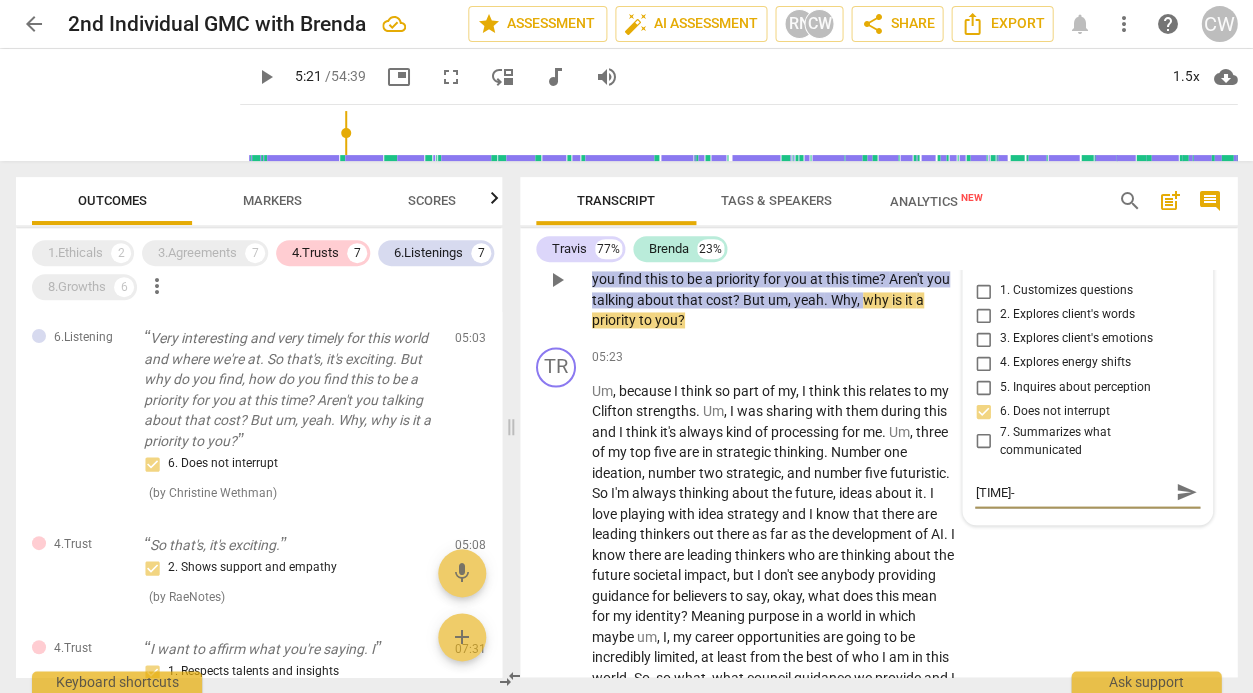 type on "[TIME]-[TIME]" 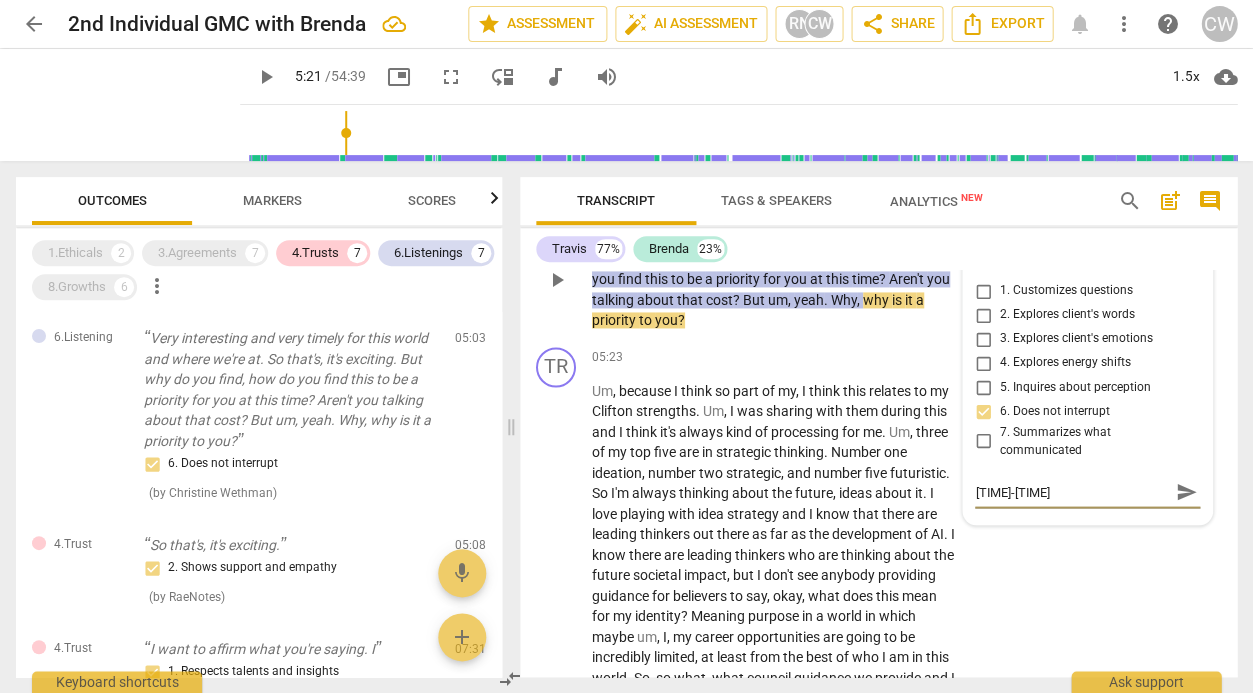 type on "[TIME]" 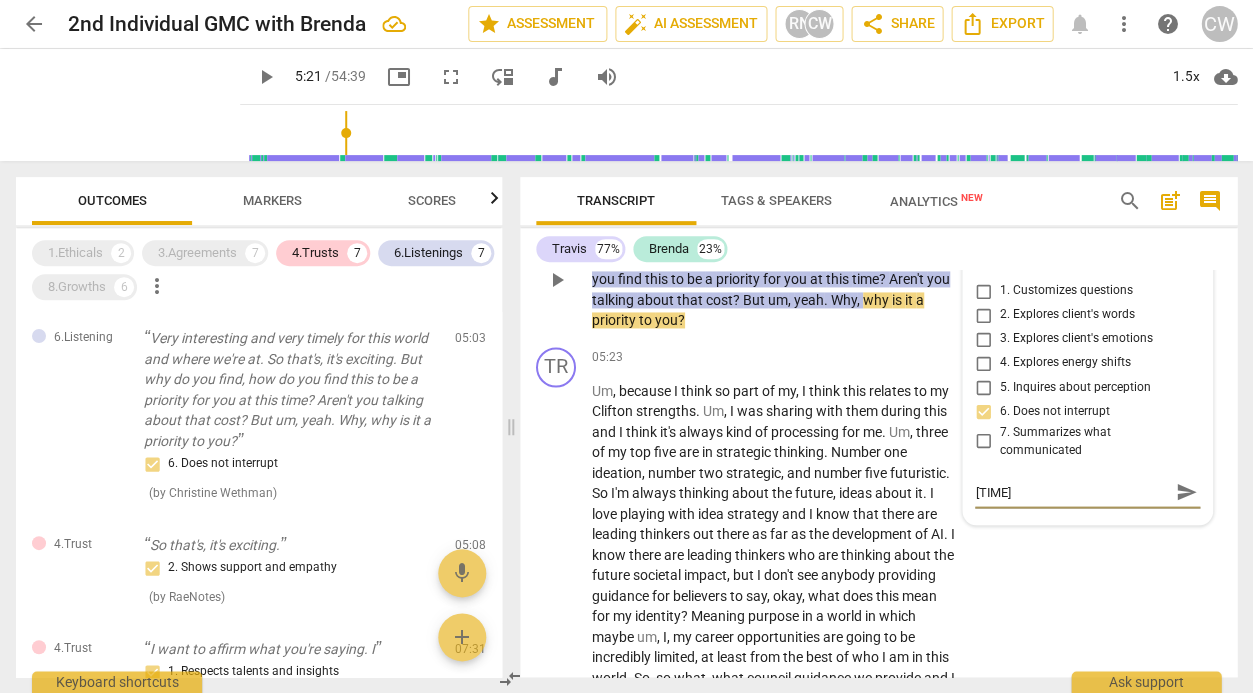 type on "[TIME]-[TIME]" 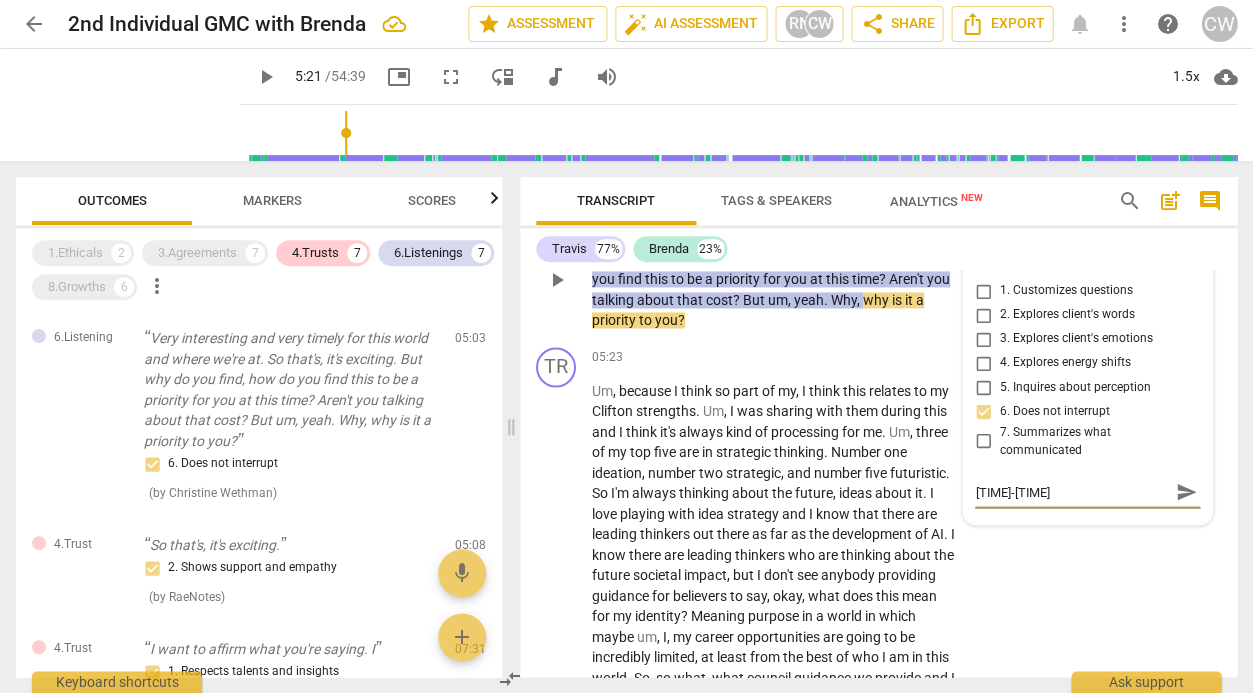 type on "[TIME]-[TIME]" 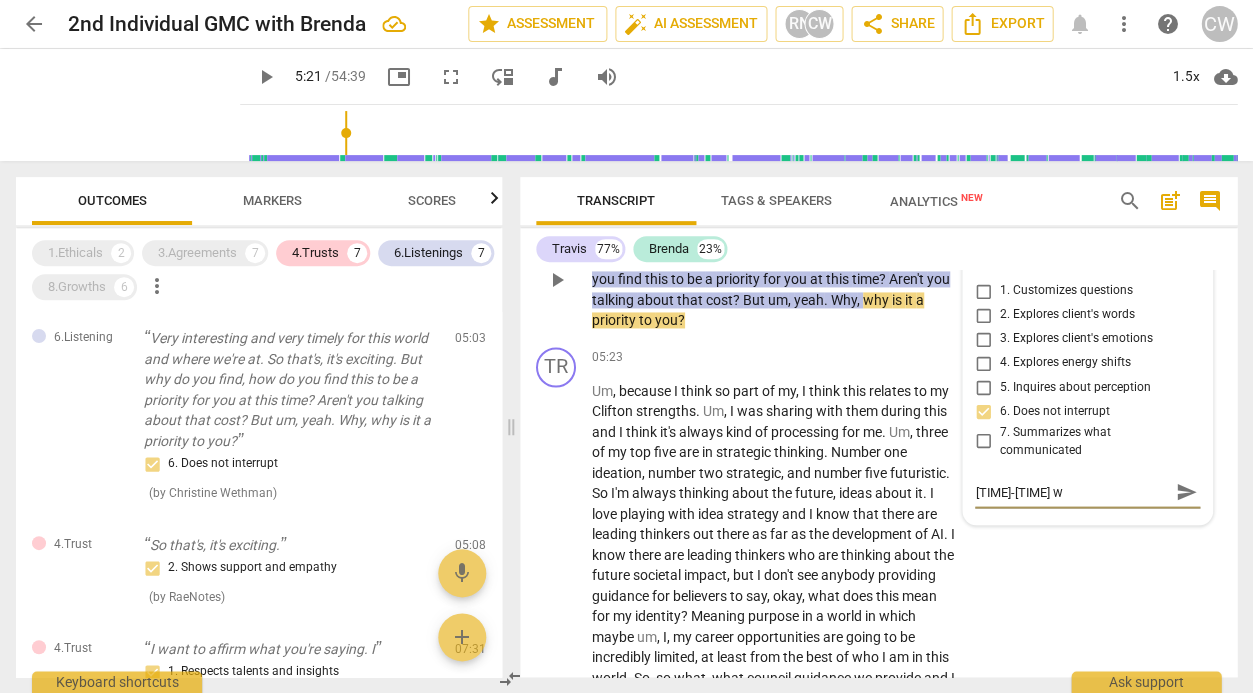type on "[TIME]-[TIME] wi" 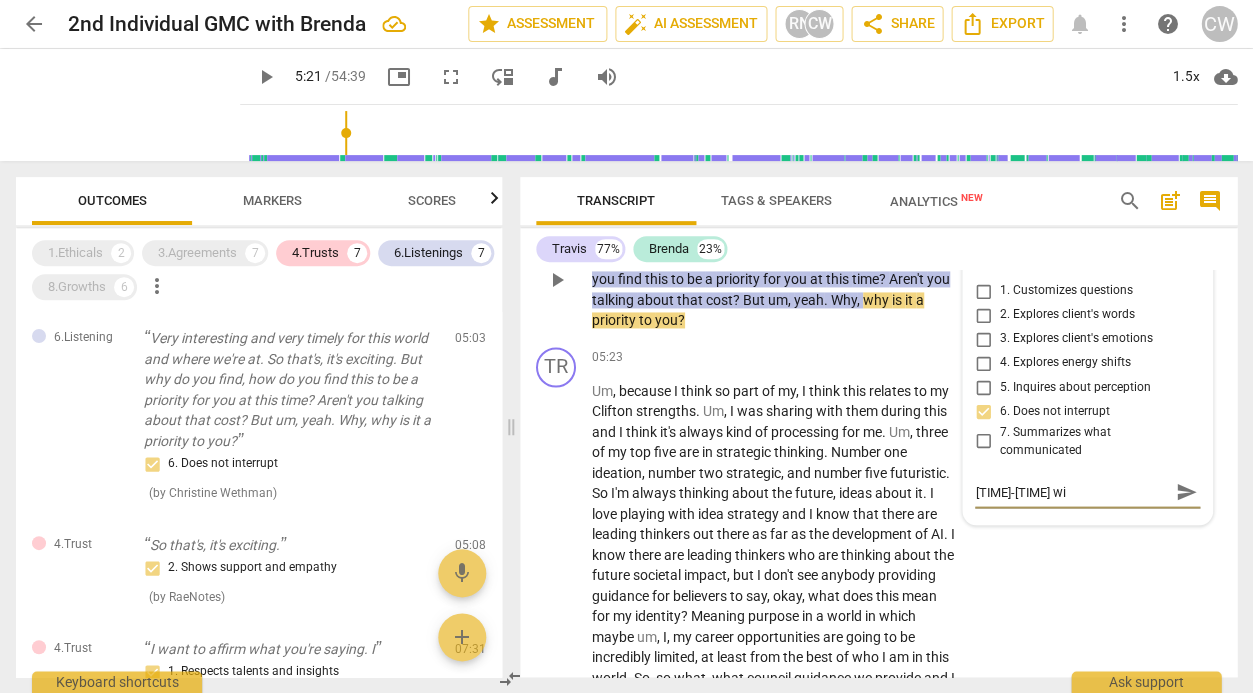type on "[TIME]-[TIME] wit" 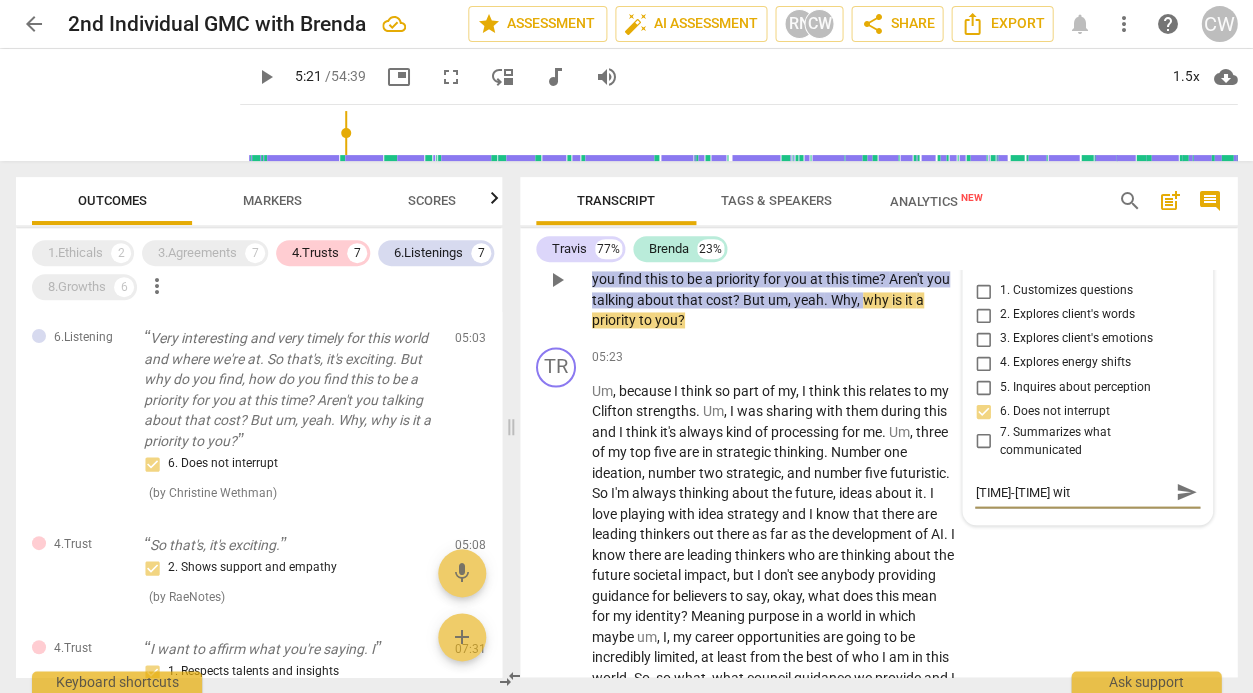 type on "[TIME]-[TIME] with" 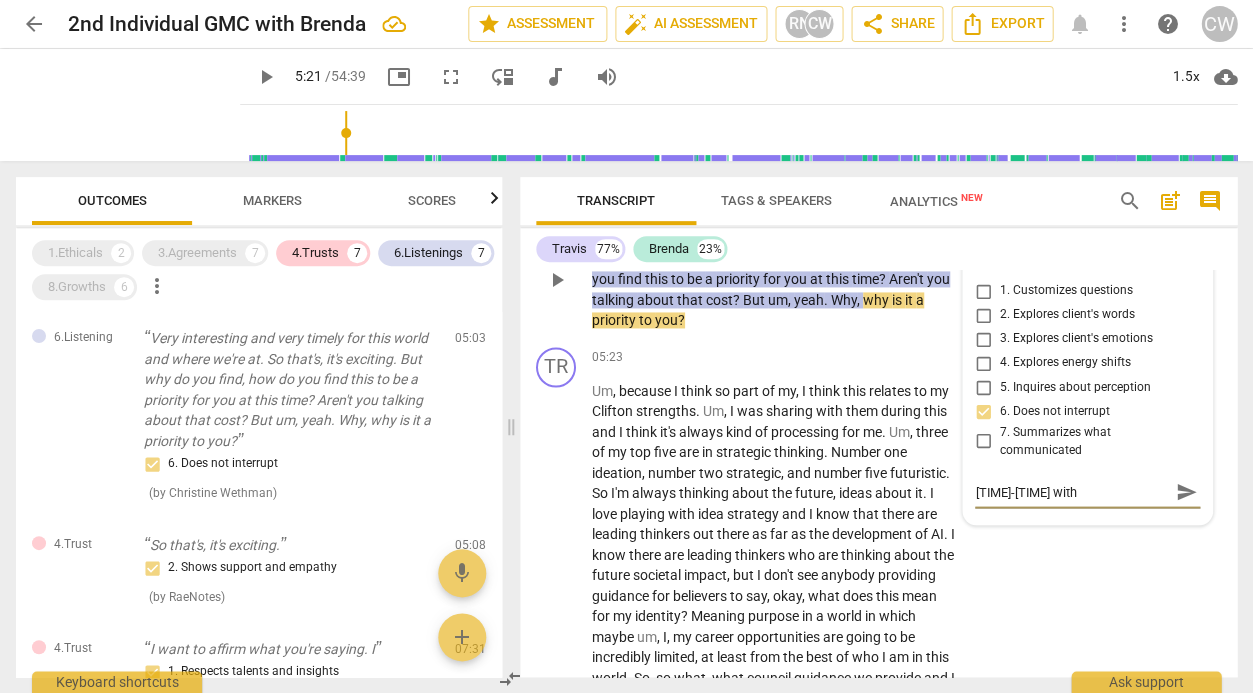 type on "[TIME]-[TIME] witho" 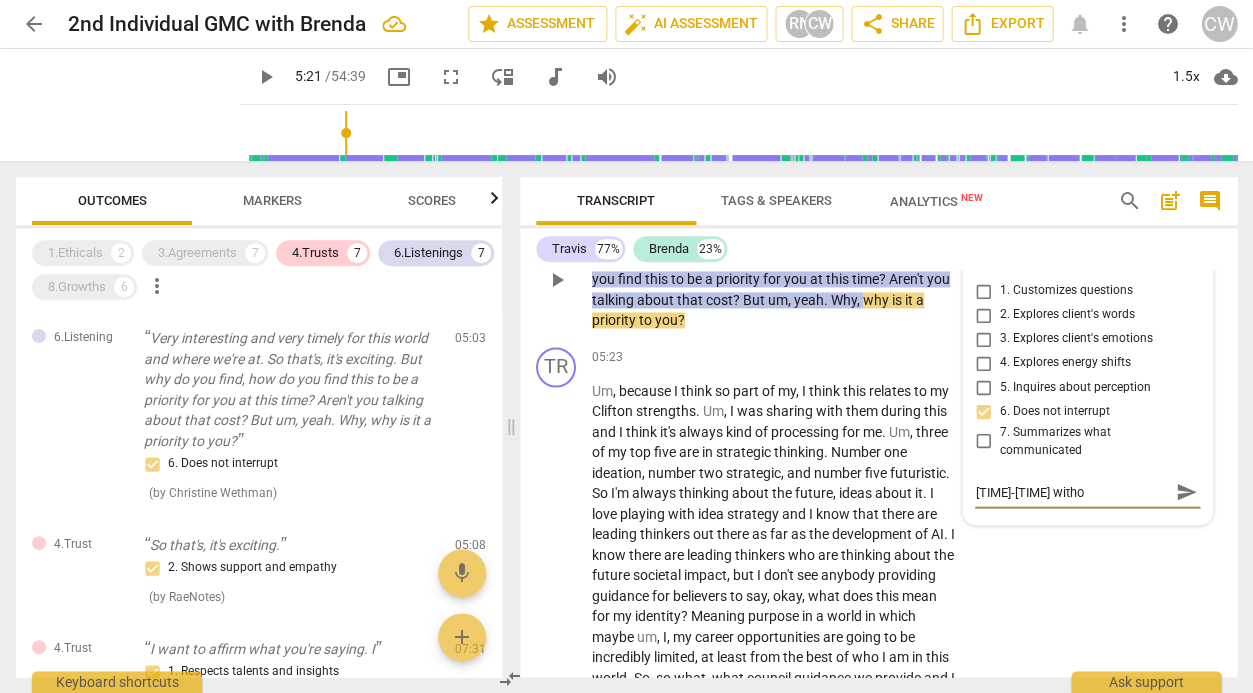 type on "[TIME]-[TIME] withou" 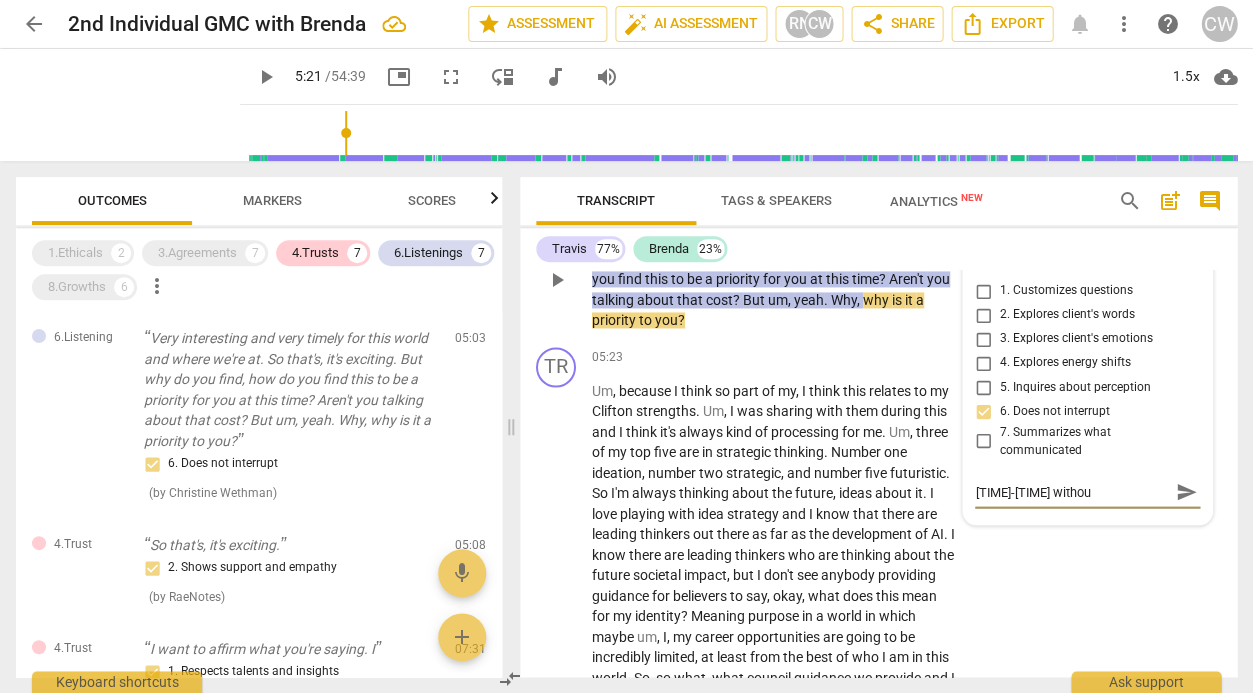 type on "[TIME]-[TIME] without" 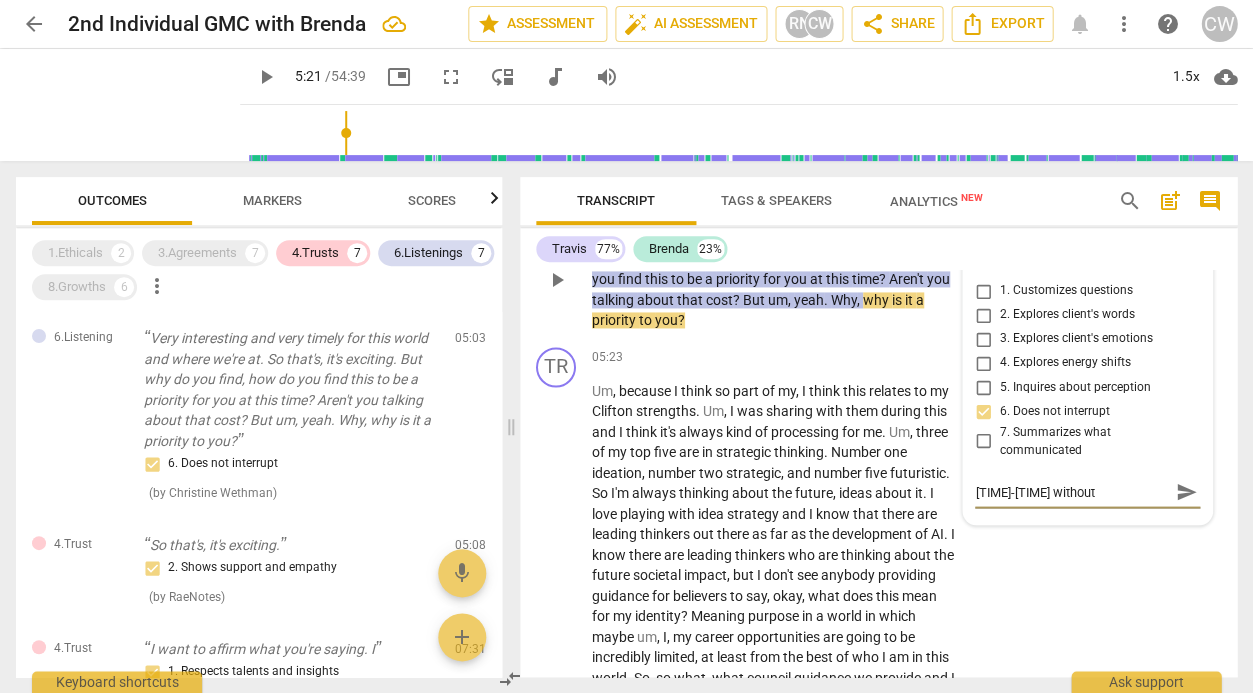 type on "[TIME]-[TIME] without" 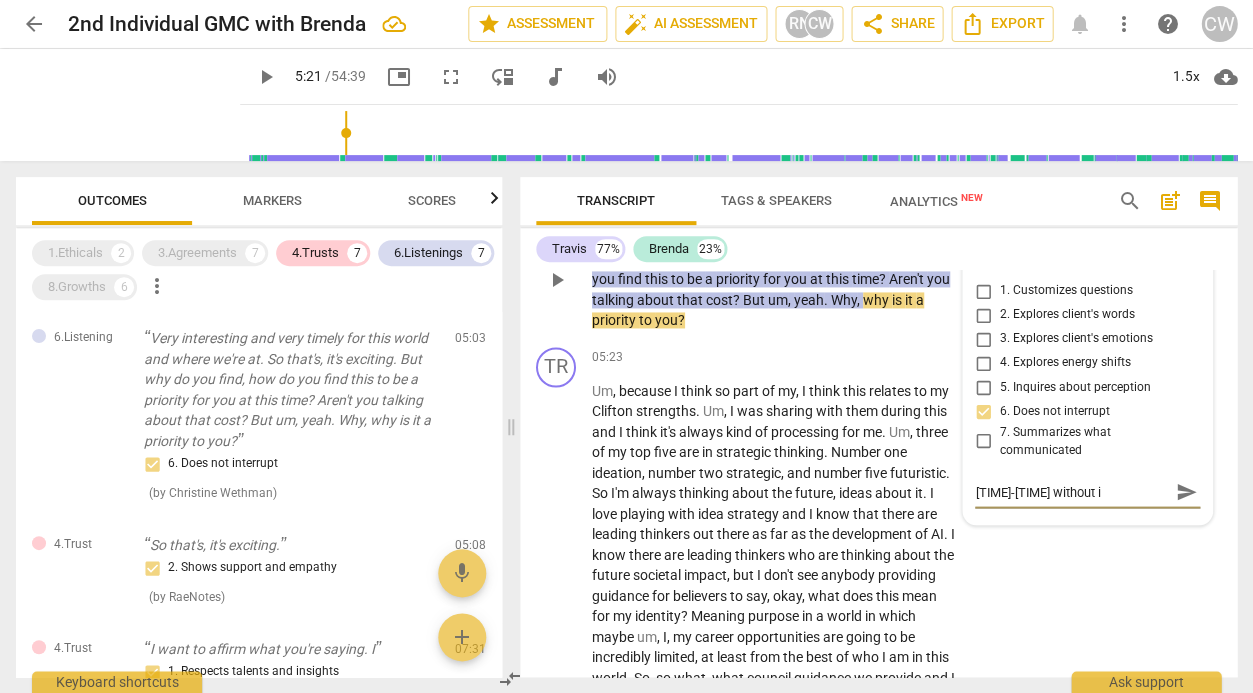type on "[TIME]-[TIME] without in" 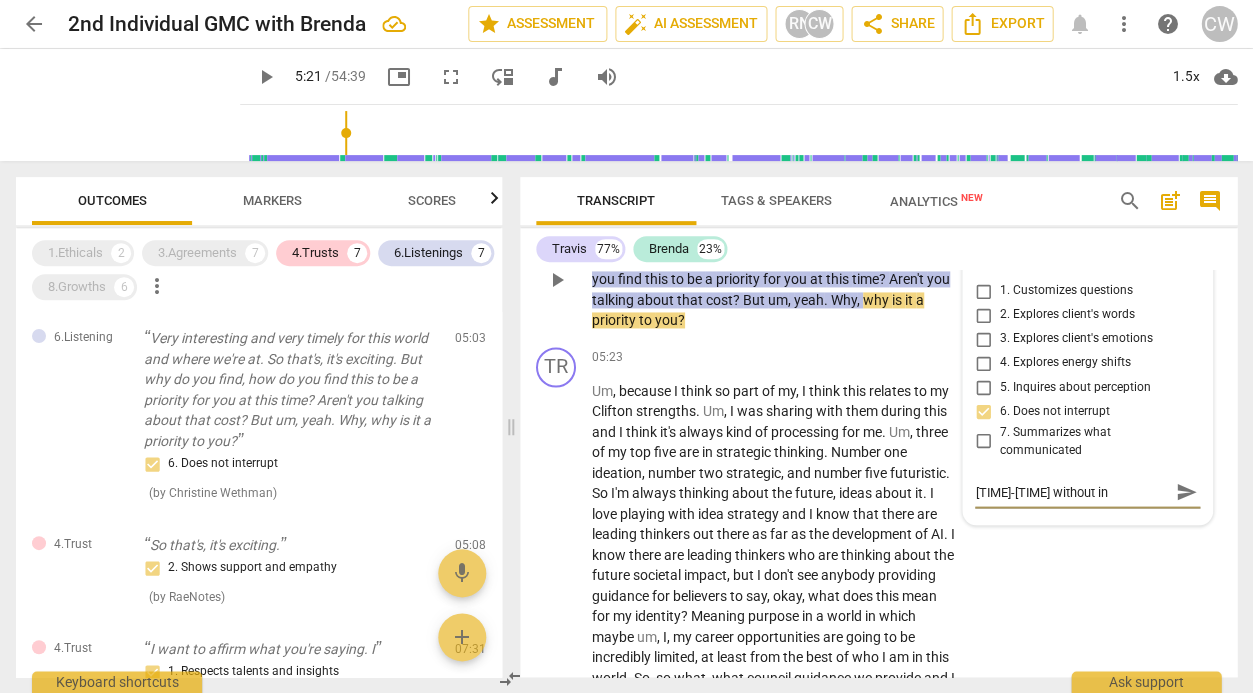 type on "[TIME]-[TIME] without int" 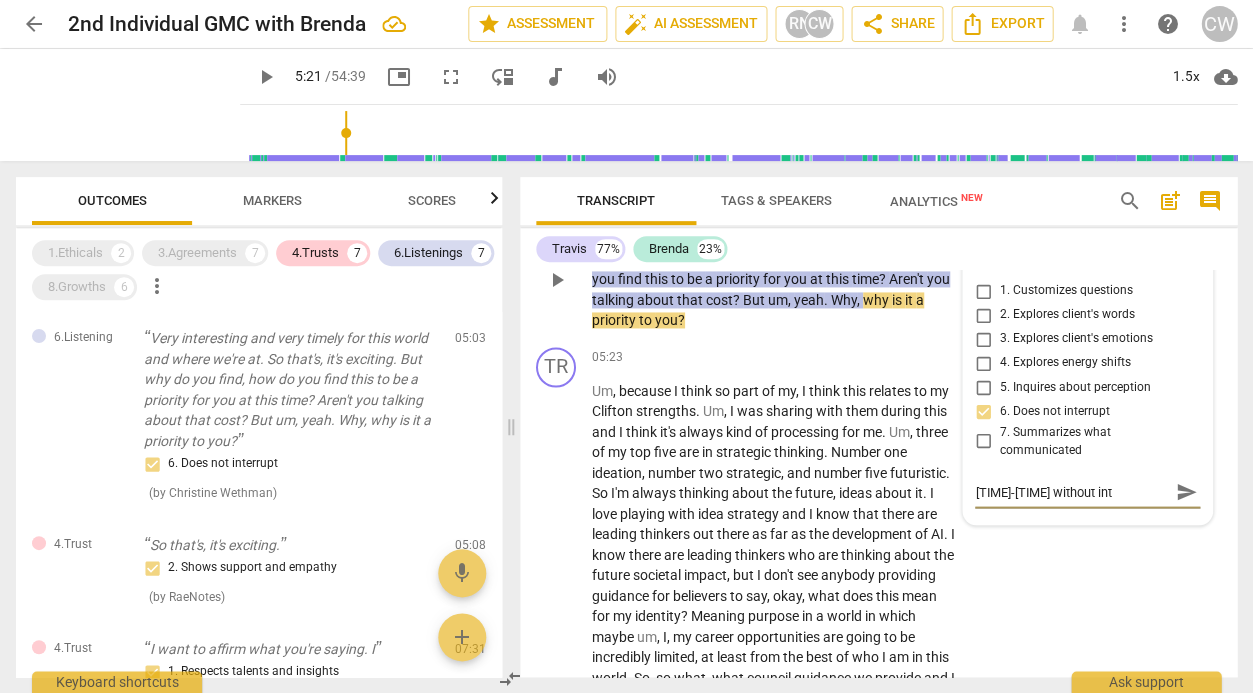type on "[TIME]-[TIME] without inte" 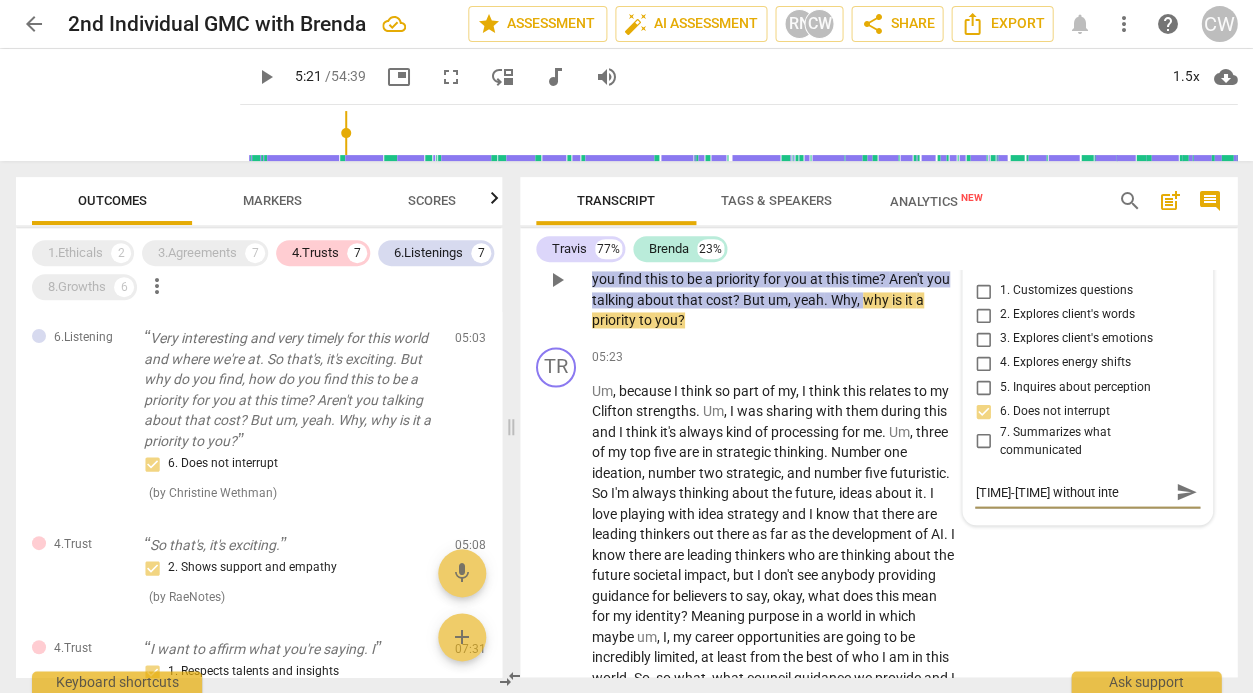 type on "[TIME]-[TIME] without inter" 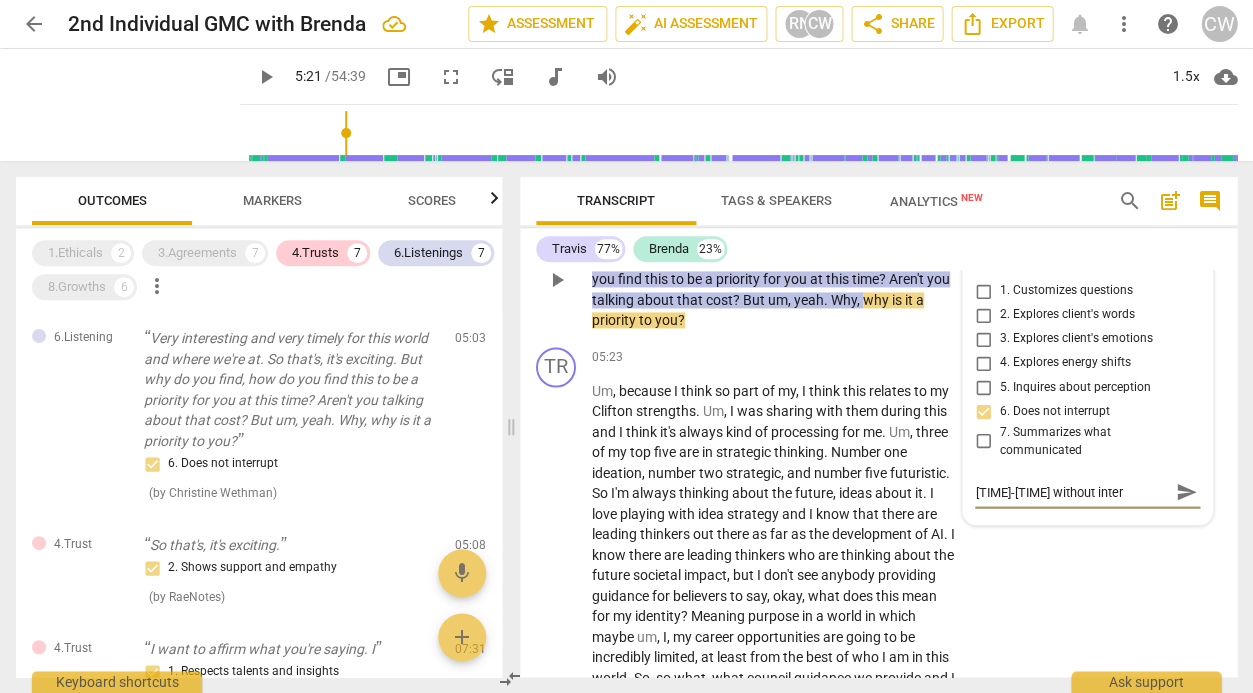 type on "[TIME]-[TIME] without interr" 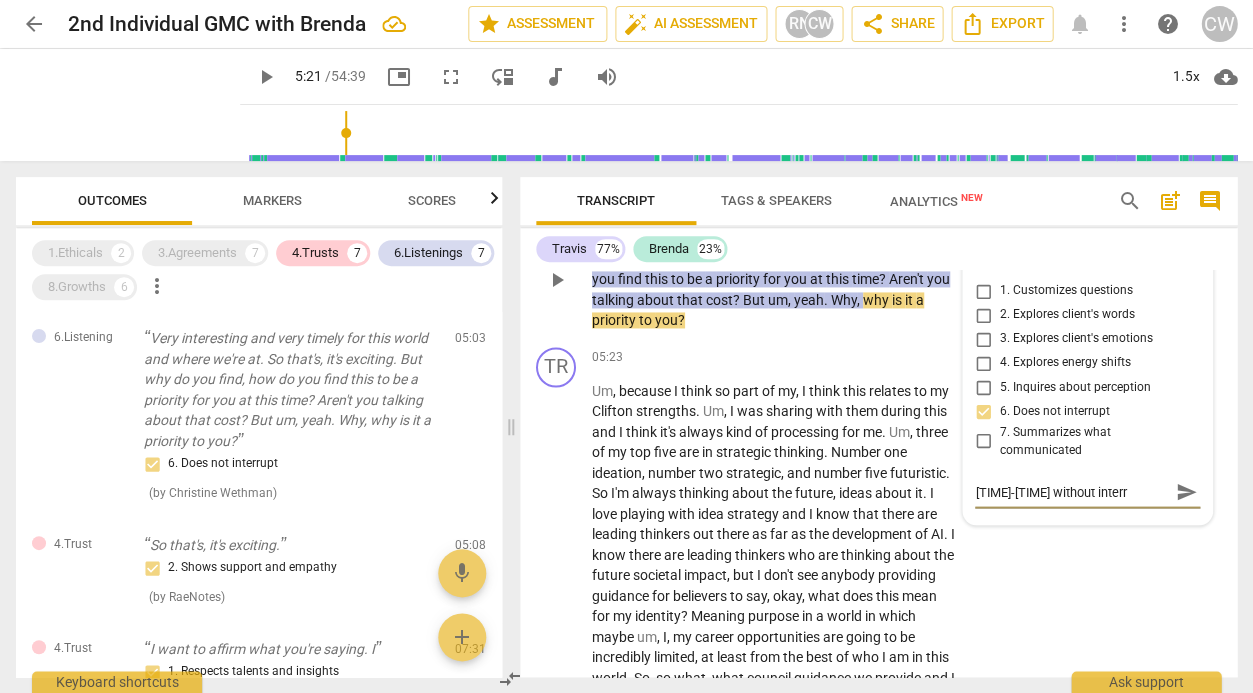 type on "[TIME]-[TIME] without interru" 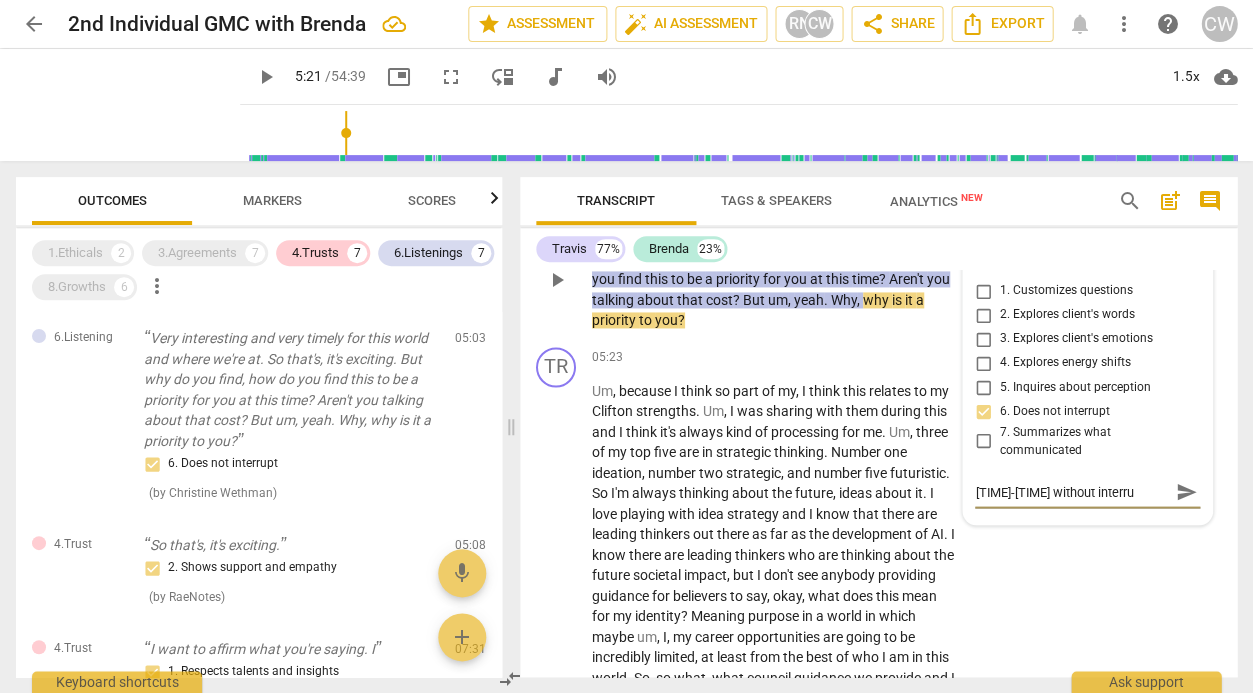 type on "[TIME]-[TIME] without interrup" 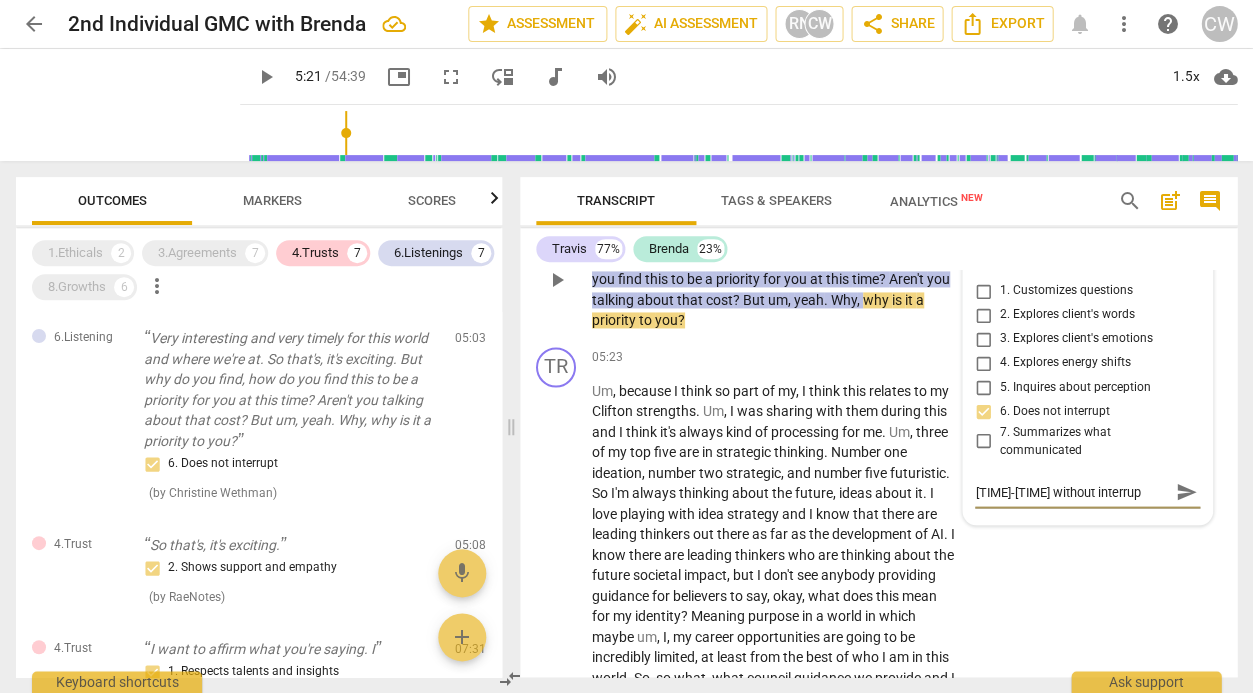 type on "[TIME]-[TIME] without interrupt" 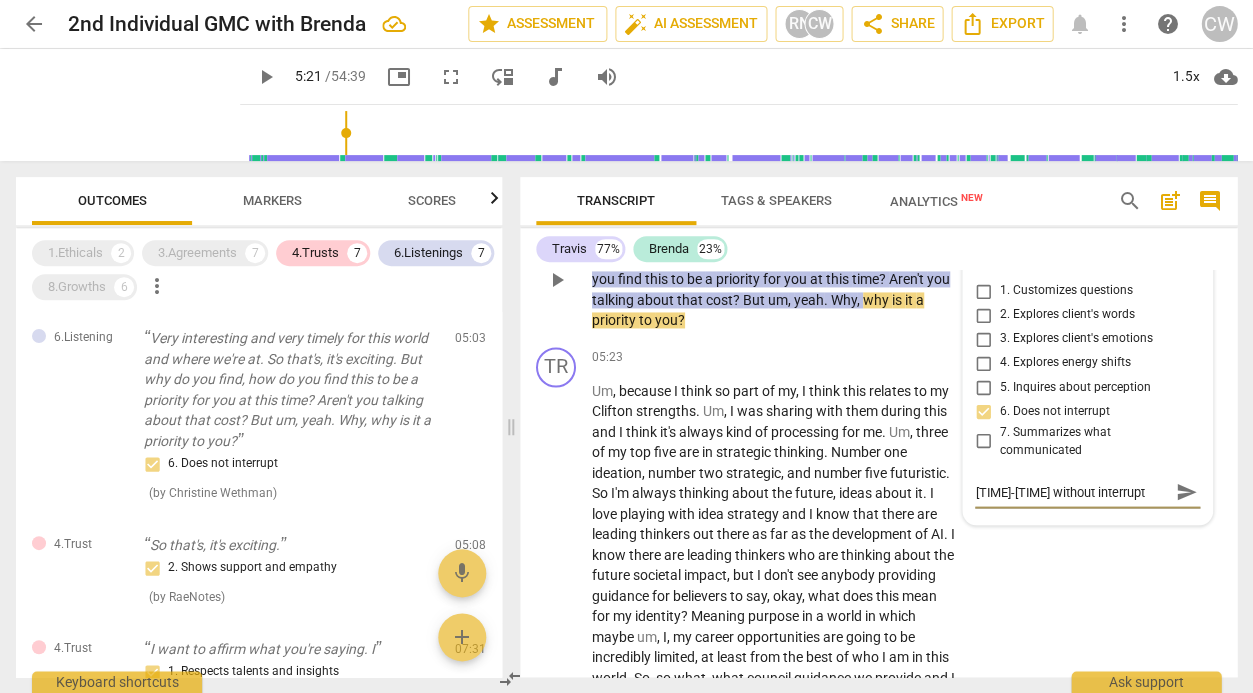 type on "[TIME]-[TIME] without interrupti" 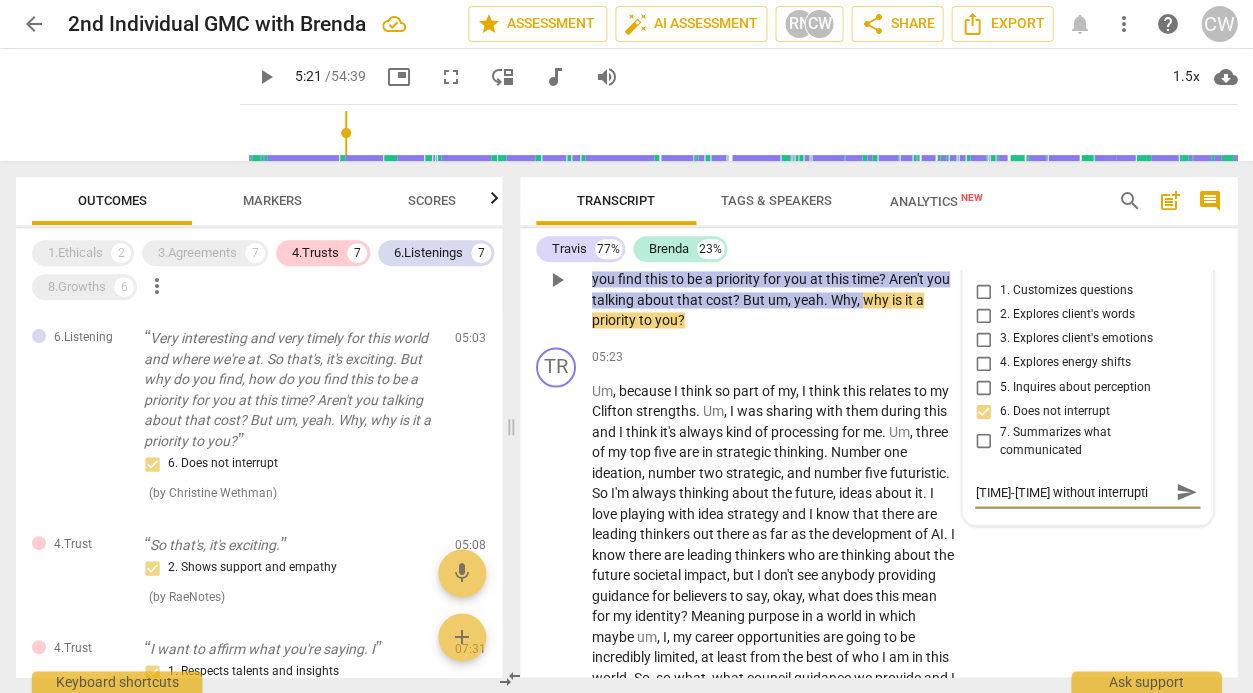 type on "[TIME]-[TIME] without interruptio" 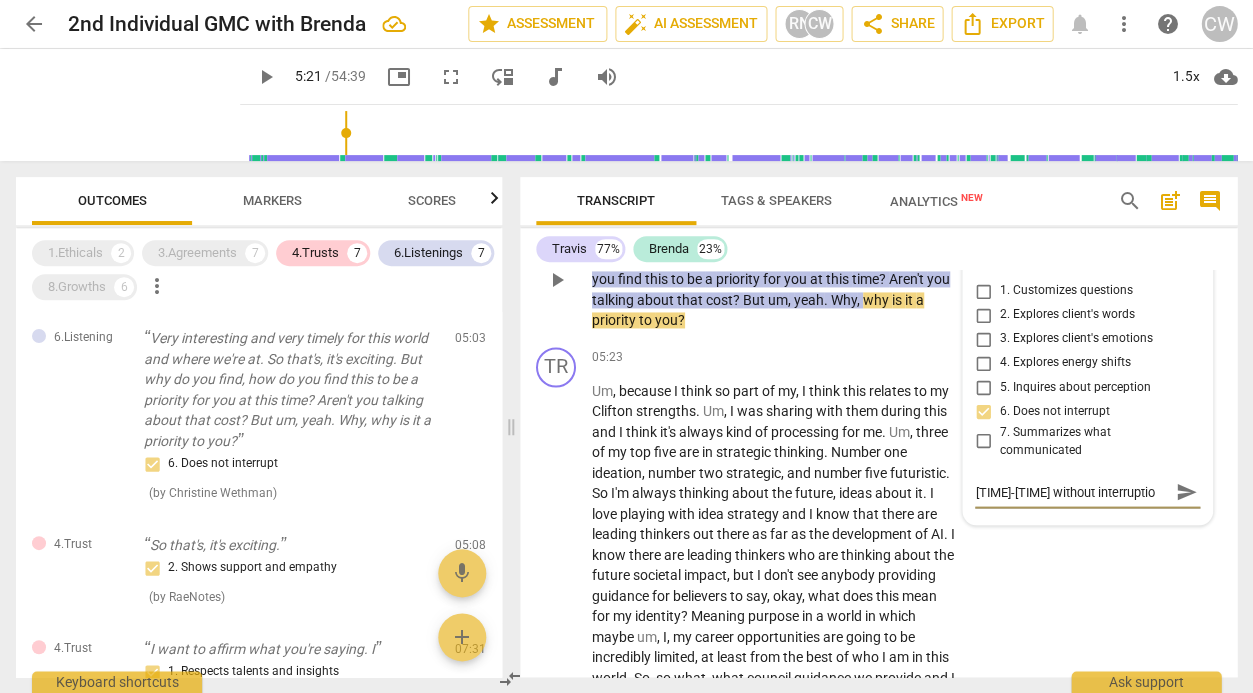 type on "[TIME]-[TIME] without interruption" 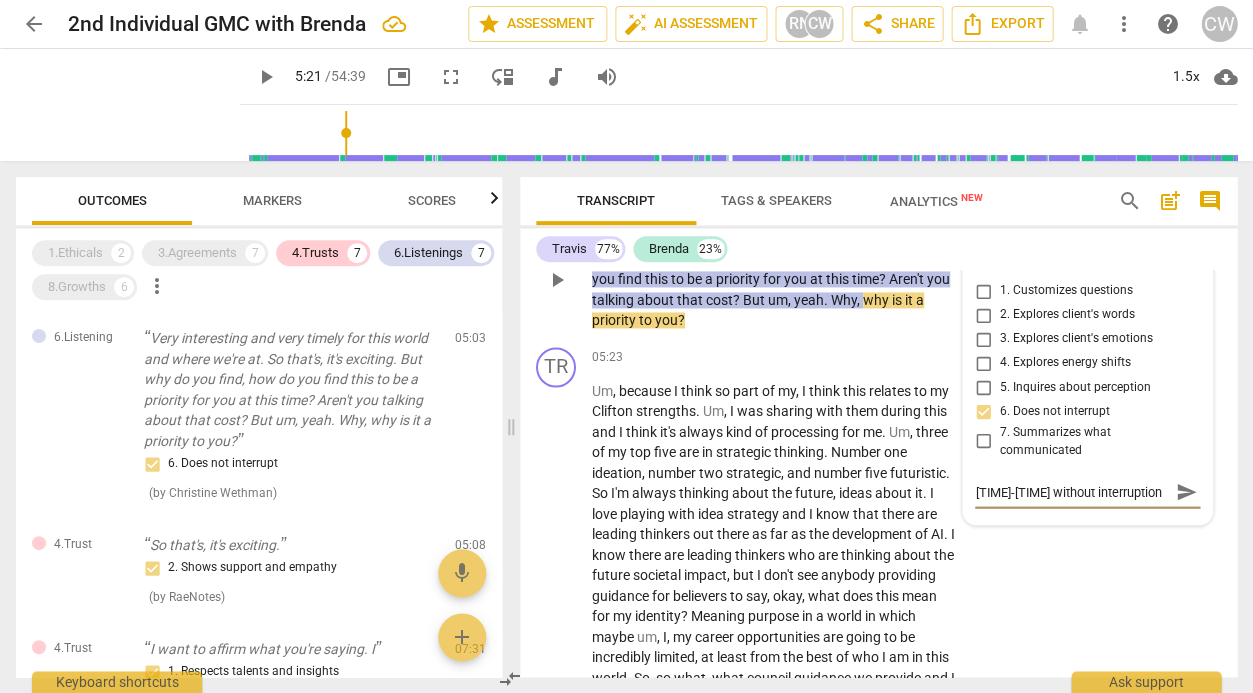 type on "[TIME]-[TIME] without interruption" 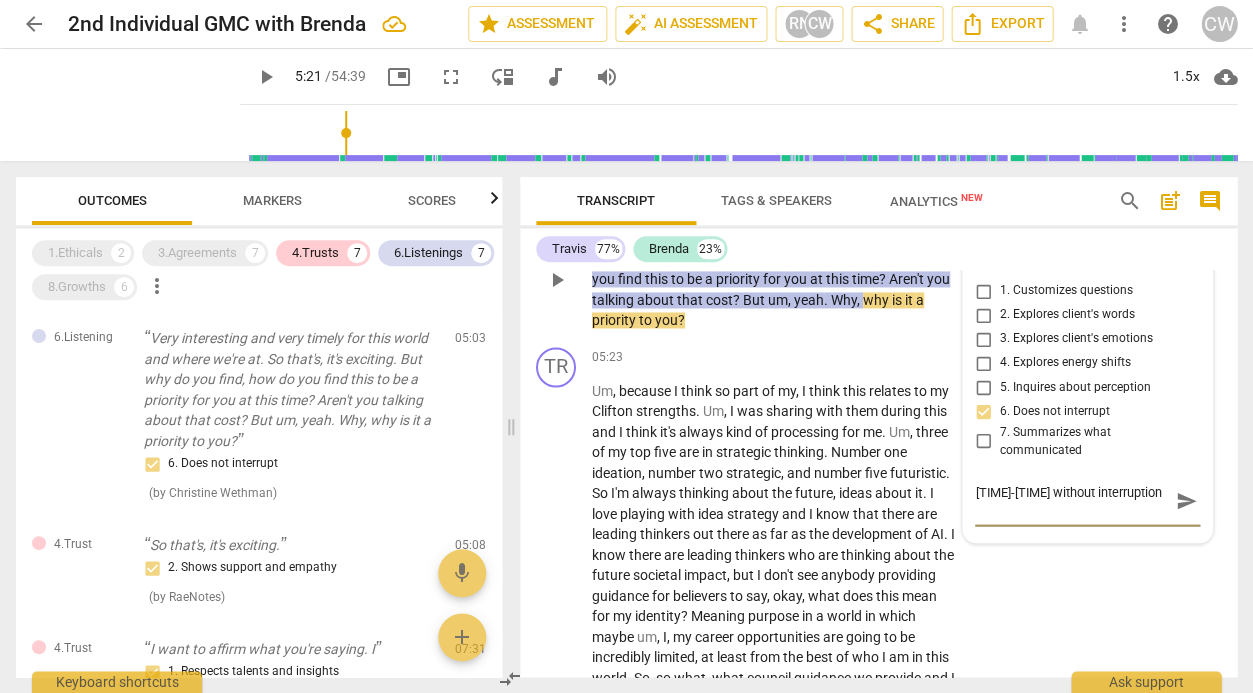type on "[TIME]-[TIME] without interruption" 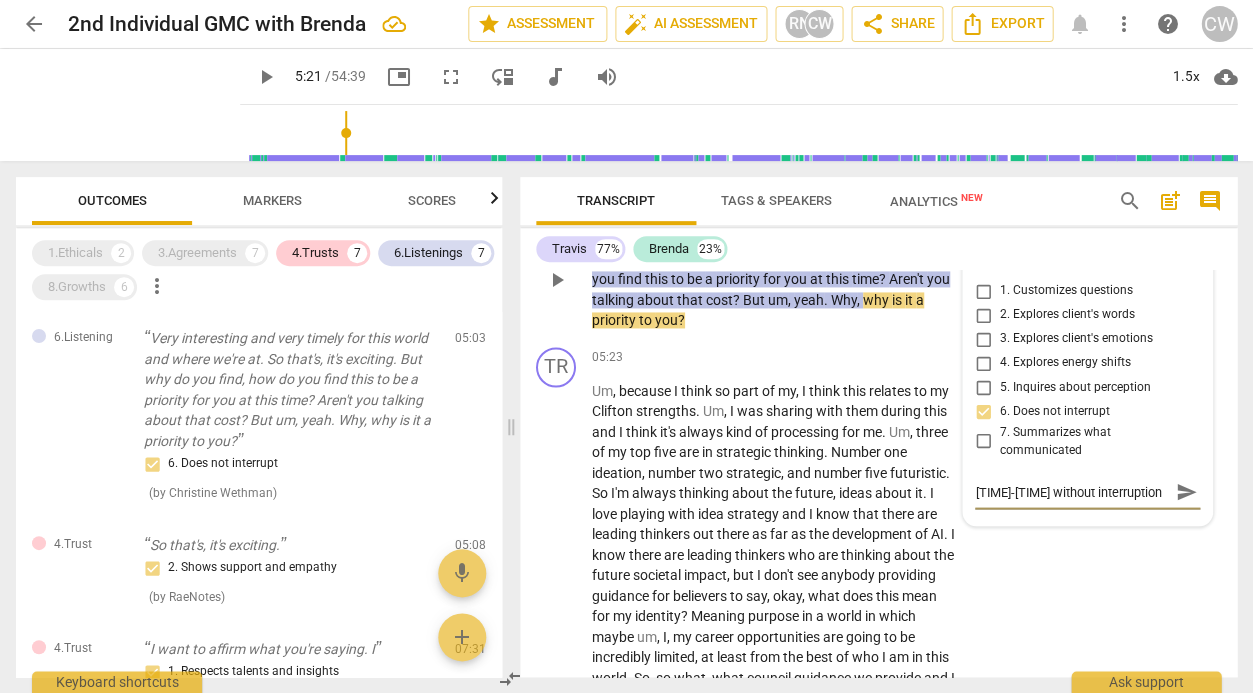 type on "[TIME]-[TIME] without interruption" 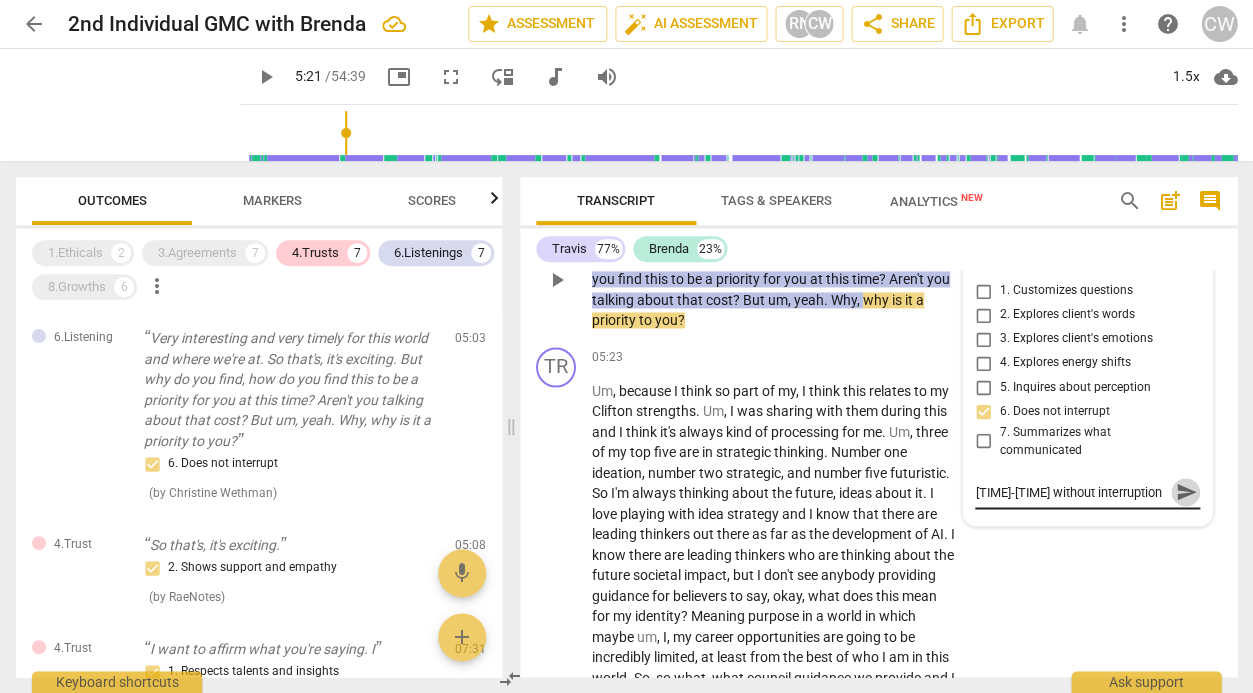 click on "send" at bounding box center [1186, 493] 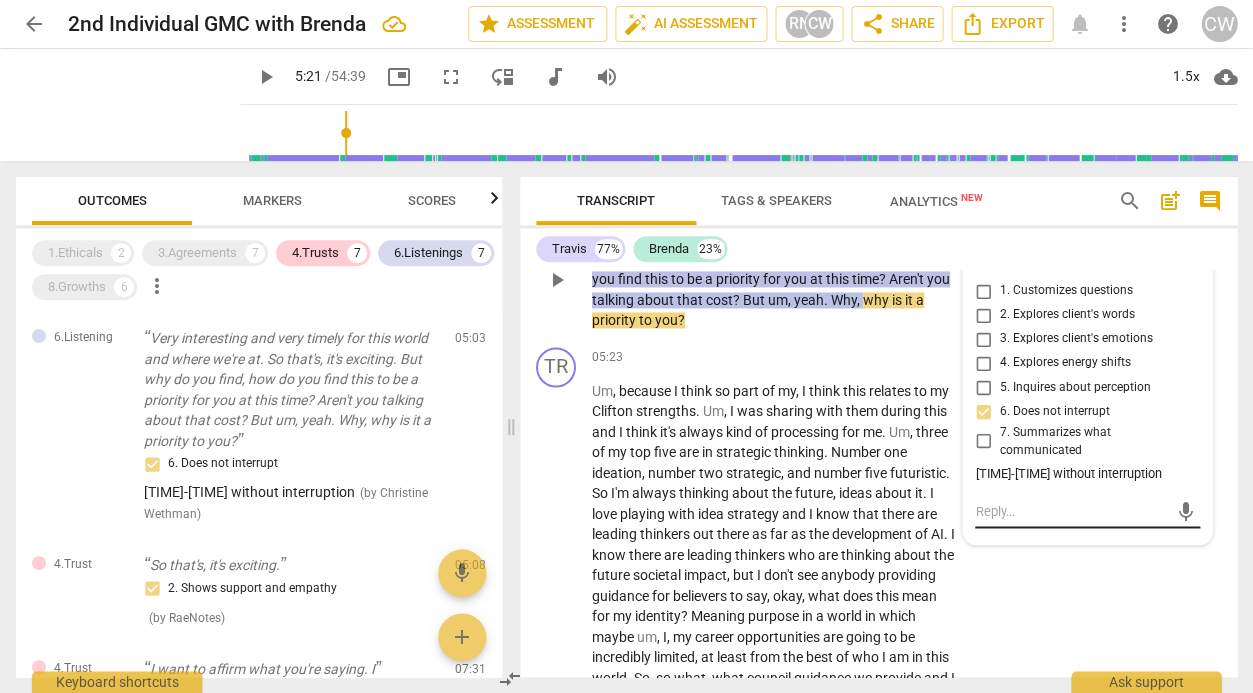 type 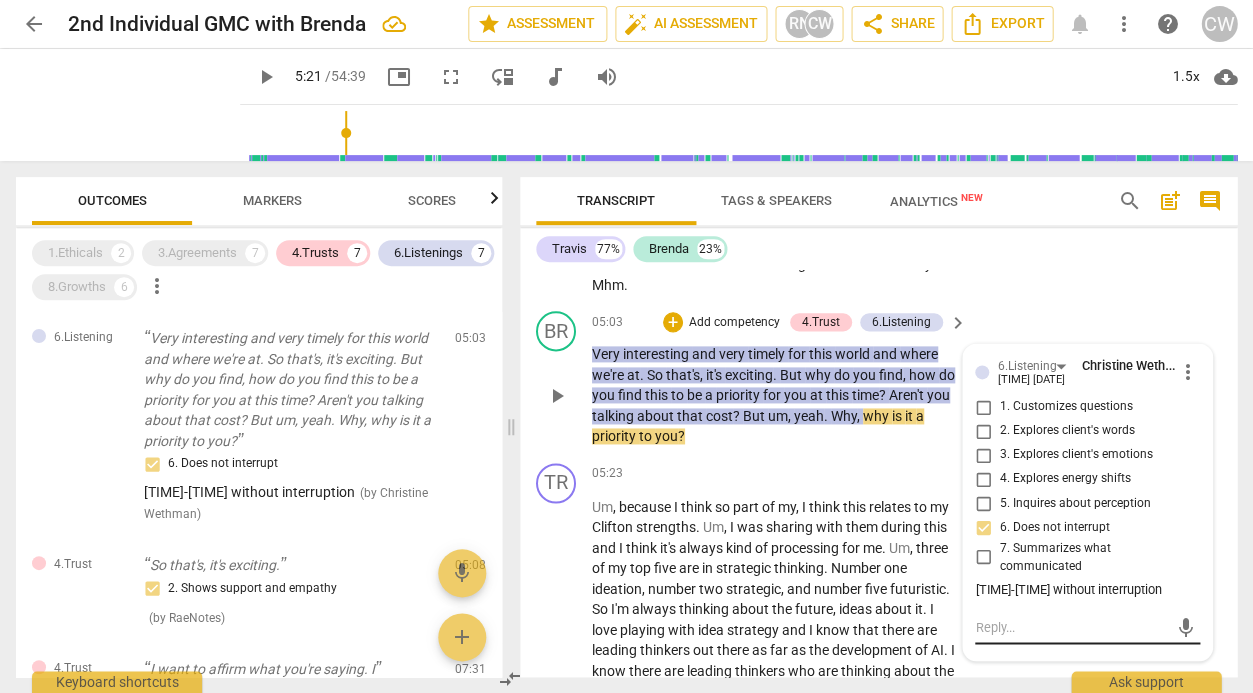scroll, scrollTop: 2031, scrollLeft: 0, axis: vertical 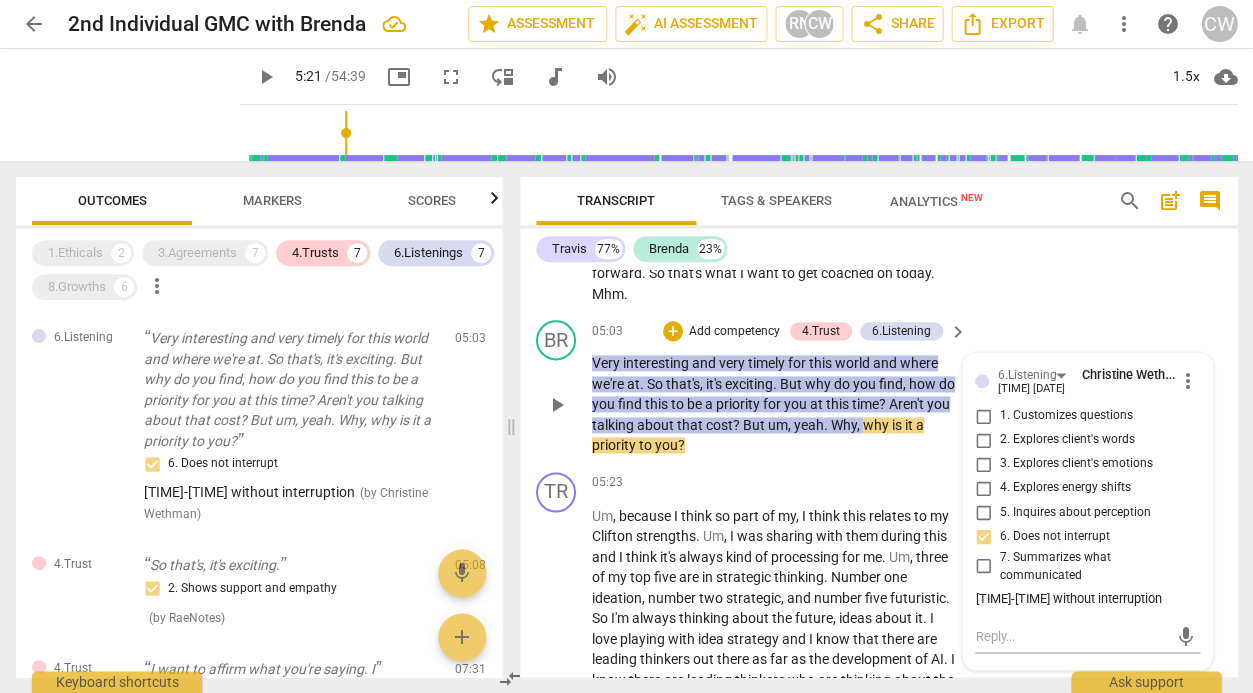click on "Very interesting and very timely for this world and where we're at . So that's , it's exciting . But why do you find , how do you find this to be a priority for you at this time ? Aren't you talking about that cost ? But um , yeah . Why , why is it a priority to you ?" at bounding box center [774, 404] 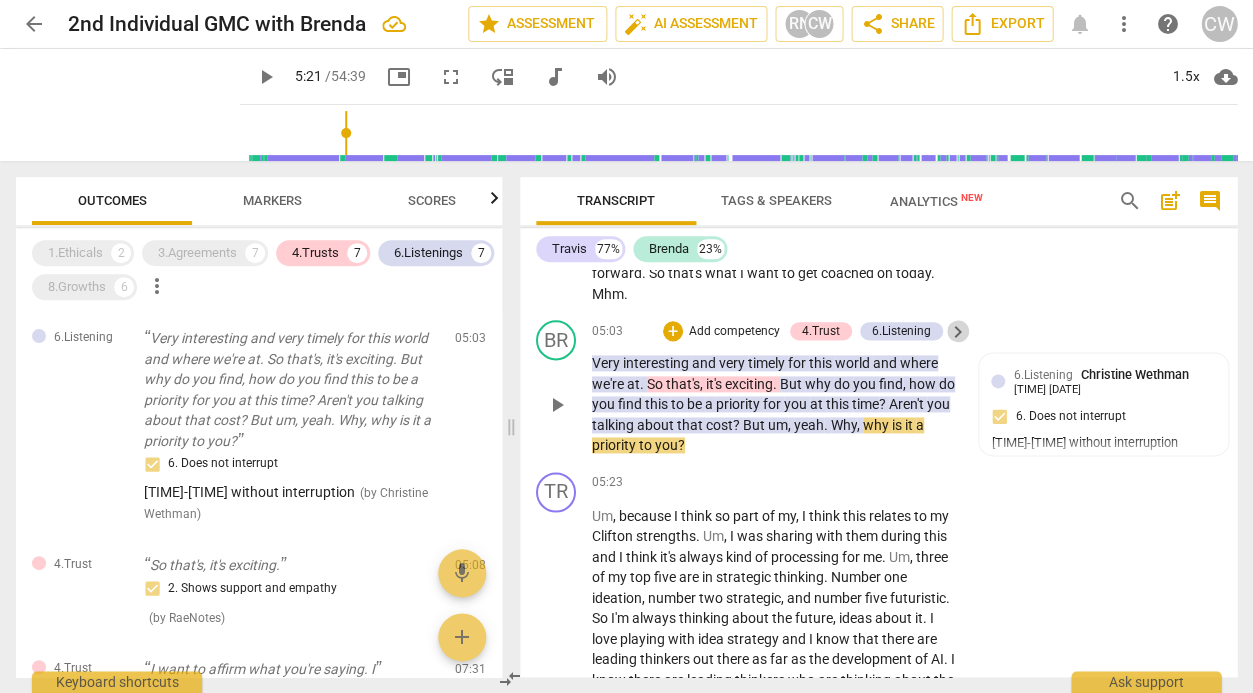 click on "keyboard_arrow_right" at bounding box center (958, 332) 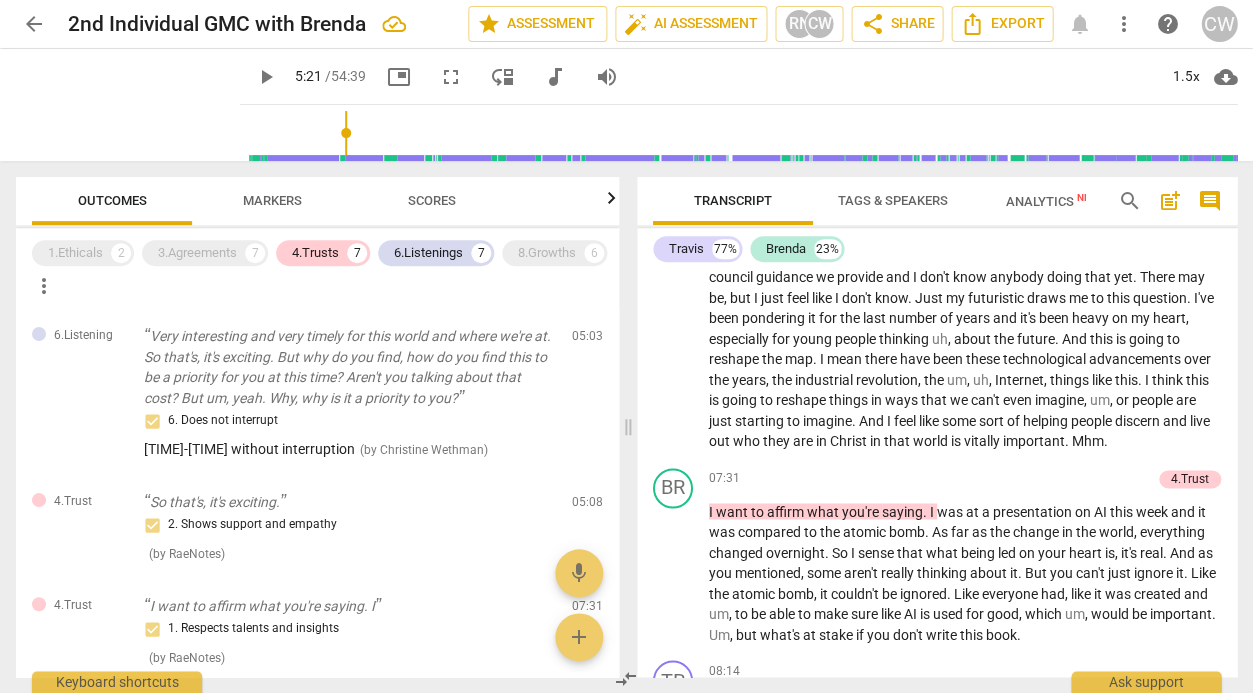 scroll, scrollTop: 1318, scrollLeft: 0, axis: vertical 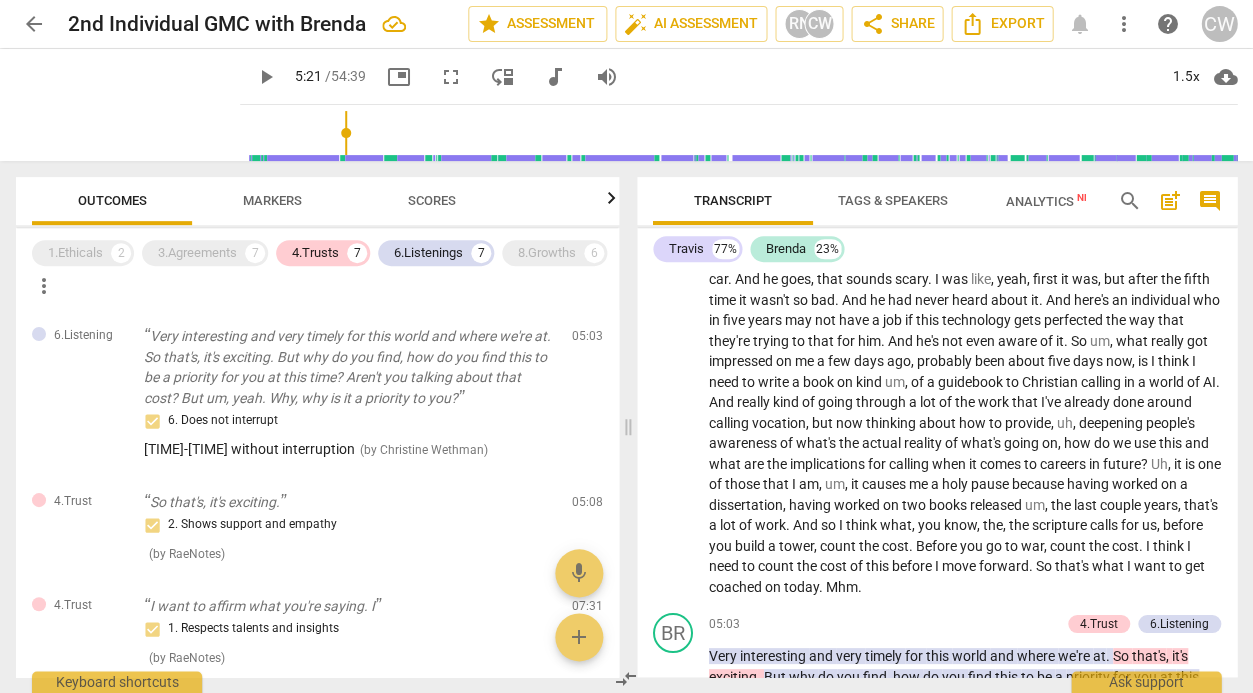 drag, startPoint x: 1226, startPoint y: 300, endPoint x: 1226, endPoint y: 316, distance: 16 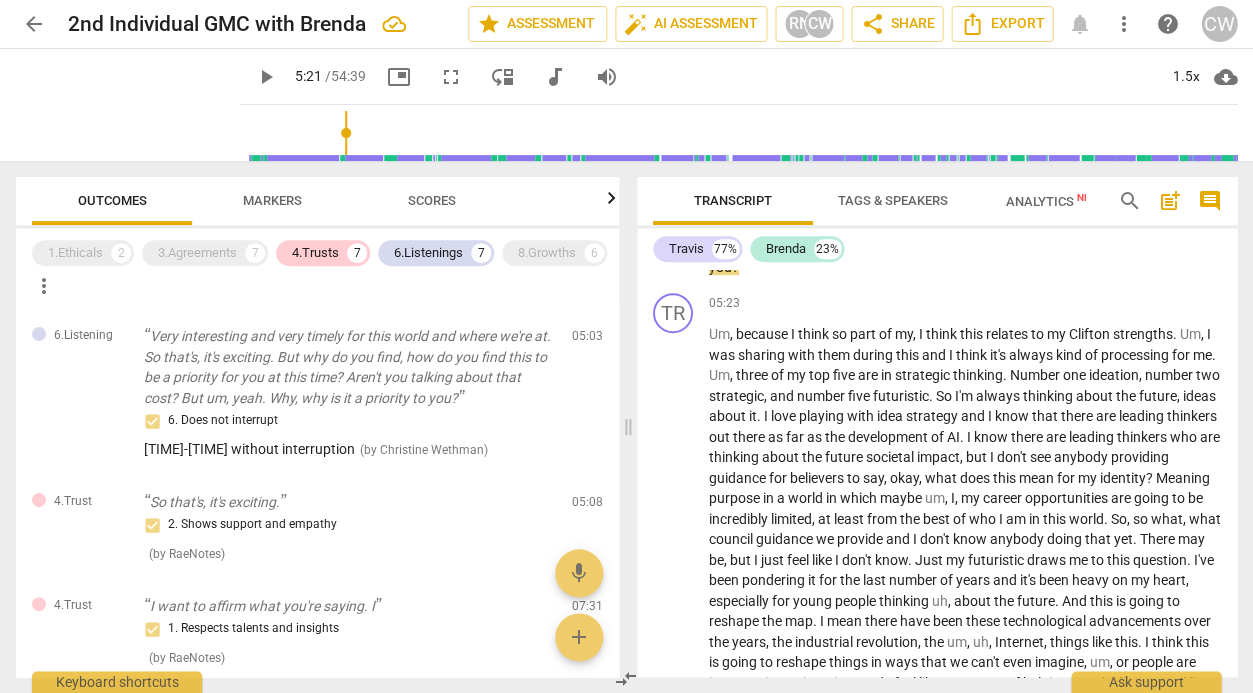 scroll, scrollTop: 1511, scrollLeft: 0, axis: vertical 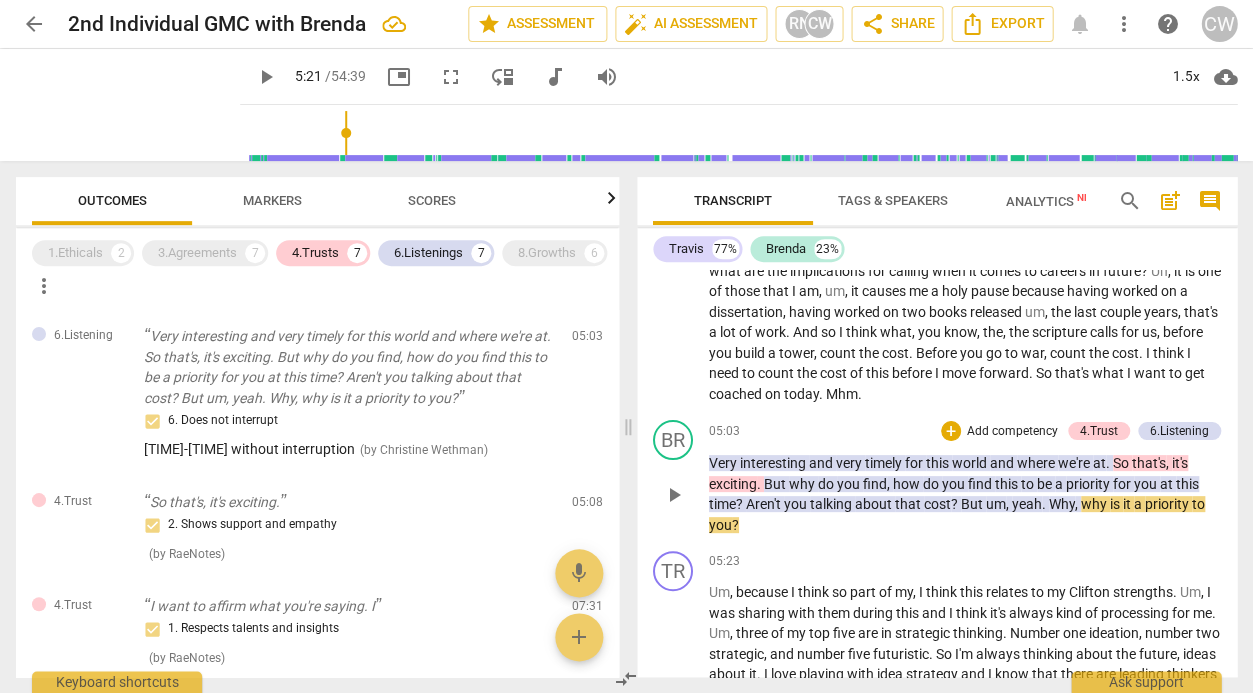 click on "Very interesting and very timely for this world and where we're at . So that's , it's exciting . But why do you find , how do you find this to be a priority for you at this time ? Aren't you talking about that cost ? But um , yeah . Why , why is it a priority to you ?" at bounding box center [965, 494] 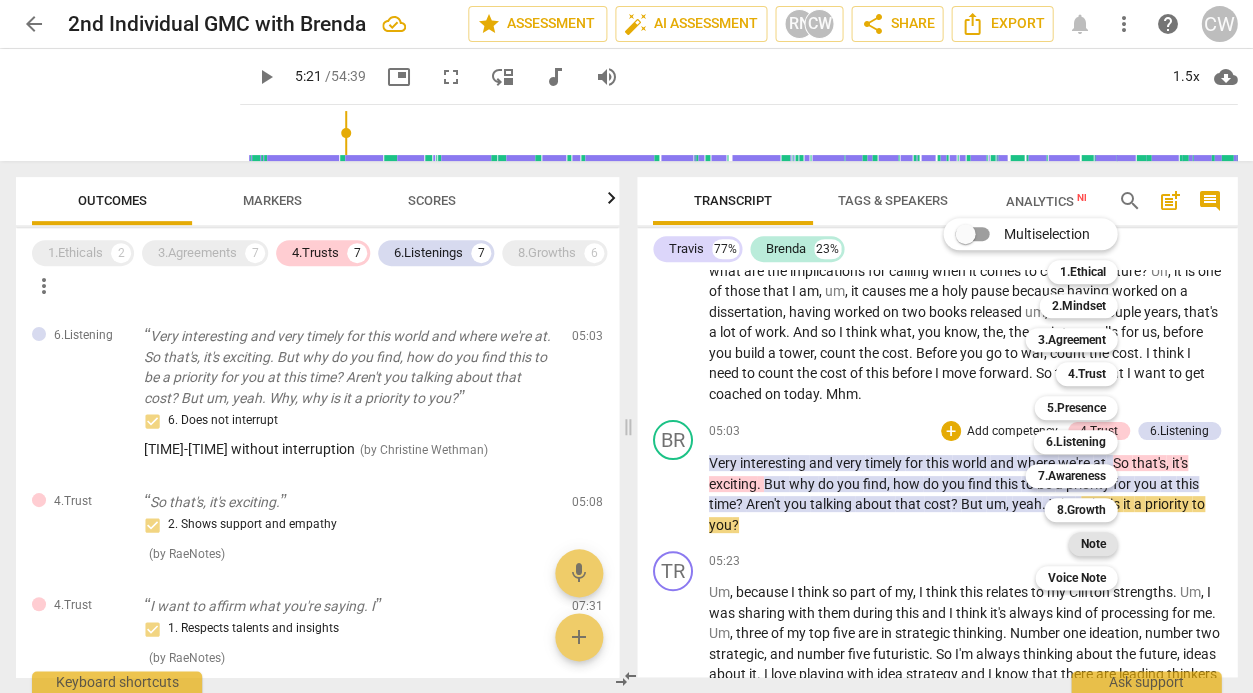 click on "Note" at bounding box center (1092, 544) 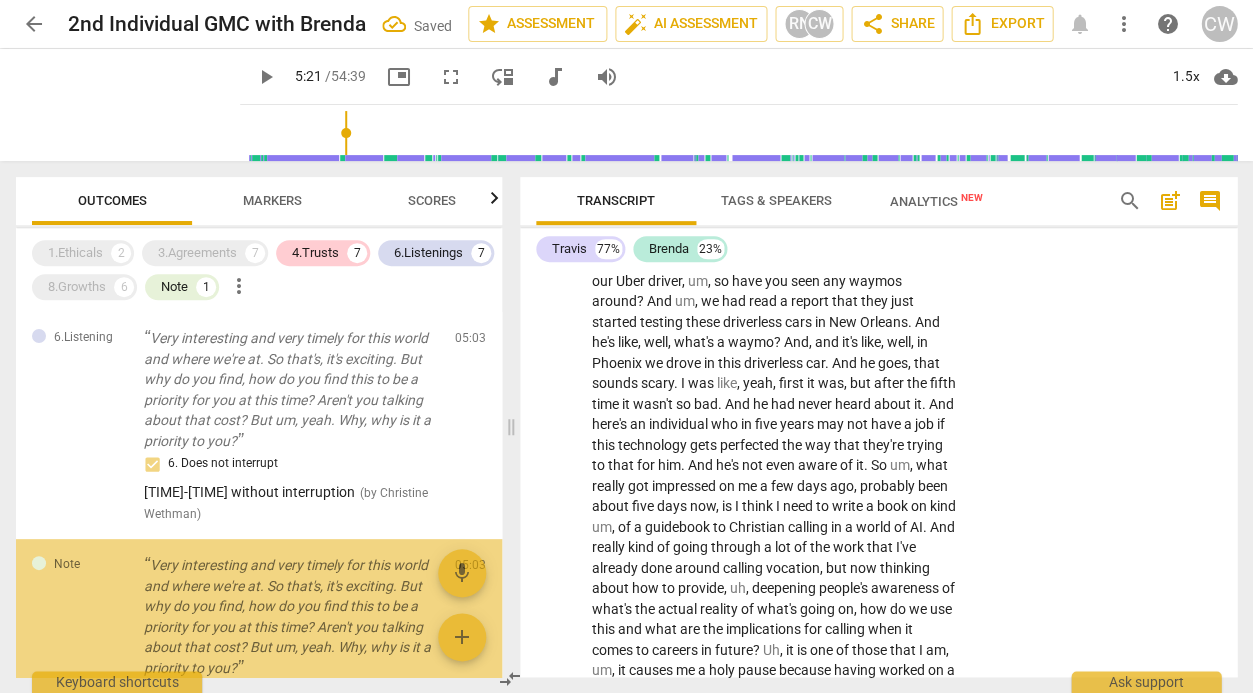 scroll, scrollTop: 126, scrollLeft: 0, axis: vertical 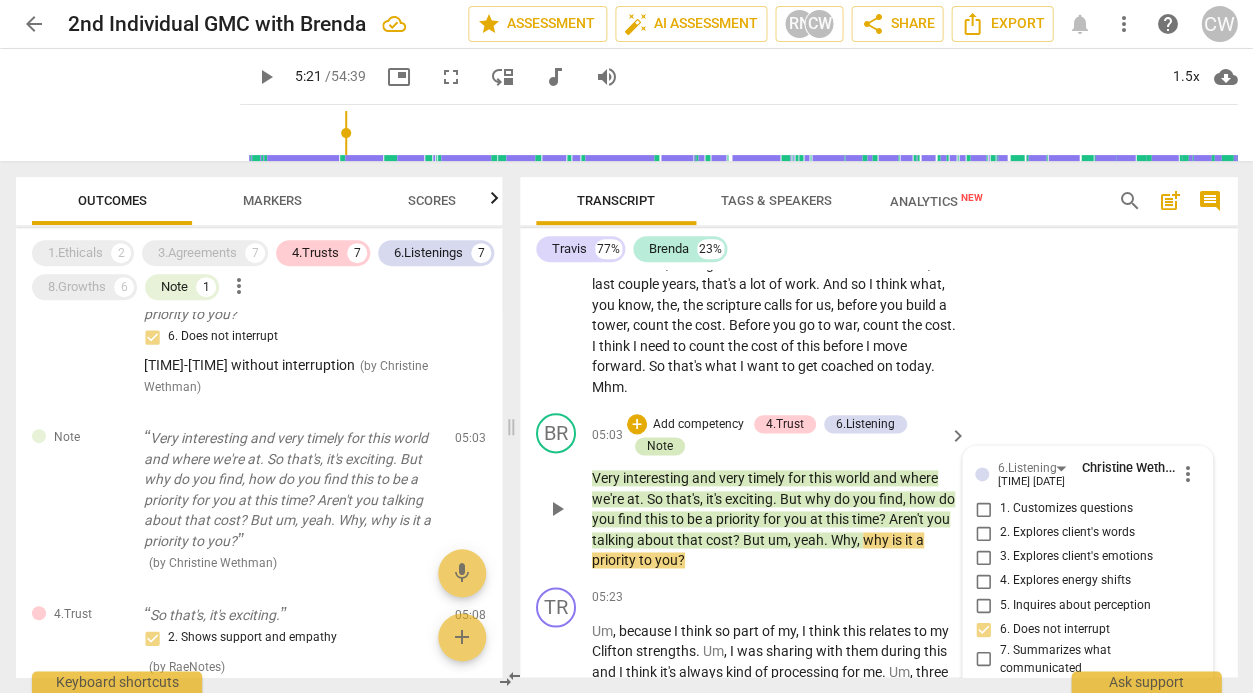 click on "Note" at bounding box center (660, 446) 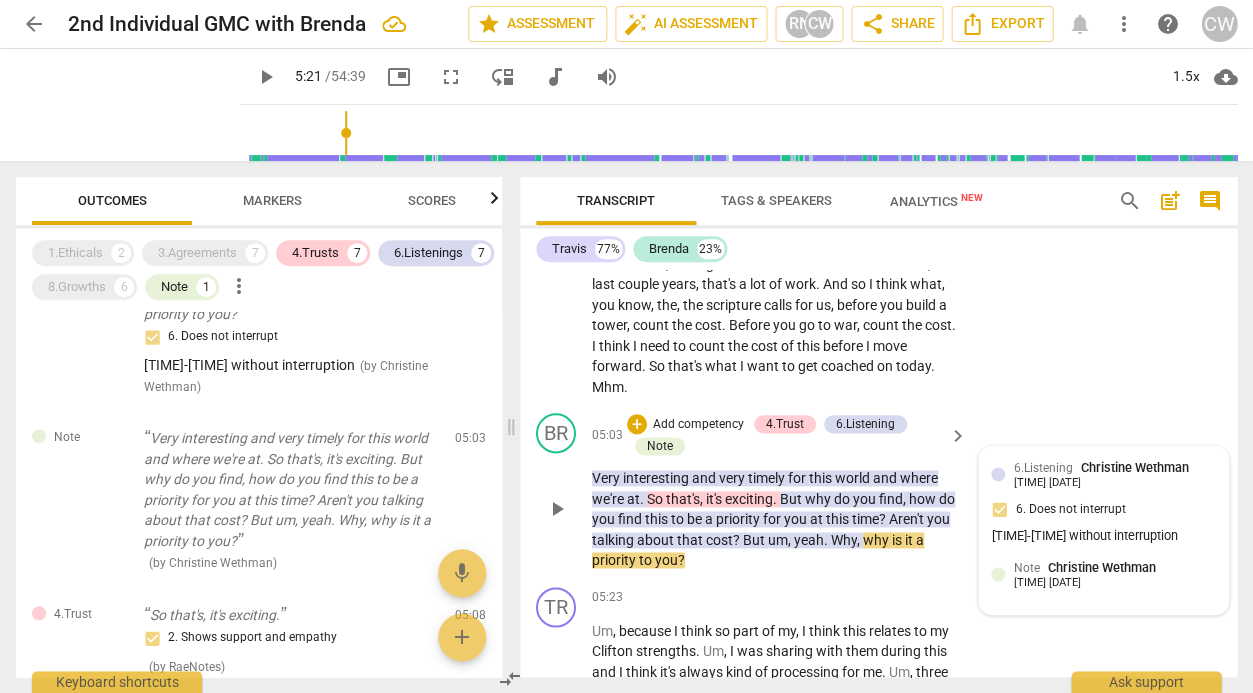 click on "[TIME] [DATE]" at bounding box center (1046, 583) 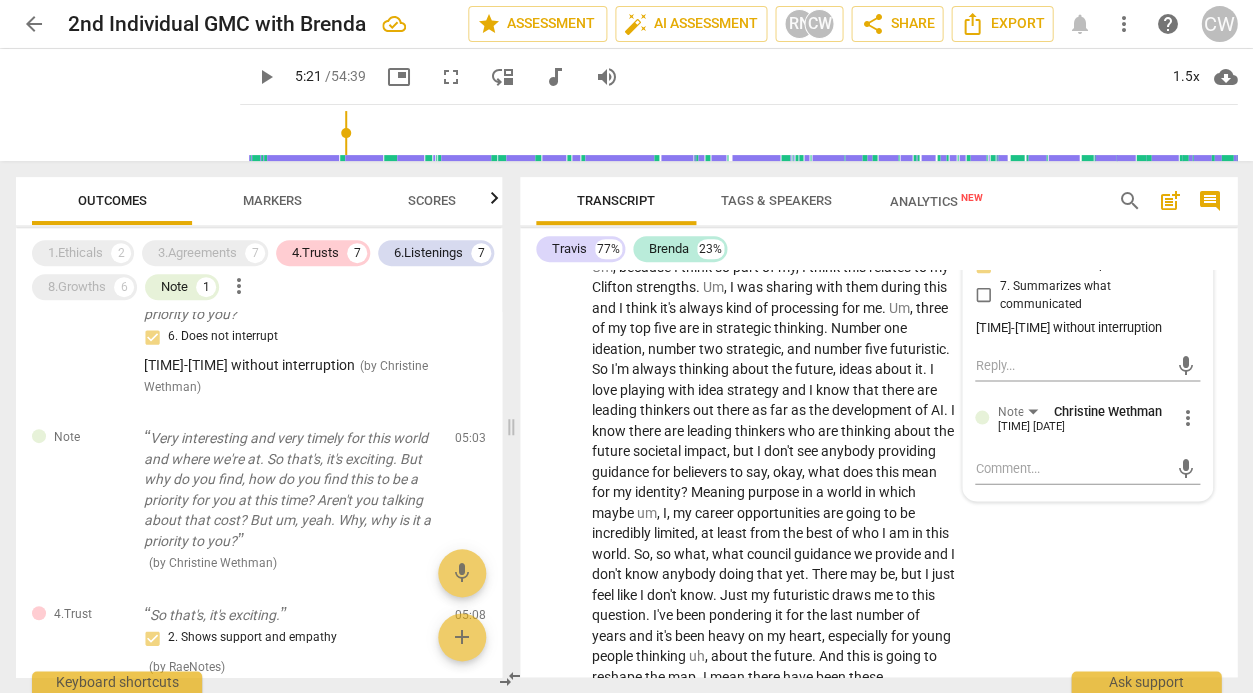 scroll, scrollTop: 2256, scrollLeft: 0, axis: vertical 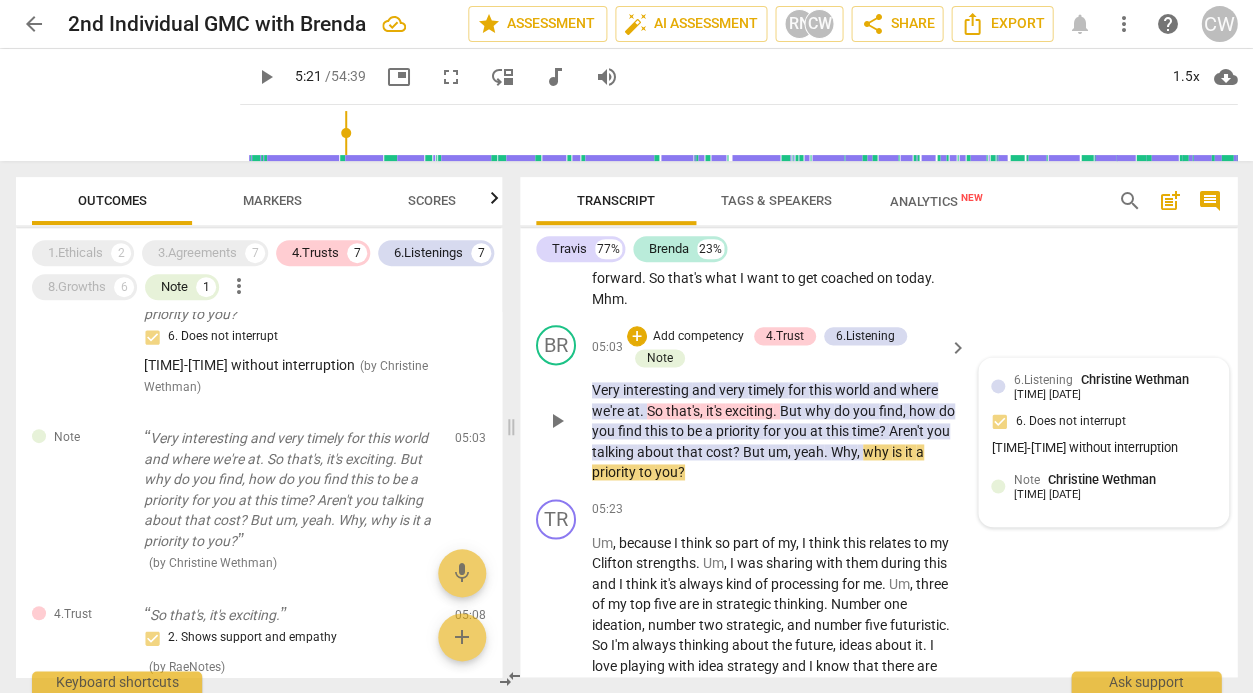 click on "[TIME] [DATE]" at bounding box center (1046, 495) 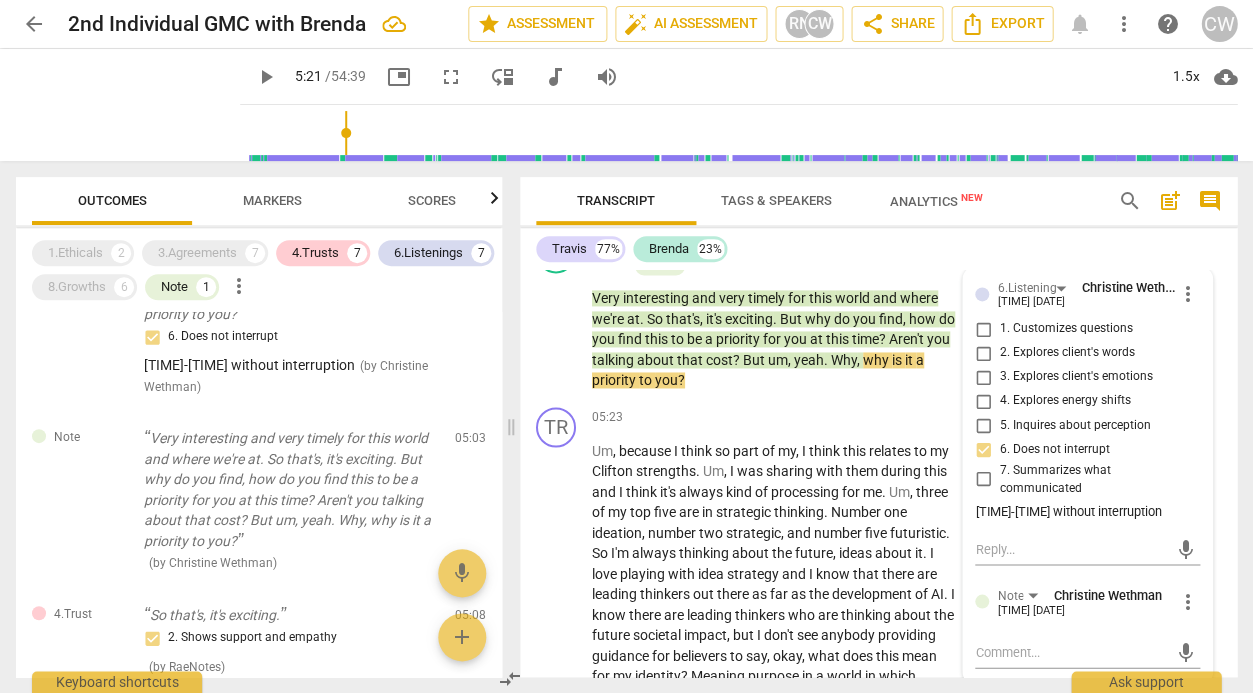 scroll, scrollTop: 2164, scrollLeft: 0, axis: vertical 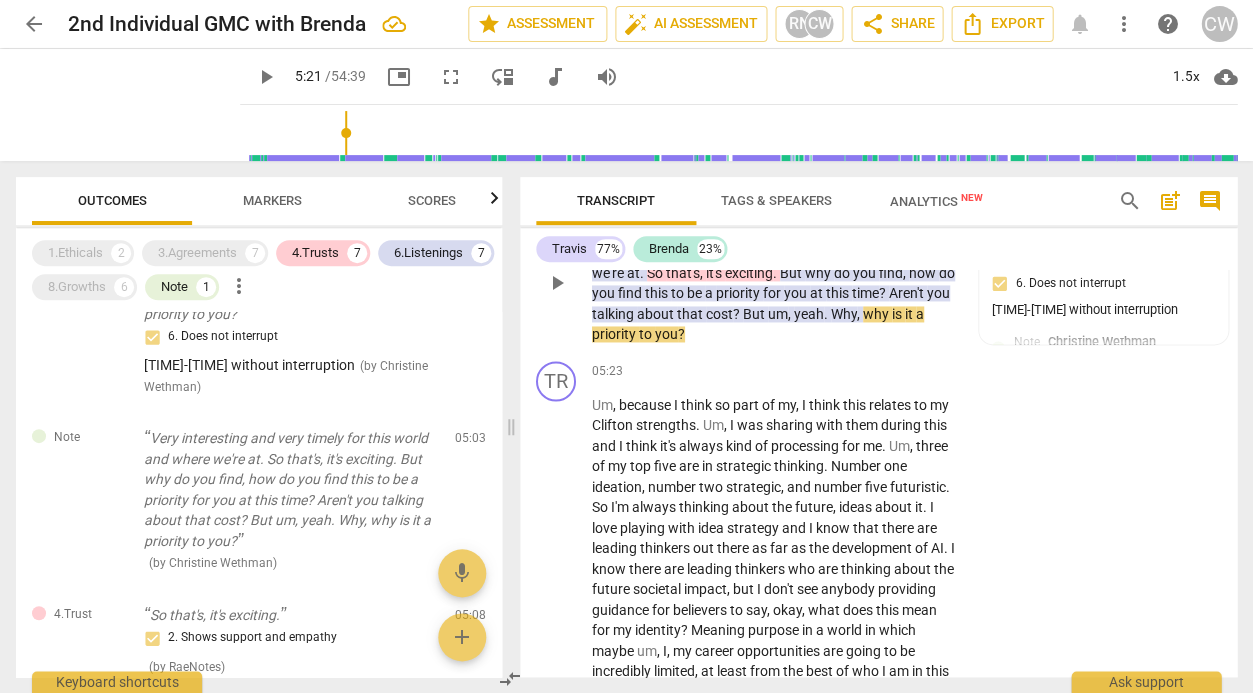 click on "BR play_arrow pause [TIME] + Add competency 4.Trust 6.Listening Note Christine [LAST_NAME] [TIME] [DATE] 6. Does not interrupt [TIME]-[TIME] without interruption Note Christine [LAST_NAME] [TIME] [DATE]" at bounding box center (878, 266) 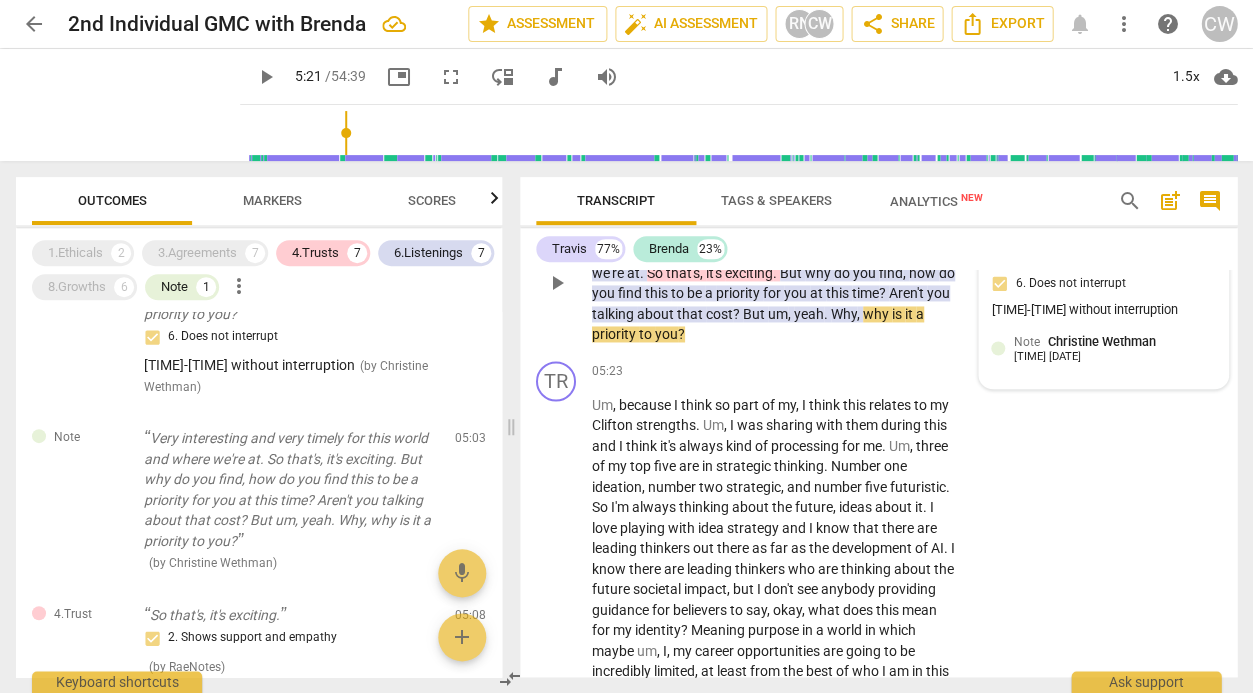 click on "Note Christine [LAST_NAME] [TIME] [DATE]" at bounding box center [1114, 347] 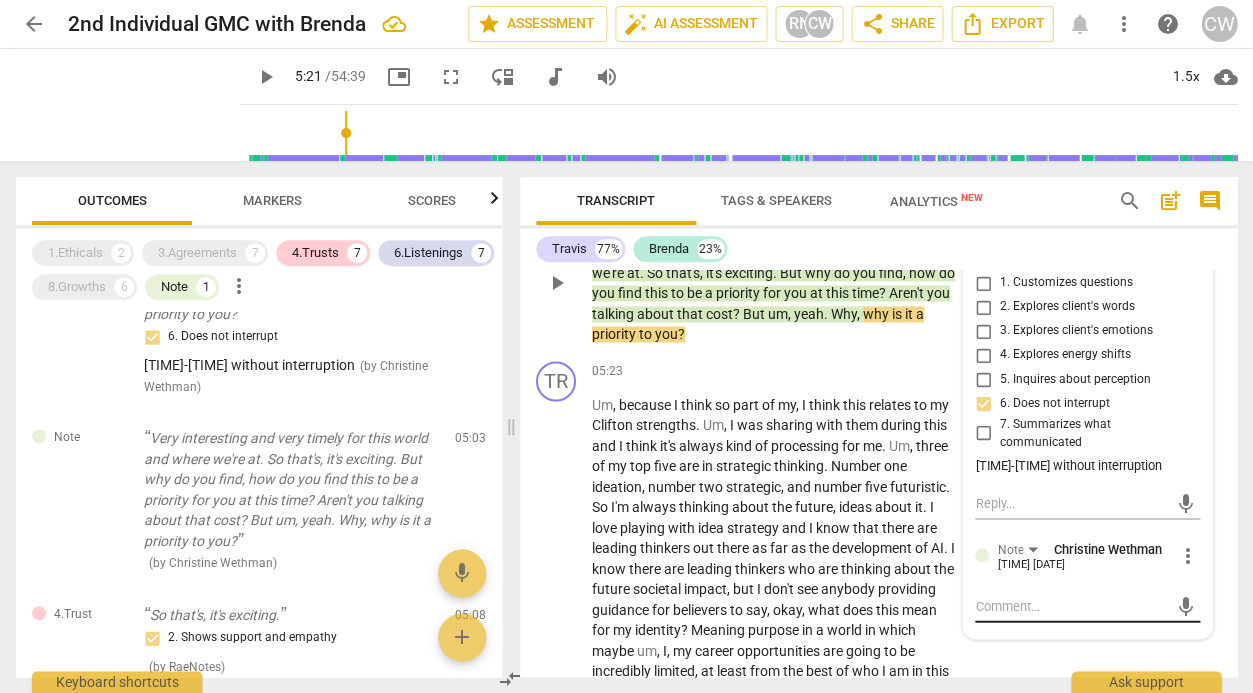 click on "mic" at bounding box center (1087, 606) 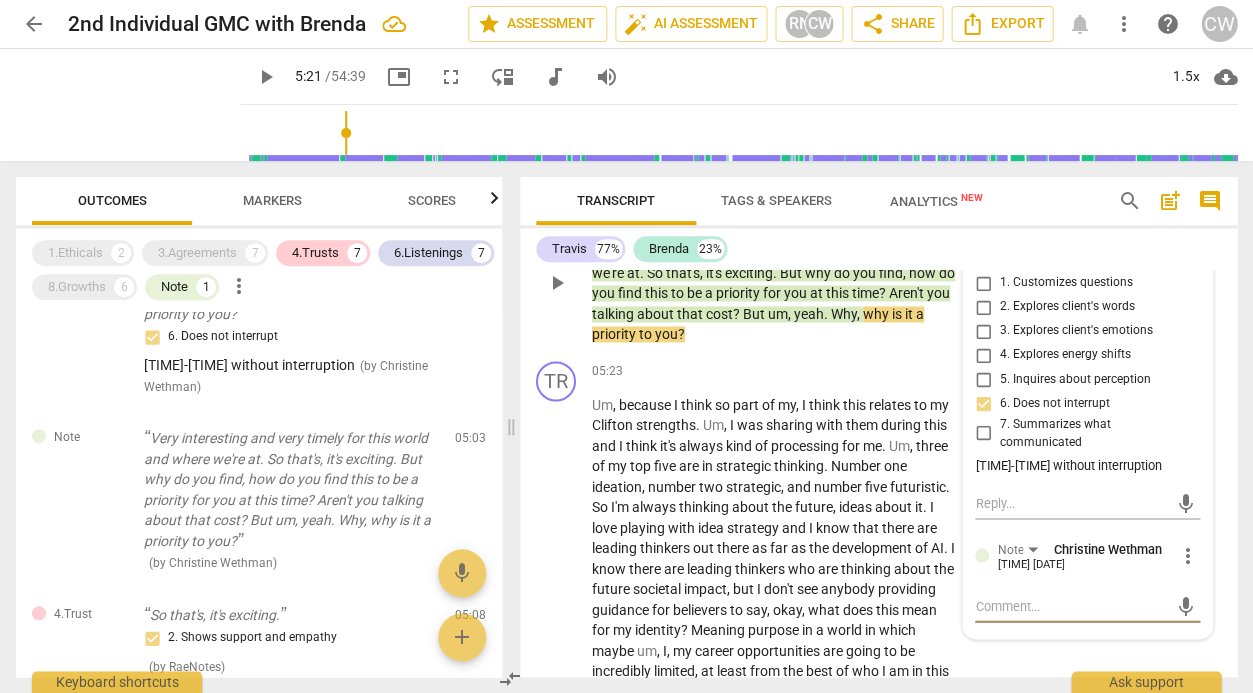 type on "L" 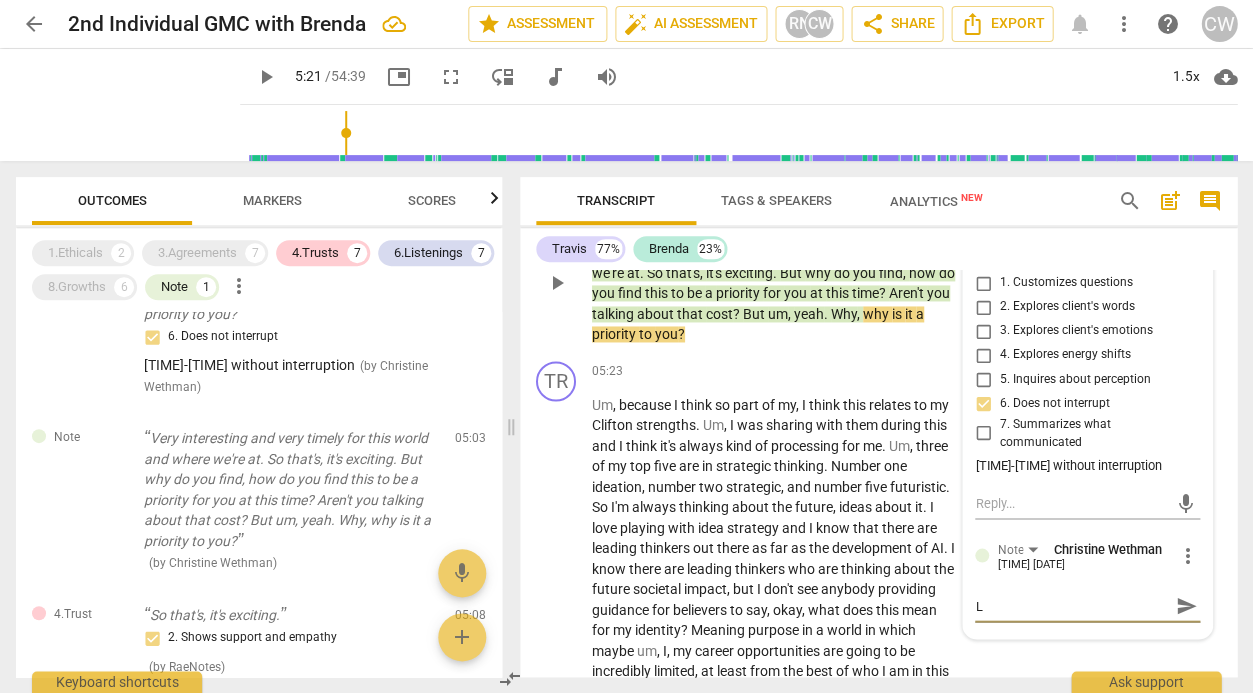 type on "La" 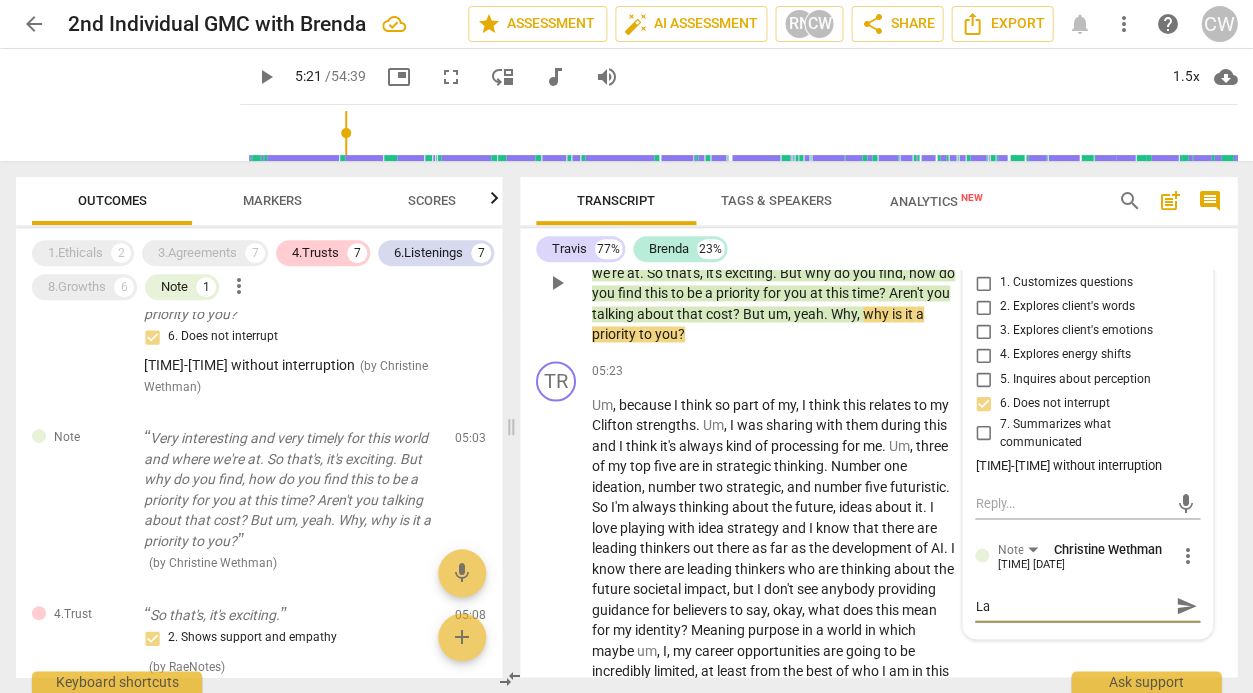 type on "Lay" 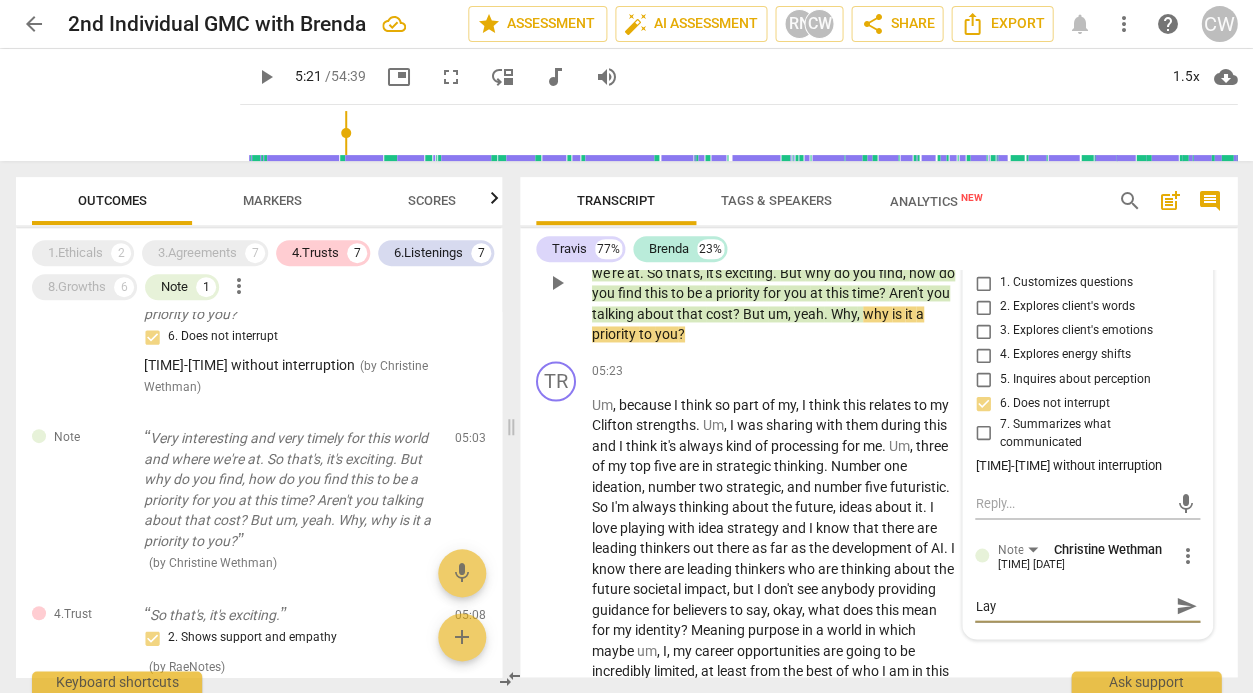 type on "Laye" 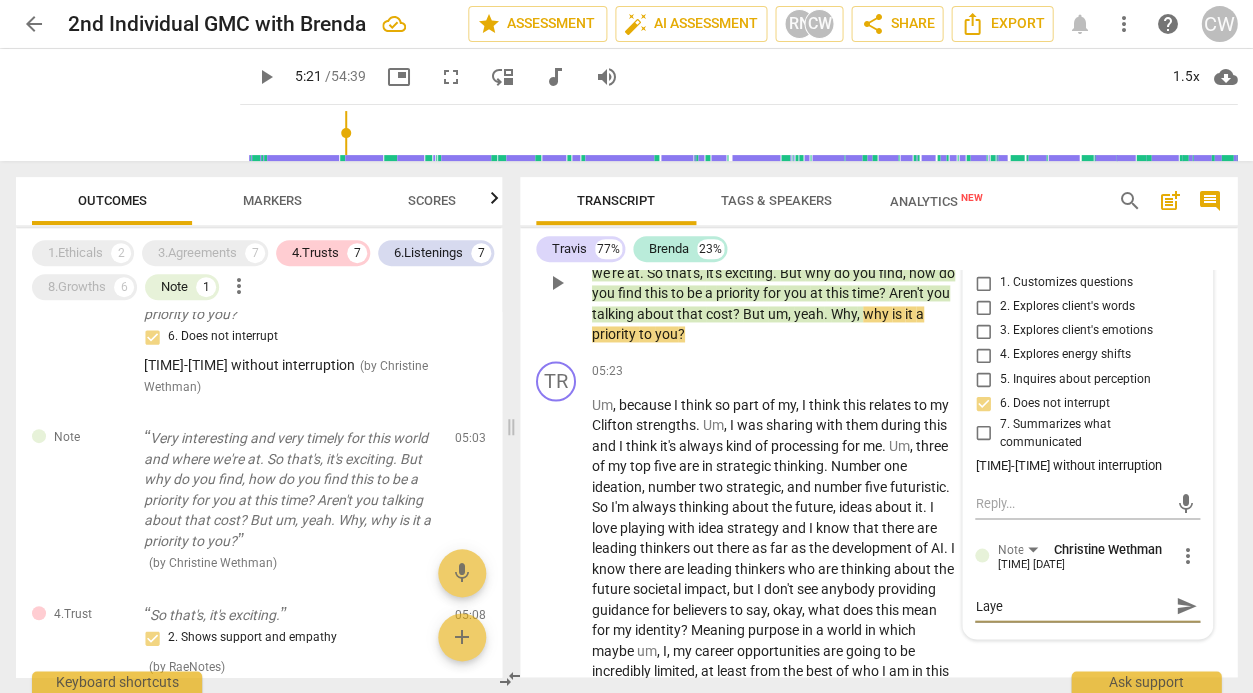 type on "Layer" 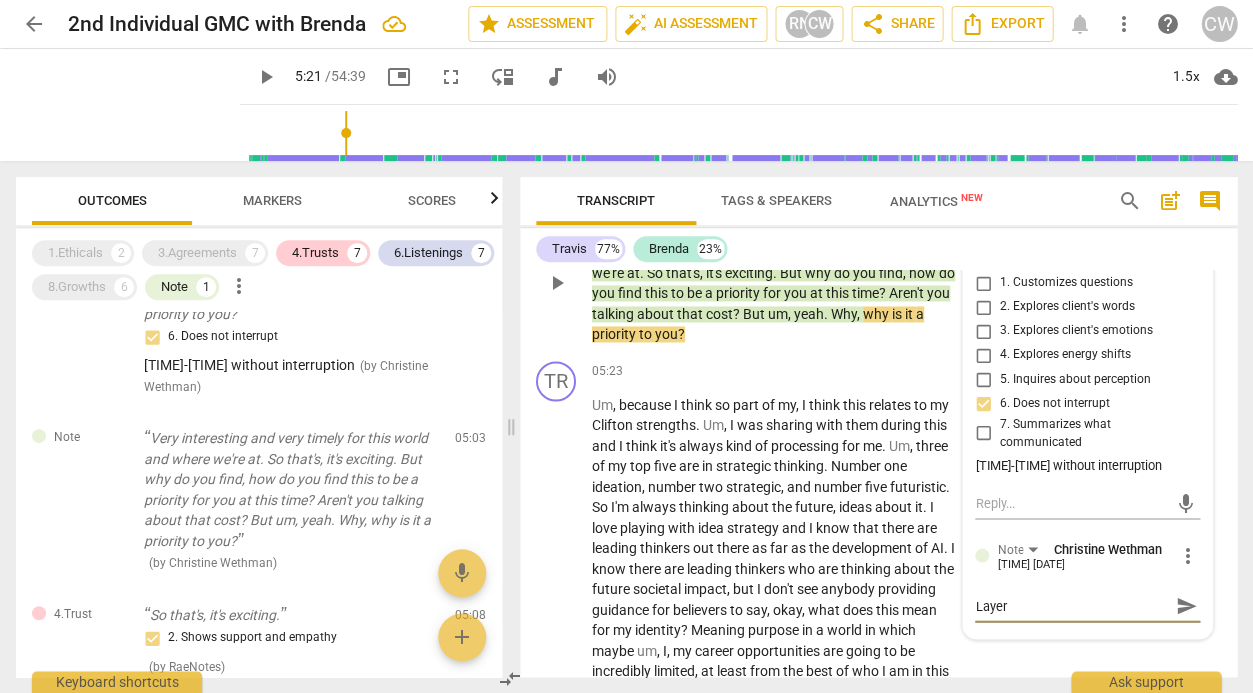 type on "Layere" 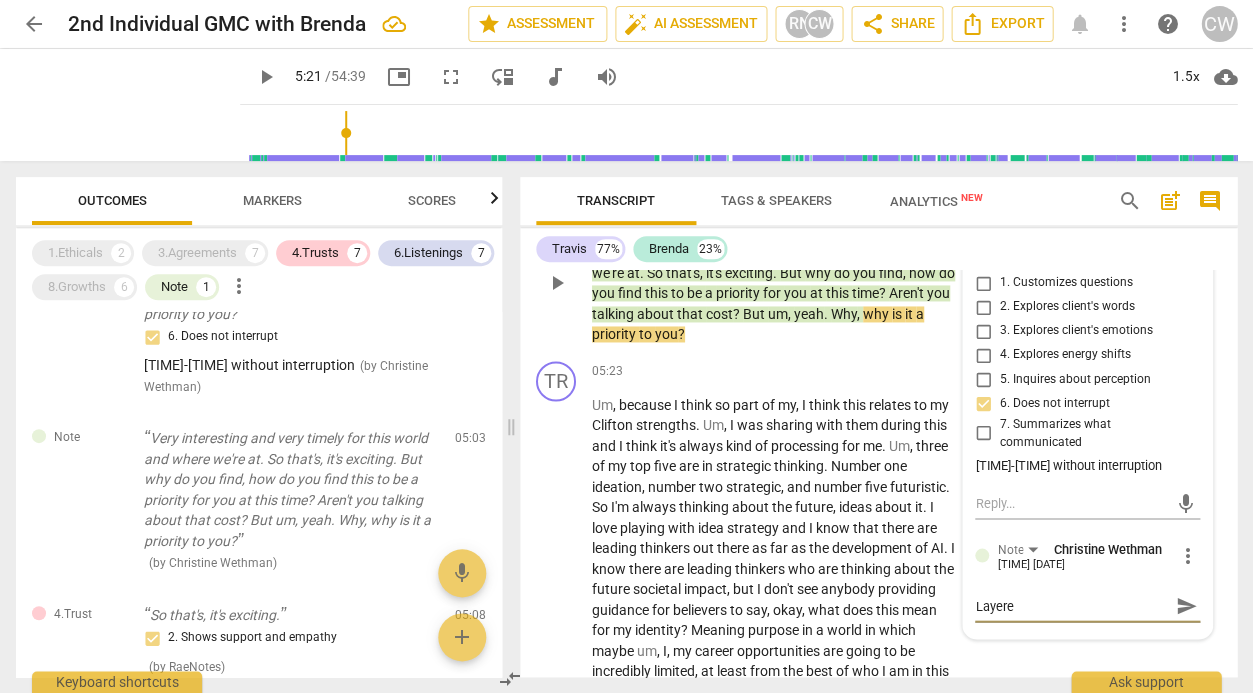 type on "Layered" 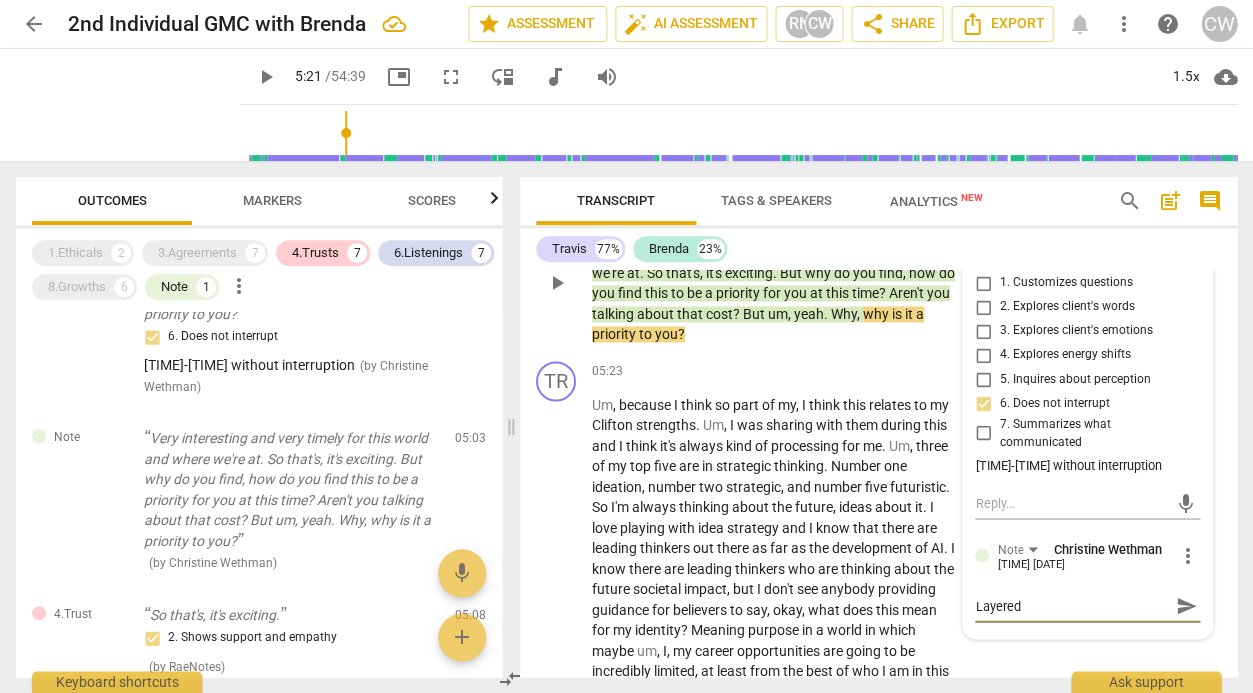 type on "Layered" 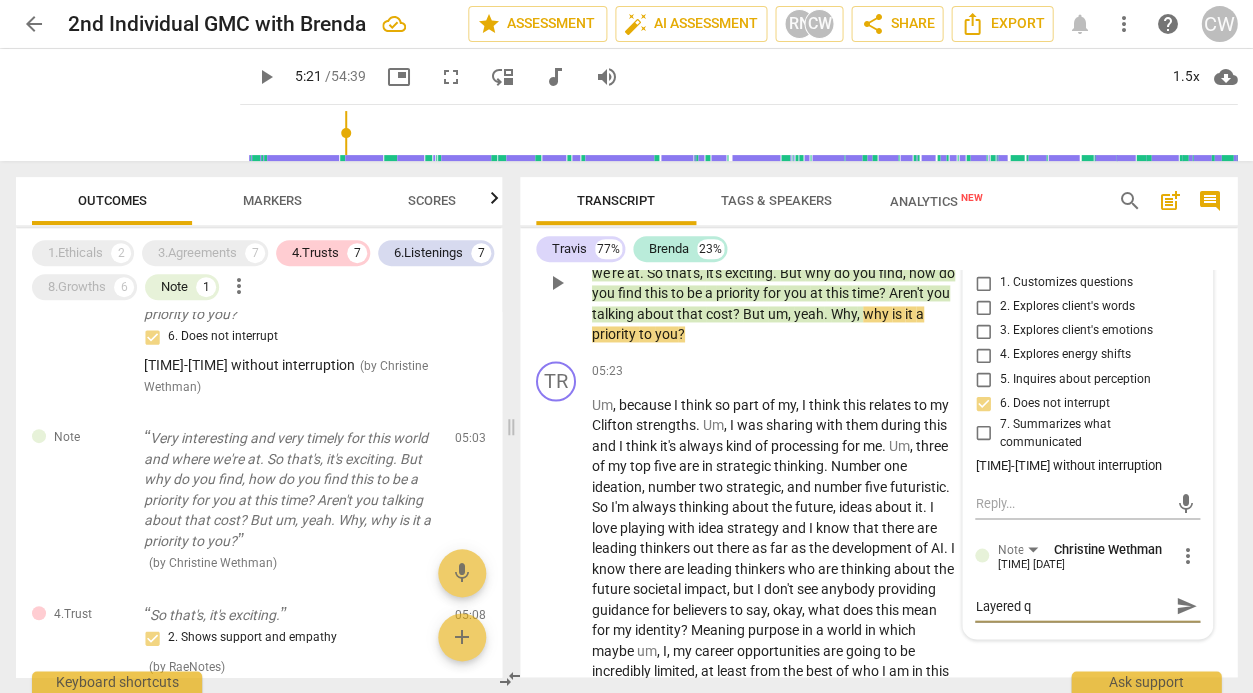 type on "Layered qu" 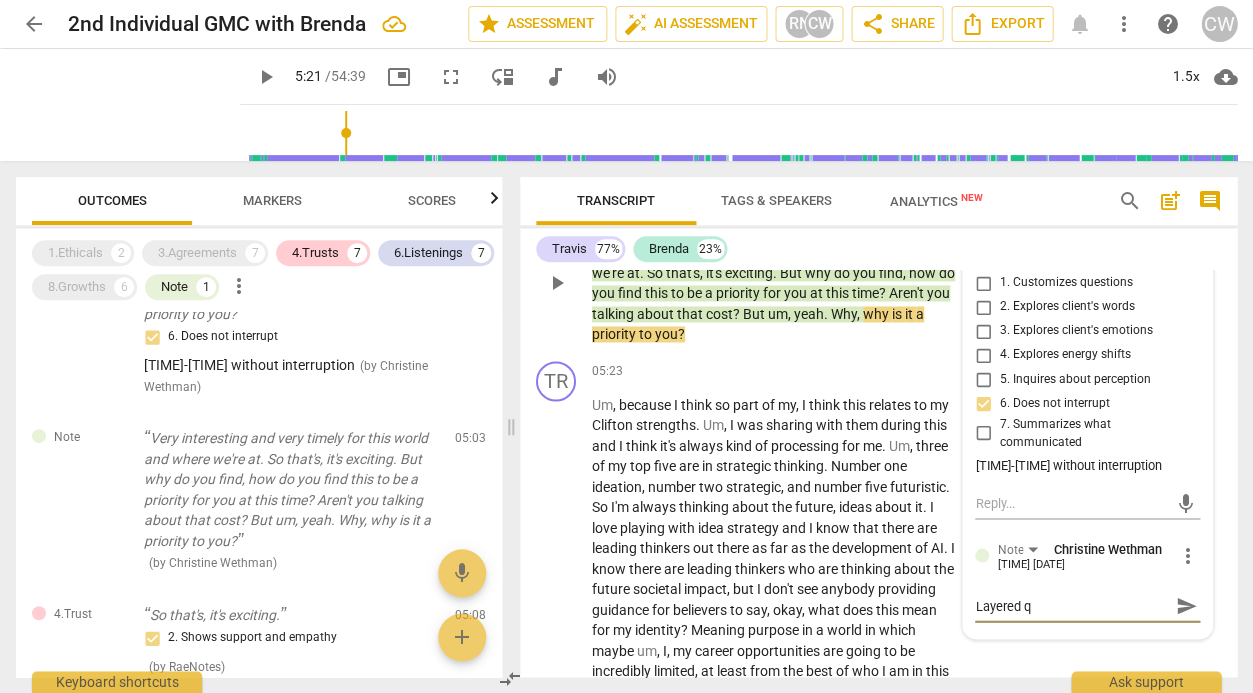 type on "Layered qu" 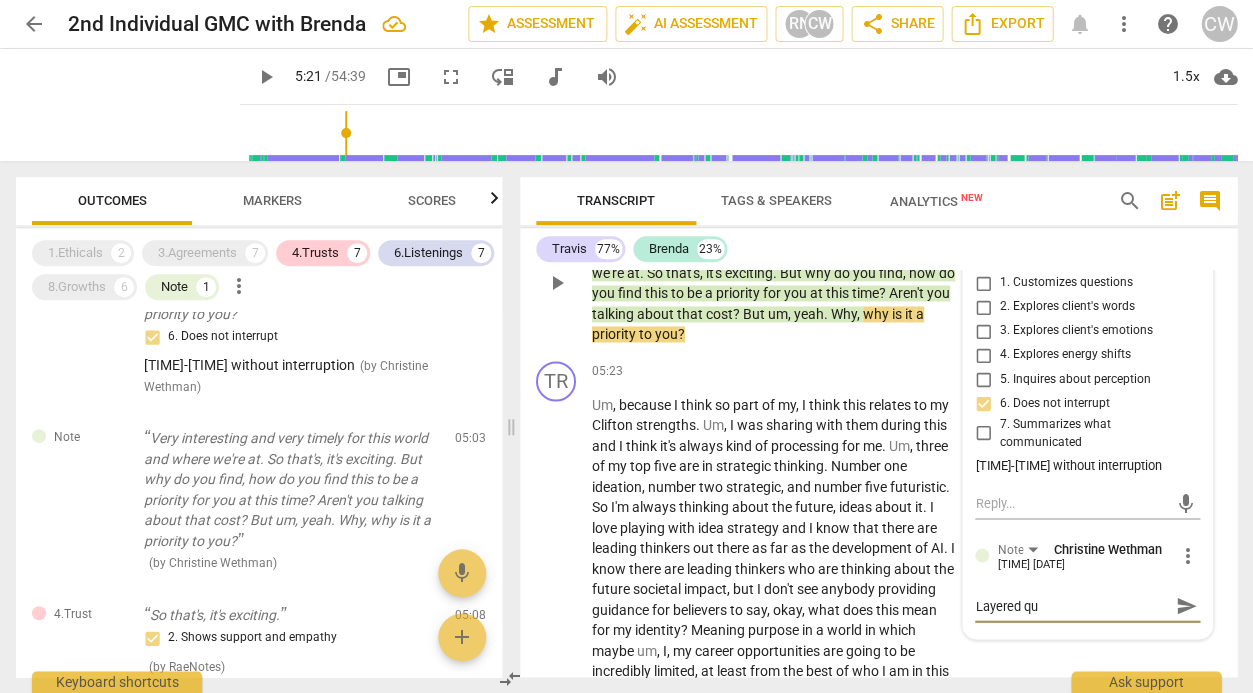 type on "Layered que" 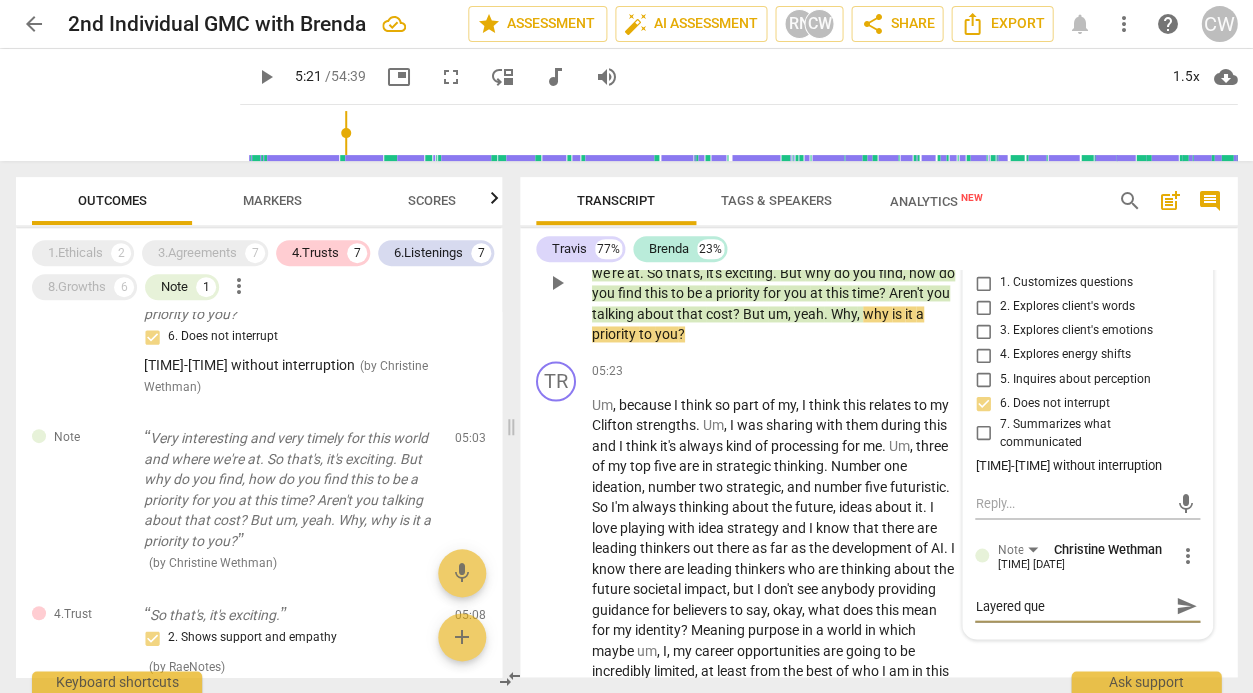 type on "Layered ques" 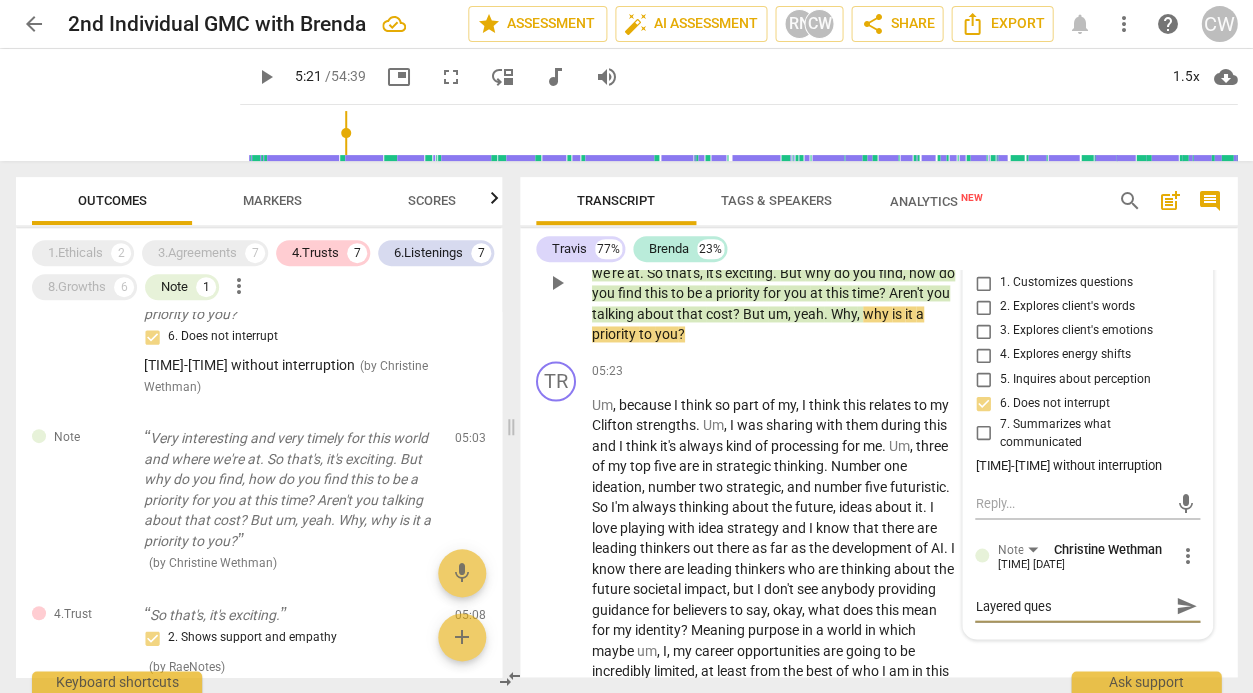 type on "Layered quest" 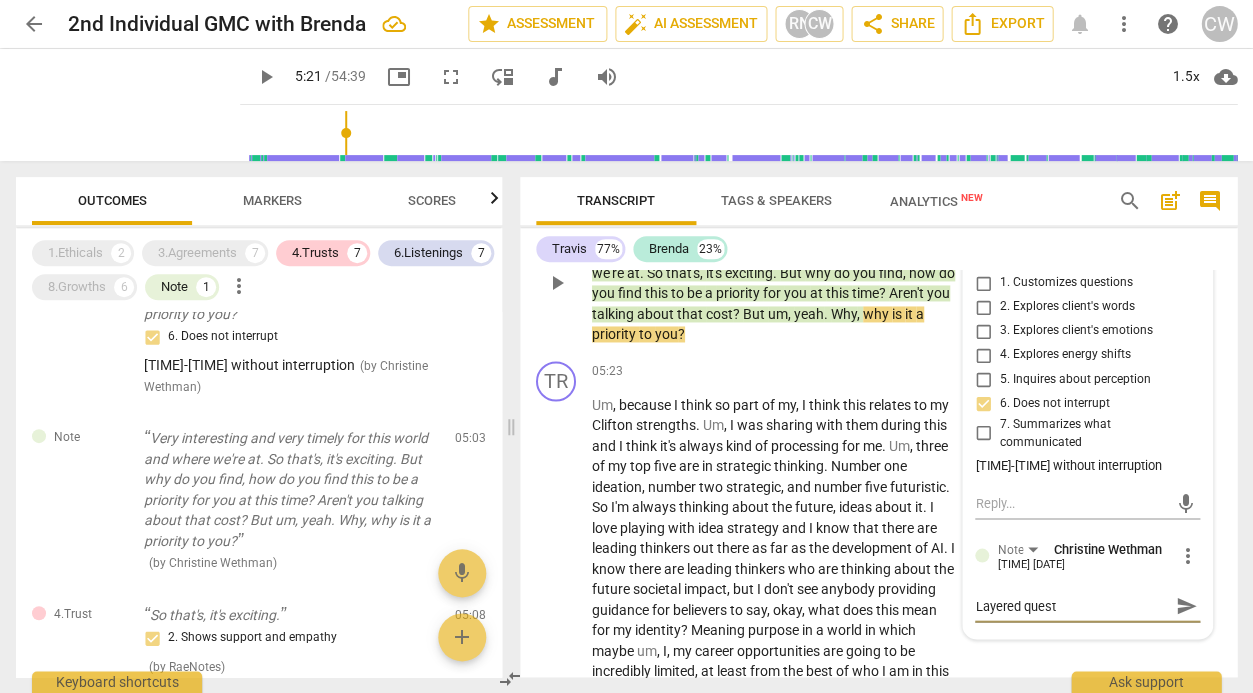 type on "Layered questi" 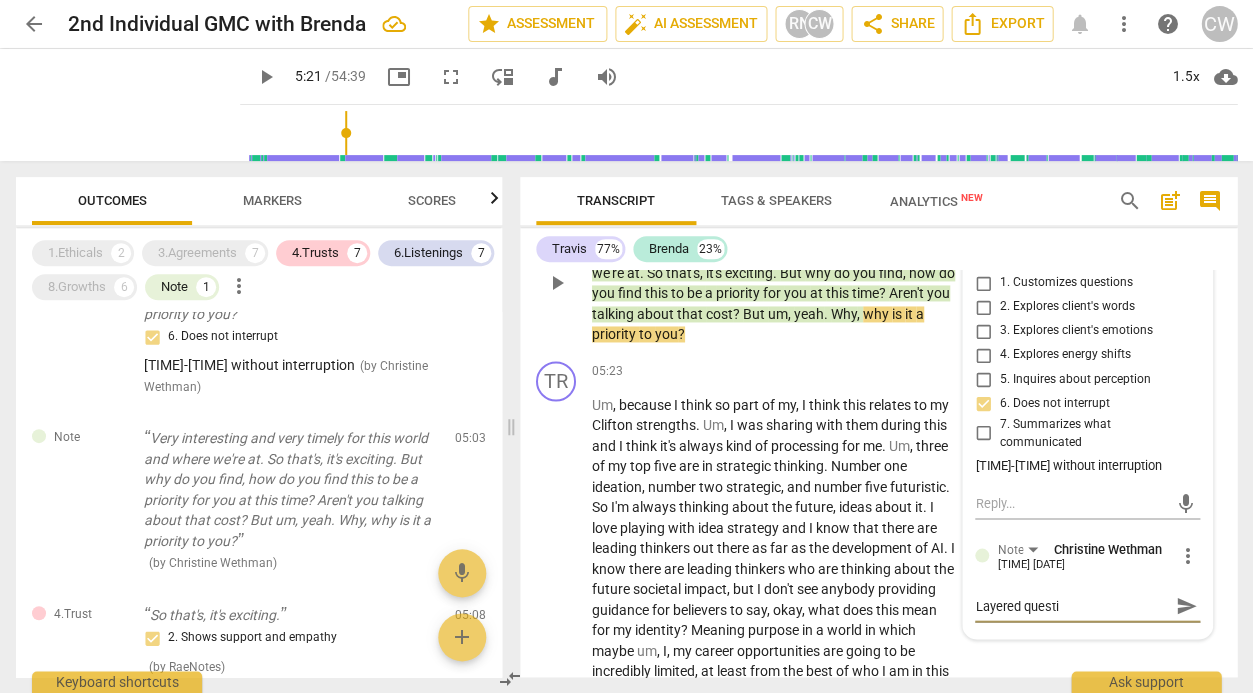 type on "Layered questio" 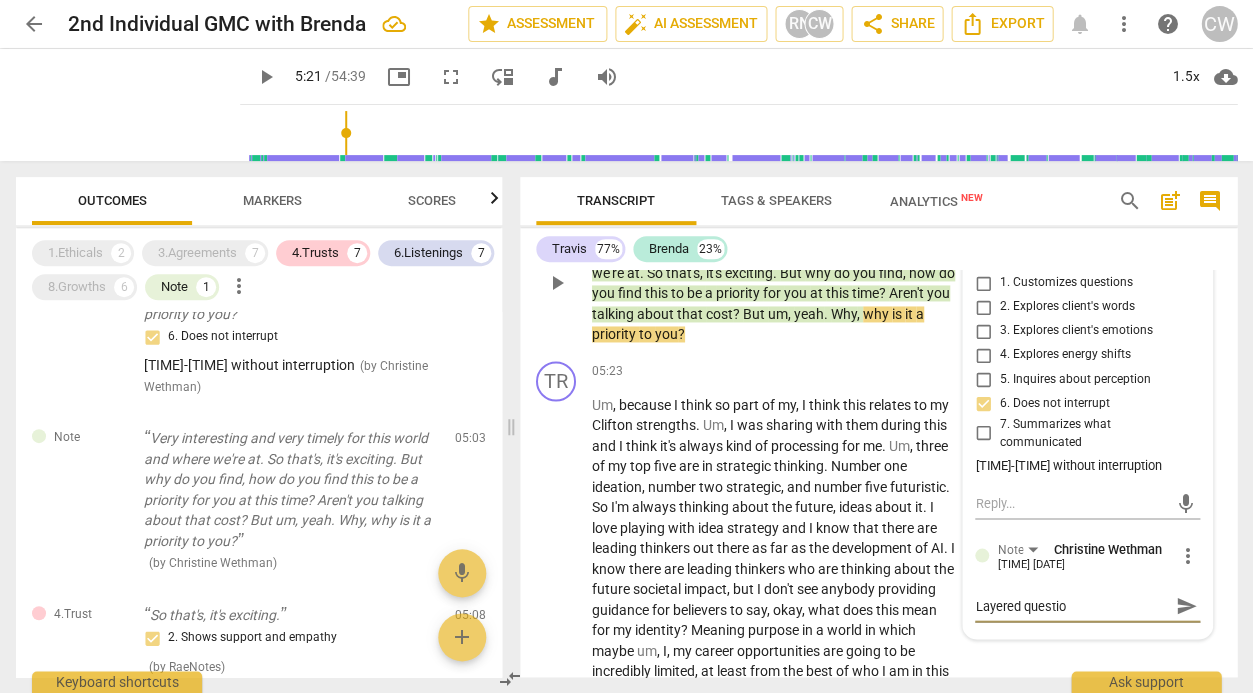 type on "Layered question" 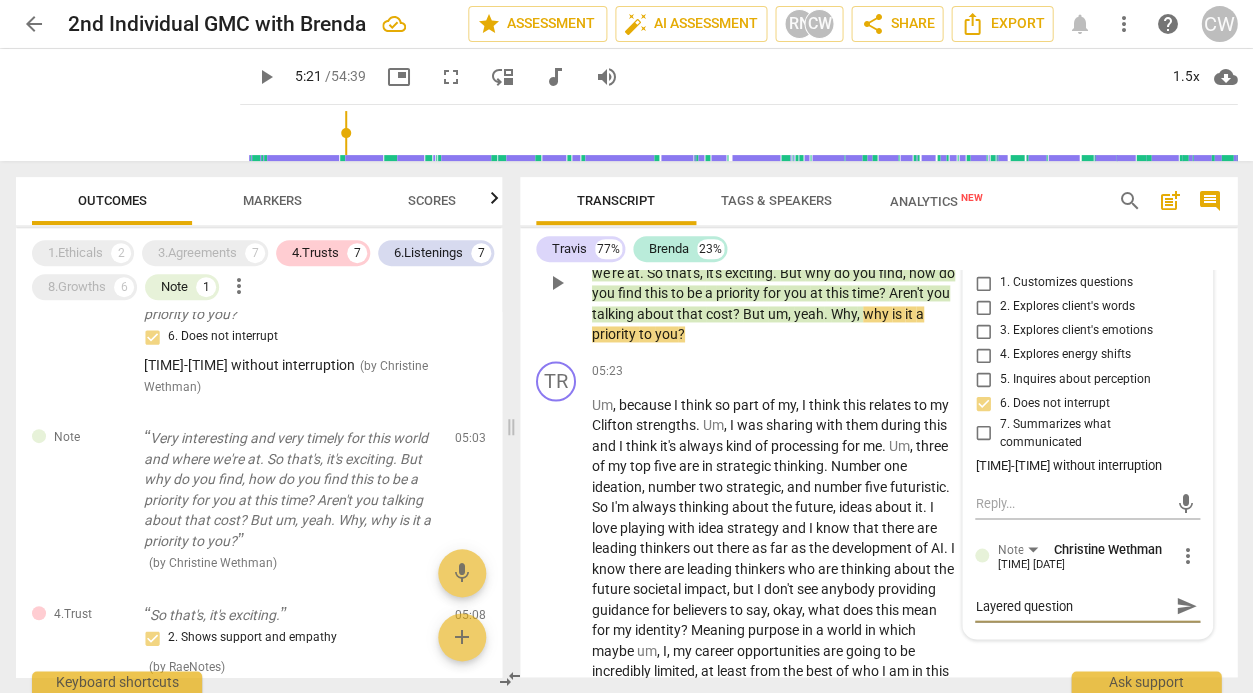 type on "Layered questioni" 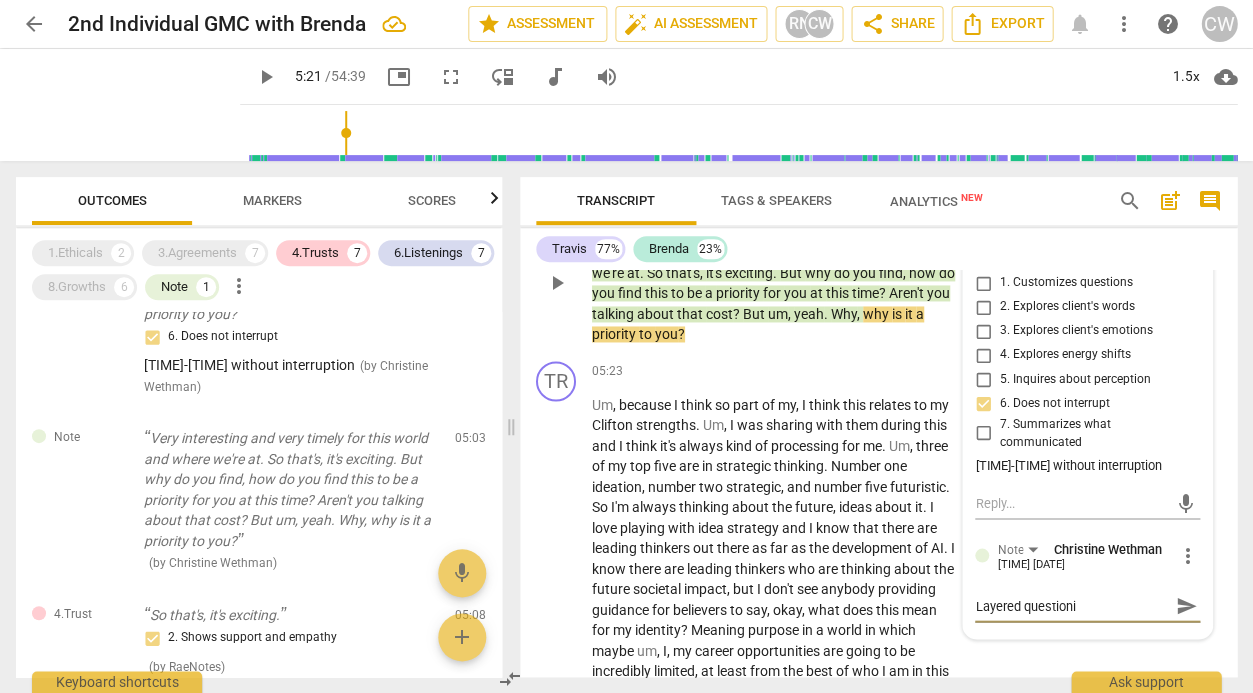 type on "Layered questionin" 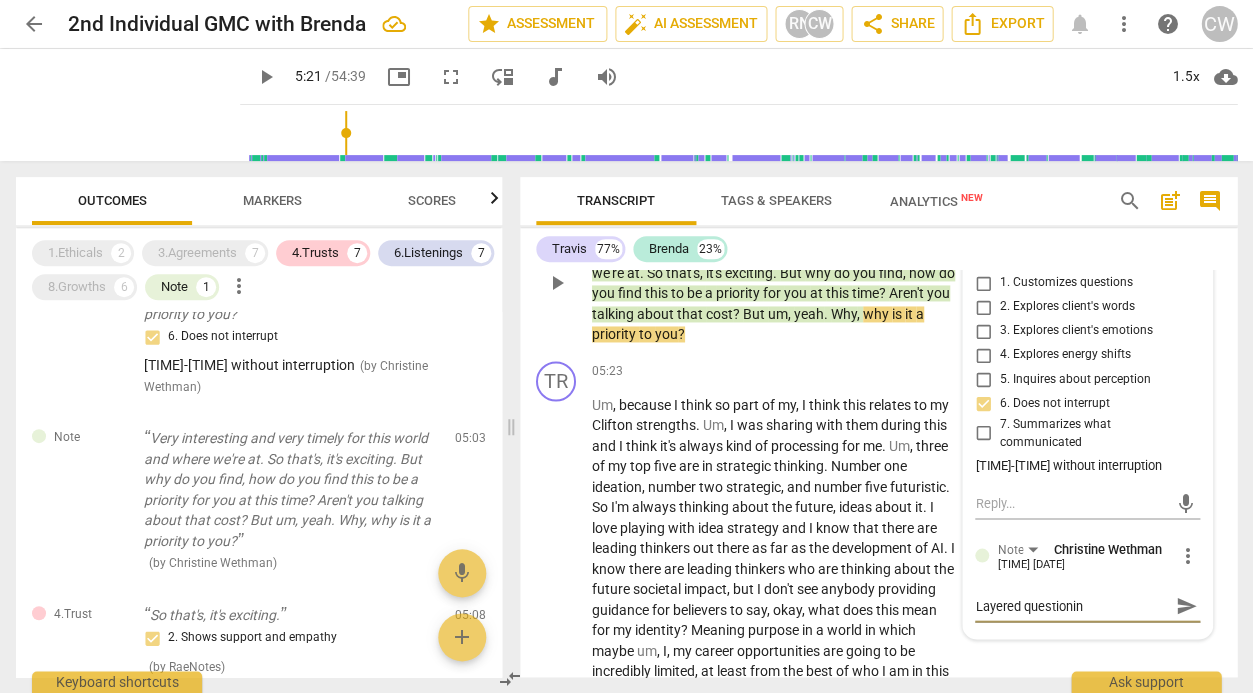 type on "Layered questioning" 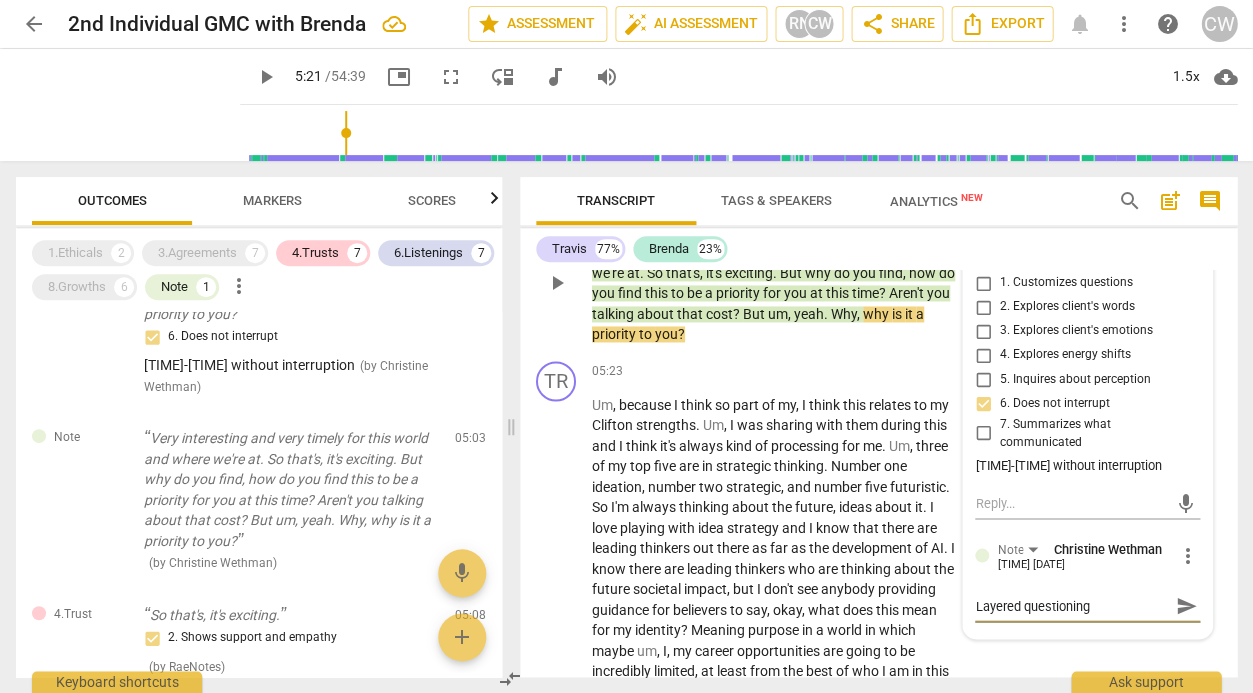 type on "Layered questioning" 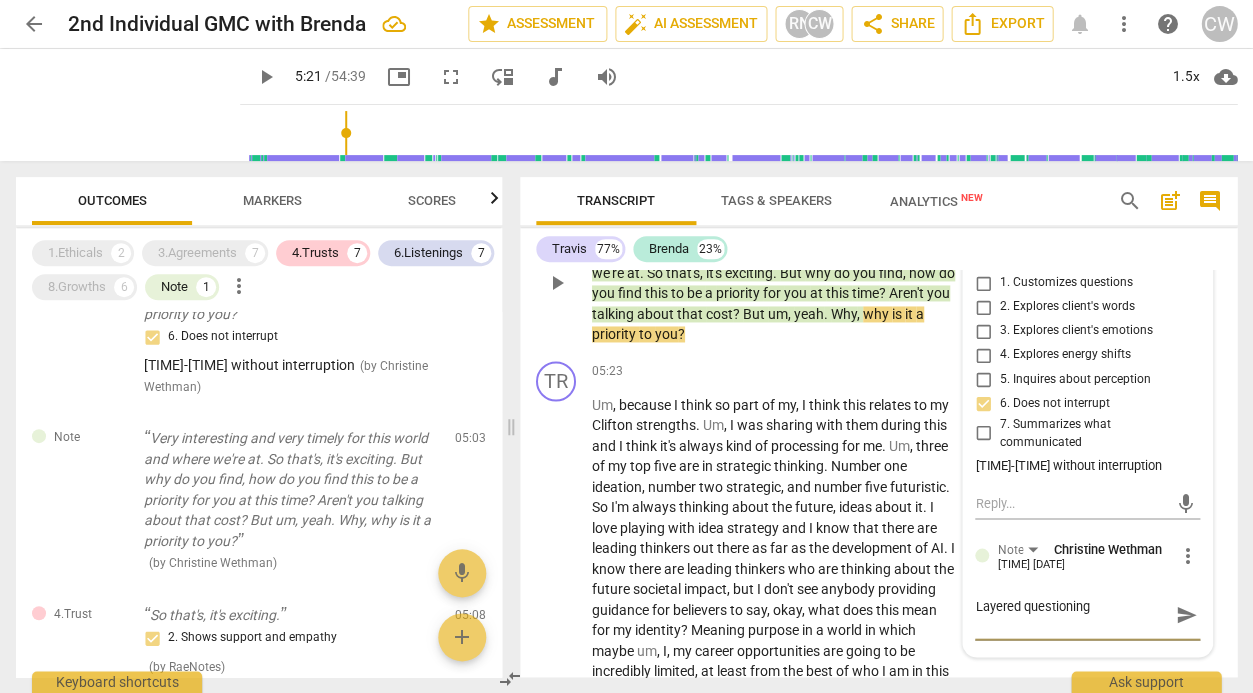 type on "Layered questioning" 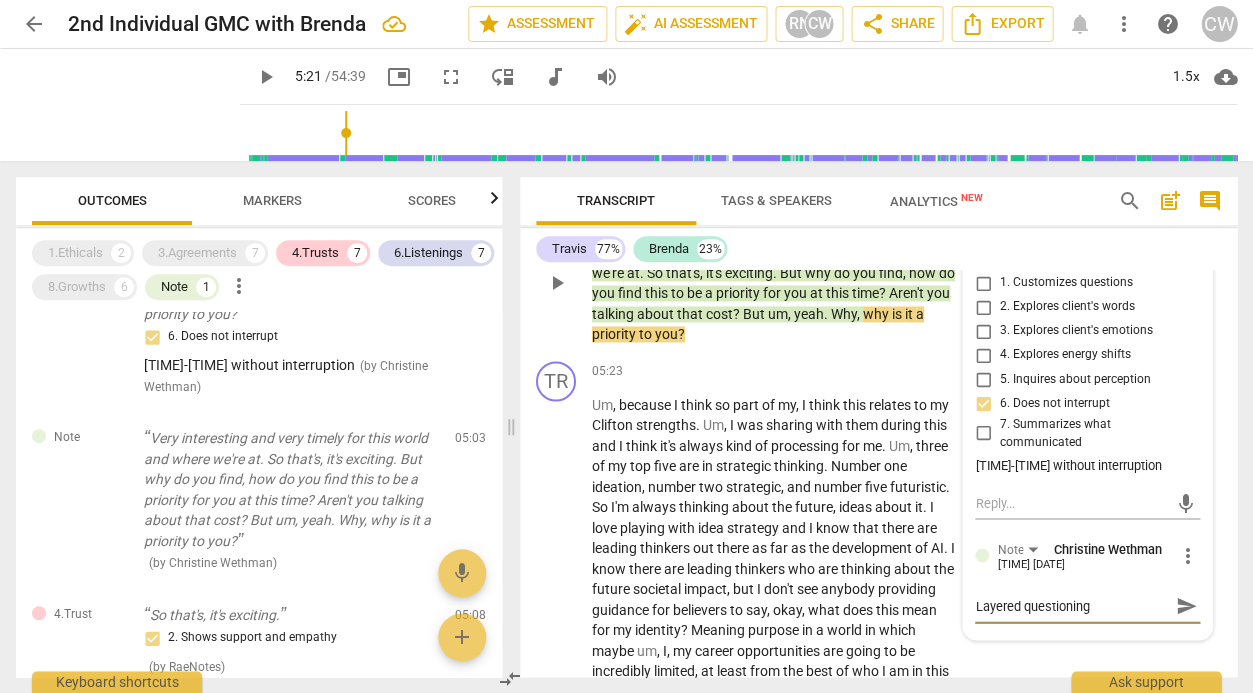 type on "Layered questioning" 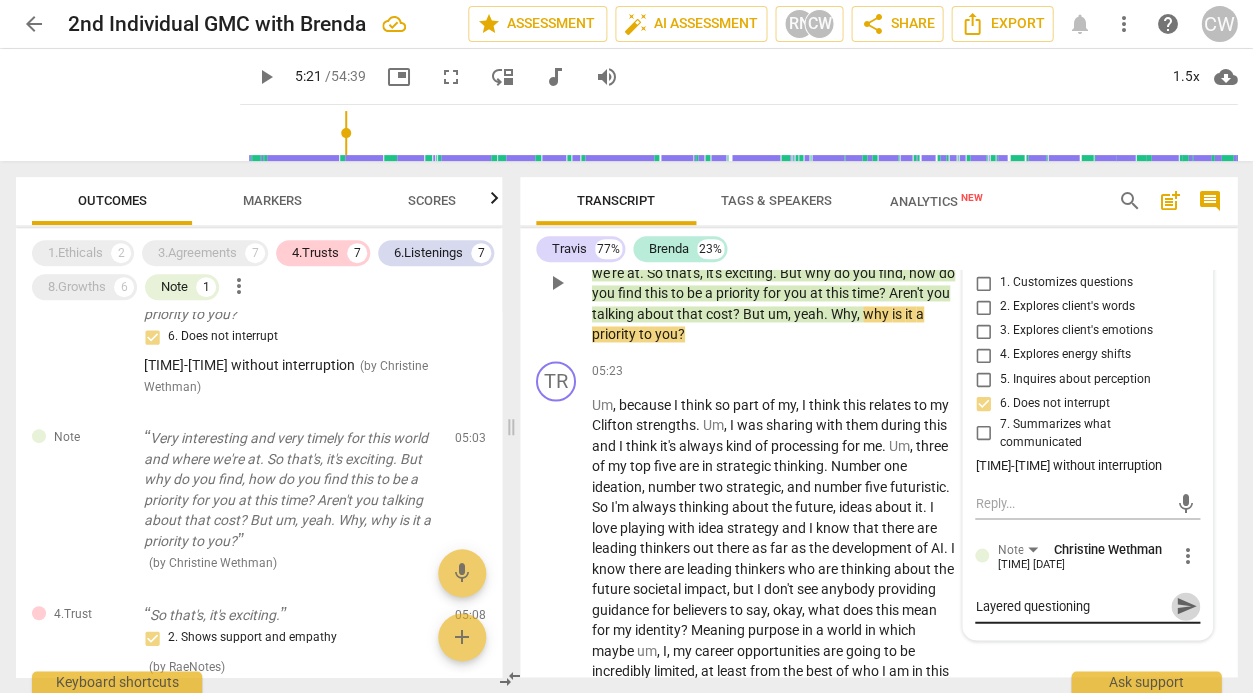 click on "send" at bounding box center (1186, 607) 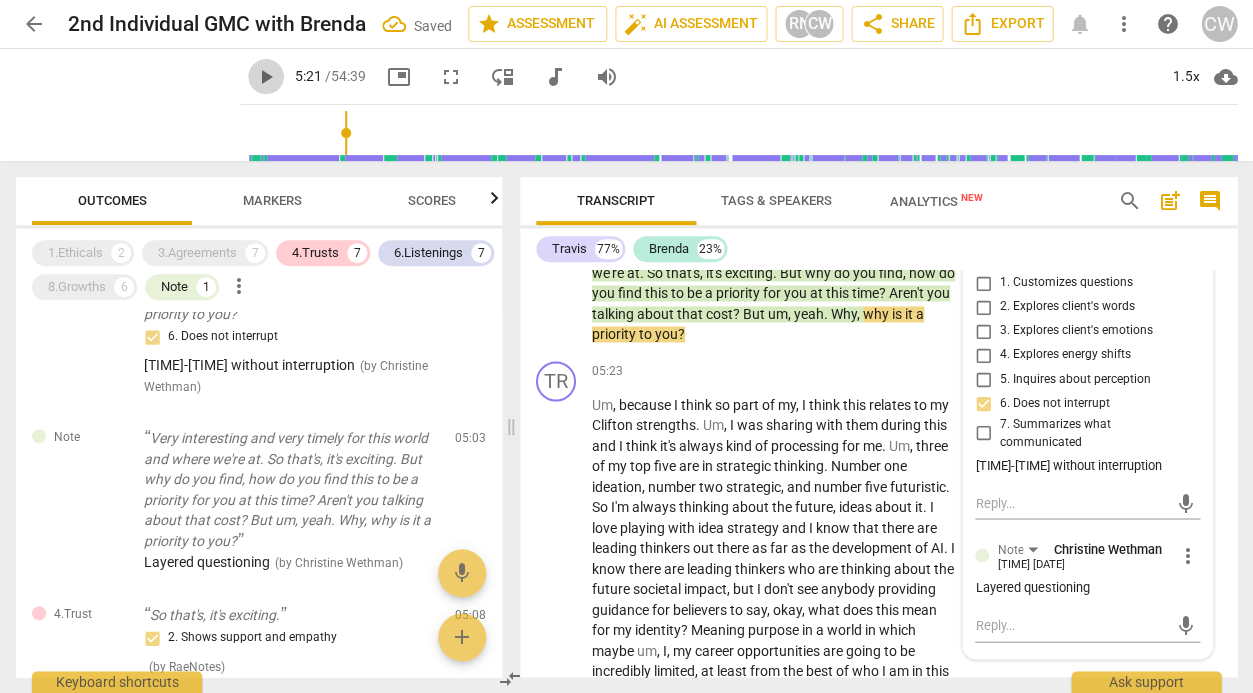 click on "play_arrow" at bounding box center (266, 77) 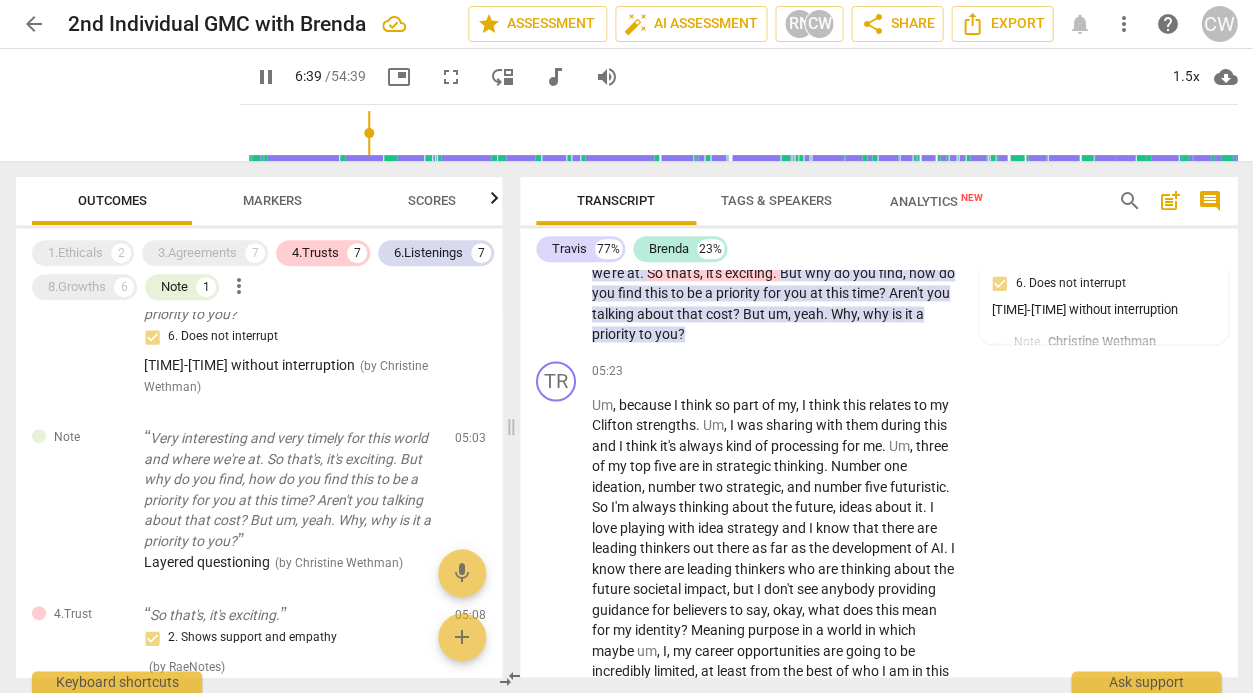 scroll, scrollTop: 2589, scrollLeft: 0, axis: vertical 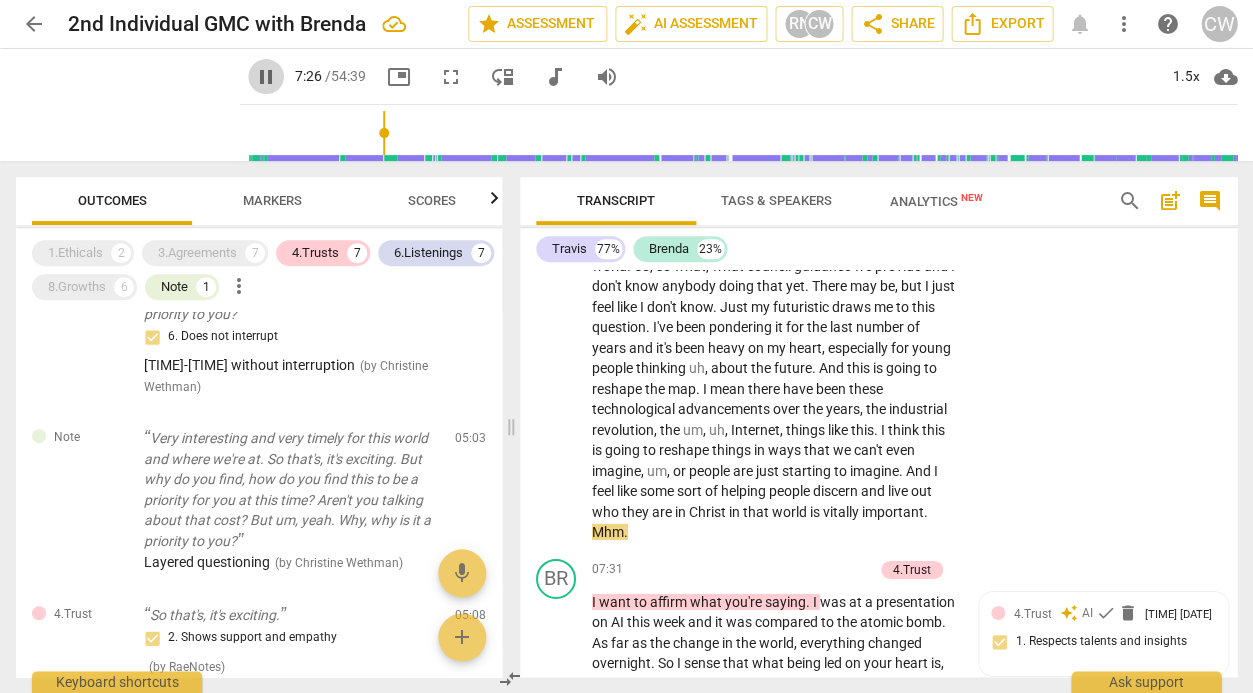 click on "pause" at bounding box center [266, 77] 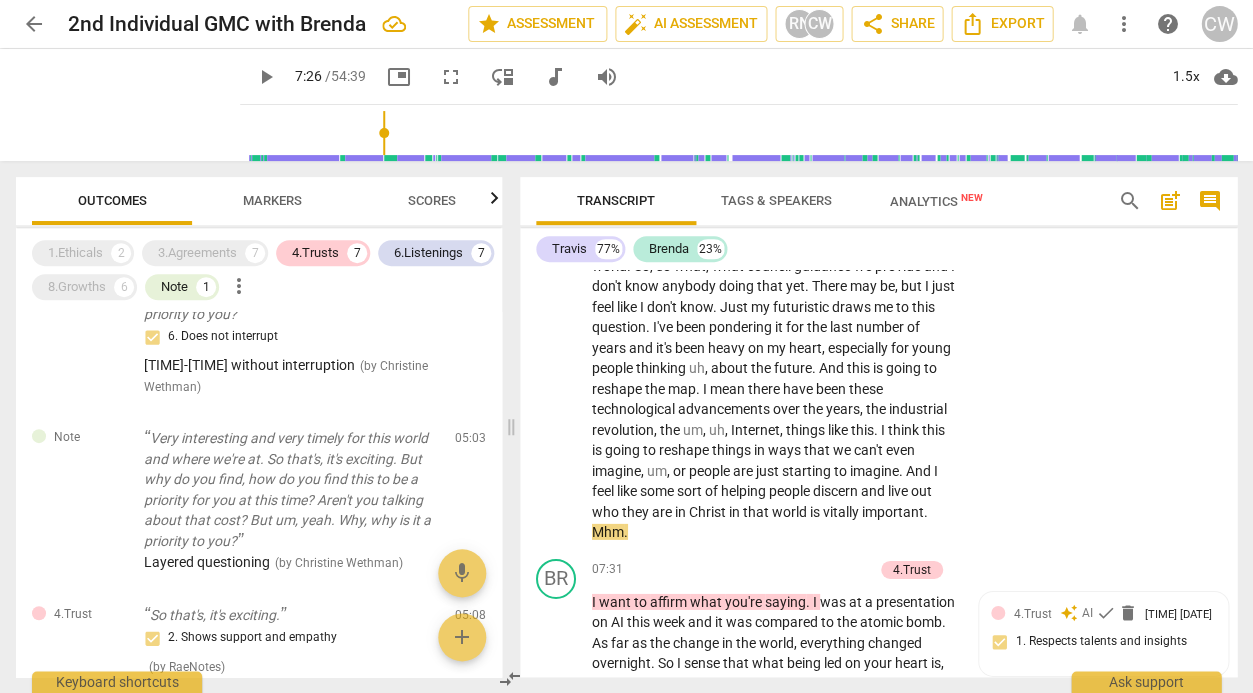 type on "447" 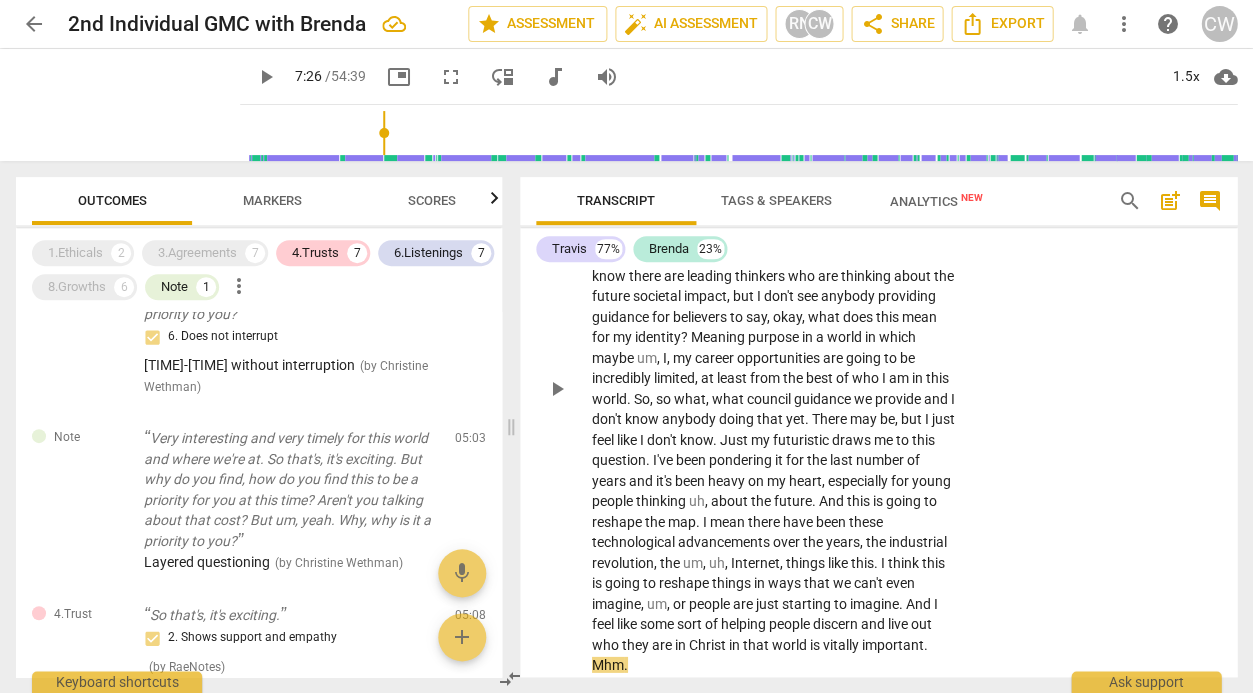 scroll, scrollTop: 2480, scrollLeft: 0, axis: vertical 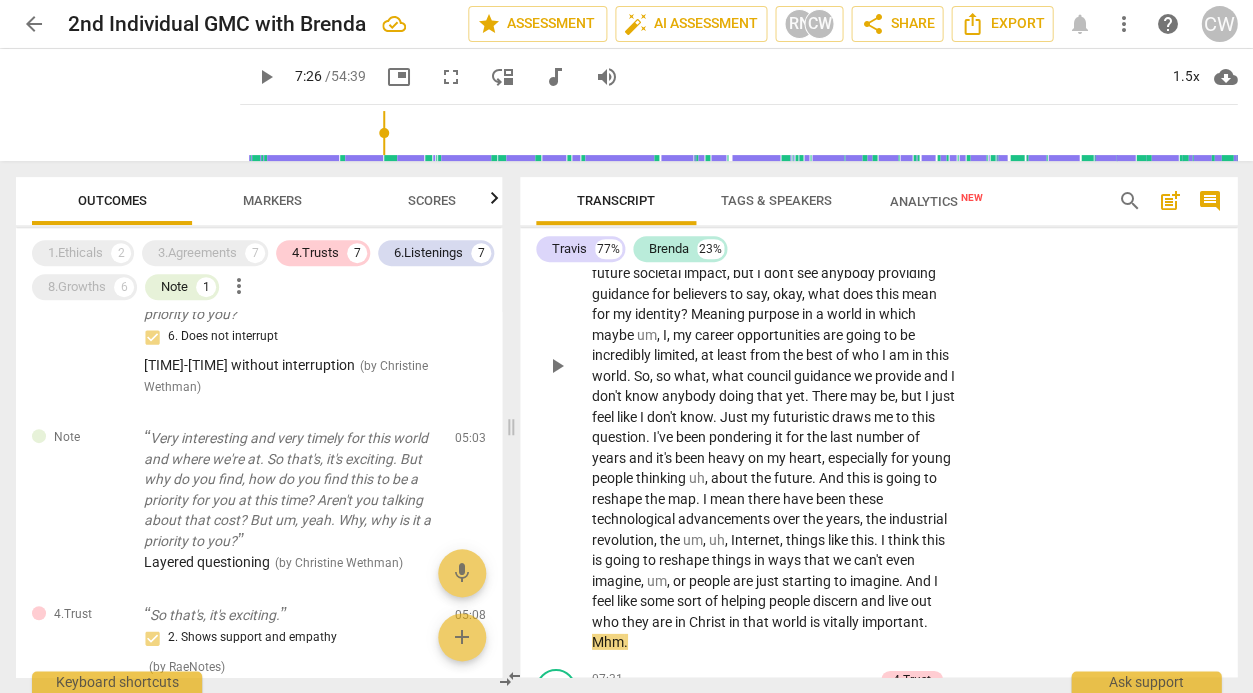 click on "Um , because I think so part of my , I think this relates to my Clifton strengths . Um , I was sharing with them during this and I think it's always kind of processing for me . Um , three of my top five are in strategic thinking . Number one ideation , number two strategic , and number five futuristic . So I'm always thinking about the future , ideas about it . I love playing with idea strategy and I know that there are leading thinkers out there as far as the development of AI . I know there are leading thinkers who are thinking about the future societal impact , but I don't see anybody providing guidance for believers to say , okay , what does this mean for my identity ? Meaning purpose in a world in which maybe um , I , my career opportunities" at bounding box center [774, 365] 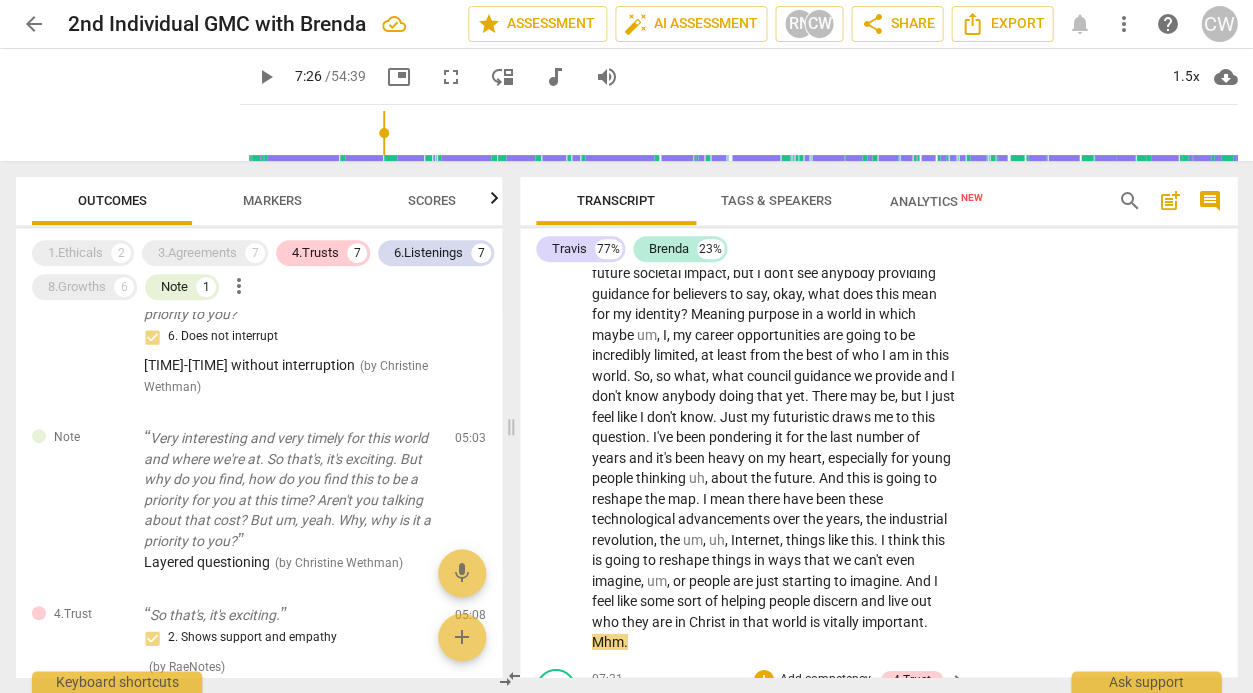 click on "Add competency" at bounding box center [825, 679] 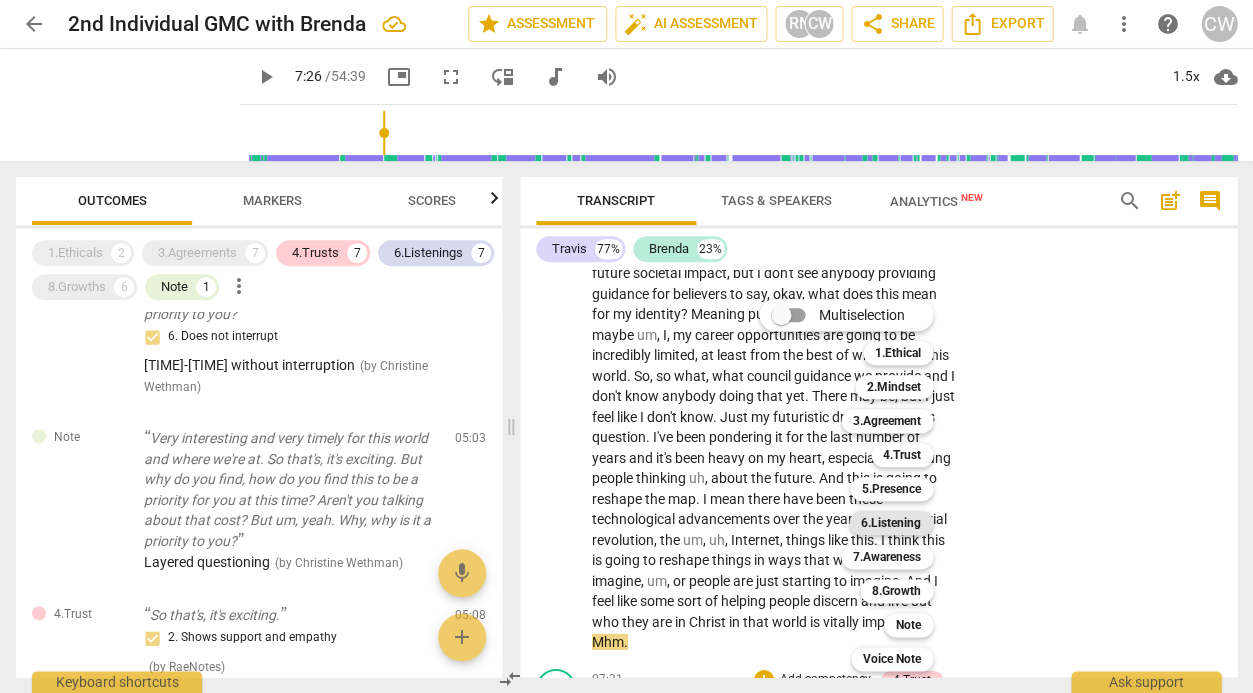 click on "6.Listening" at bounding box center (891, 523) 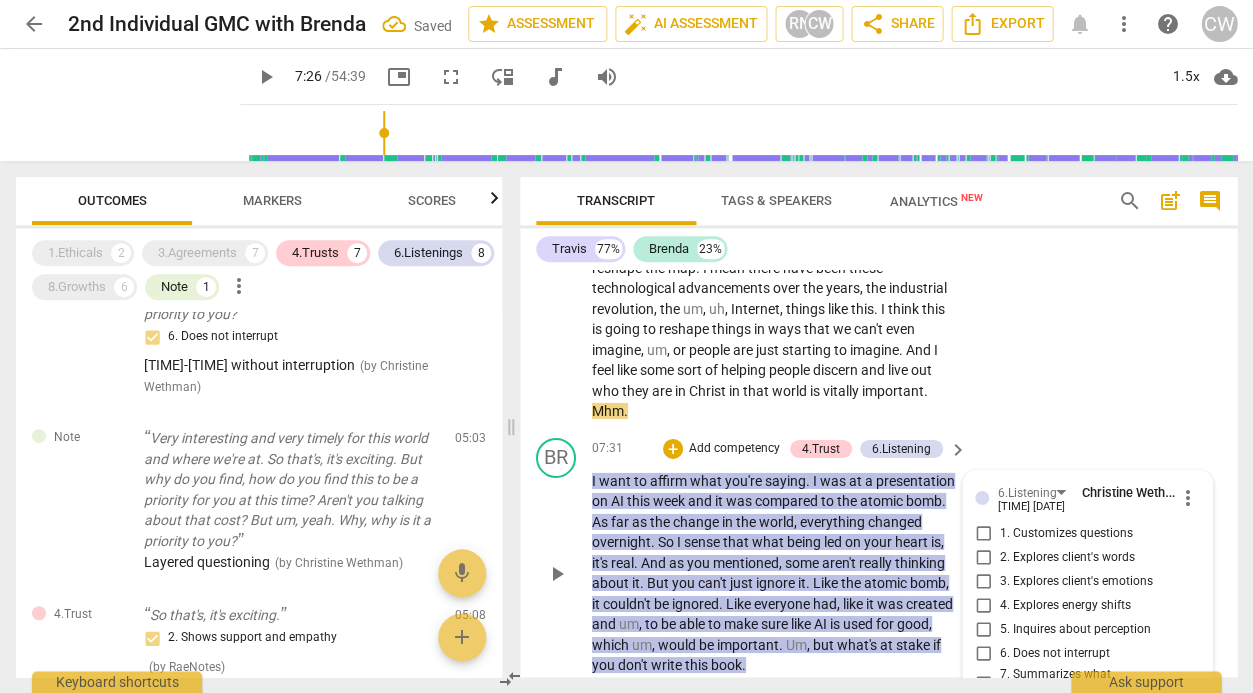 scroll, scrollTop: 2757, scrollLeft: 0, axis: vertical 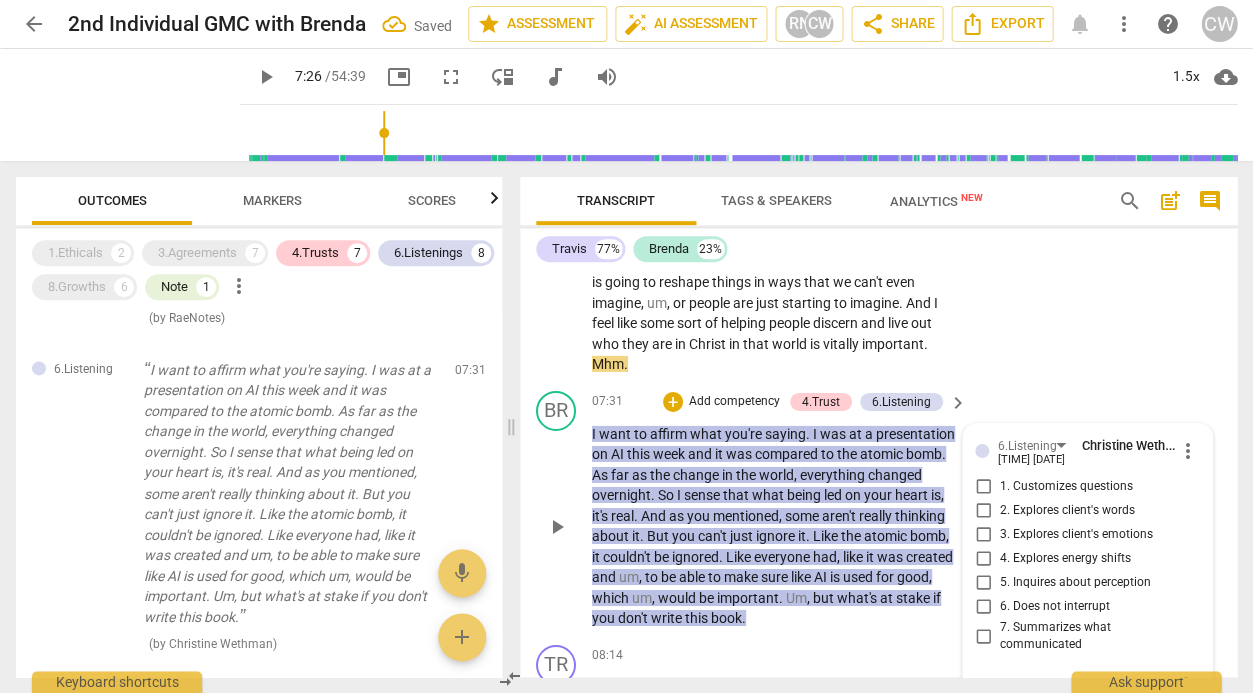 click on "6. Does not interrupt" at bounding box center [1054, 607] 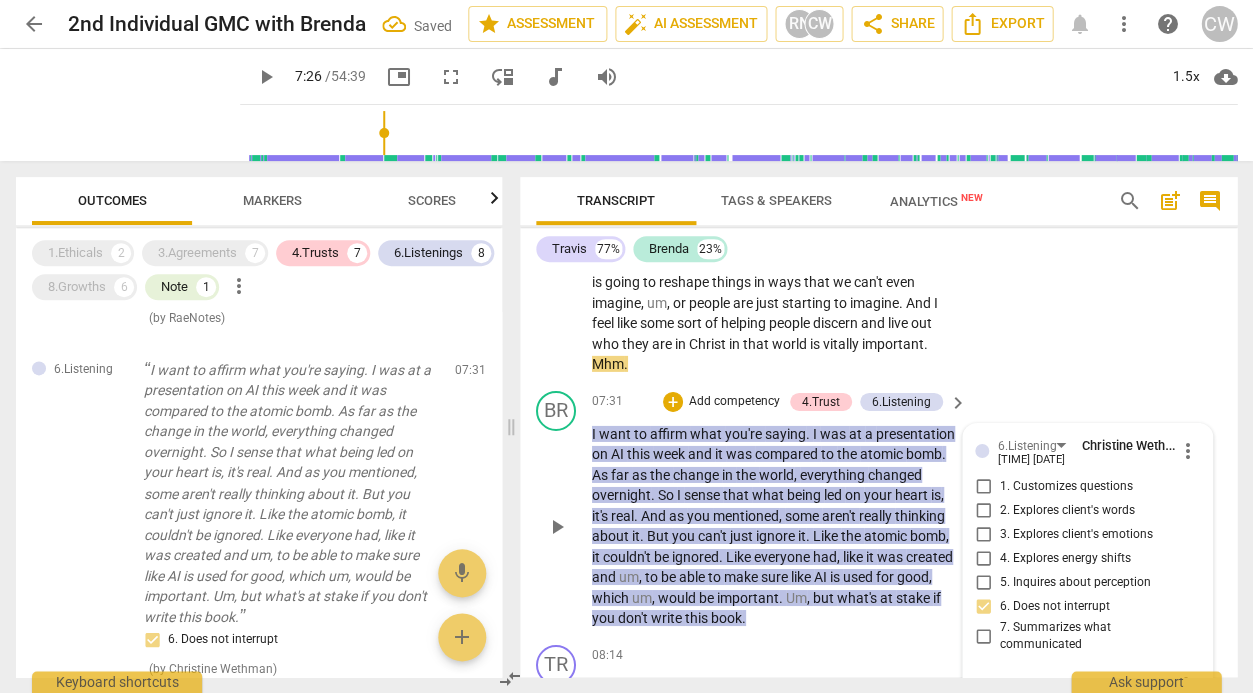 click at bounding box center [1071, 687] 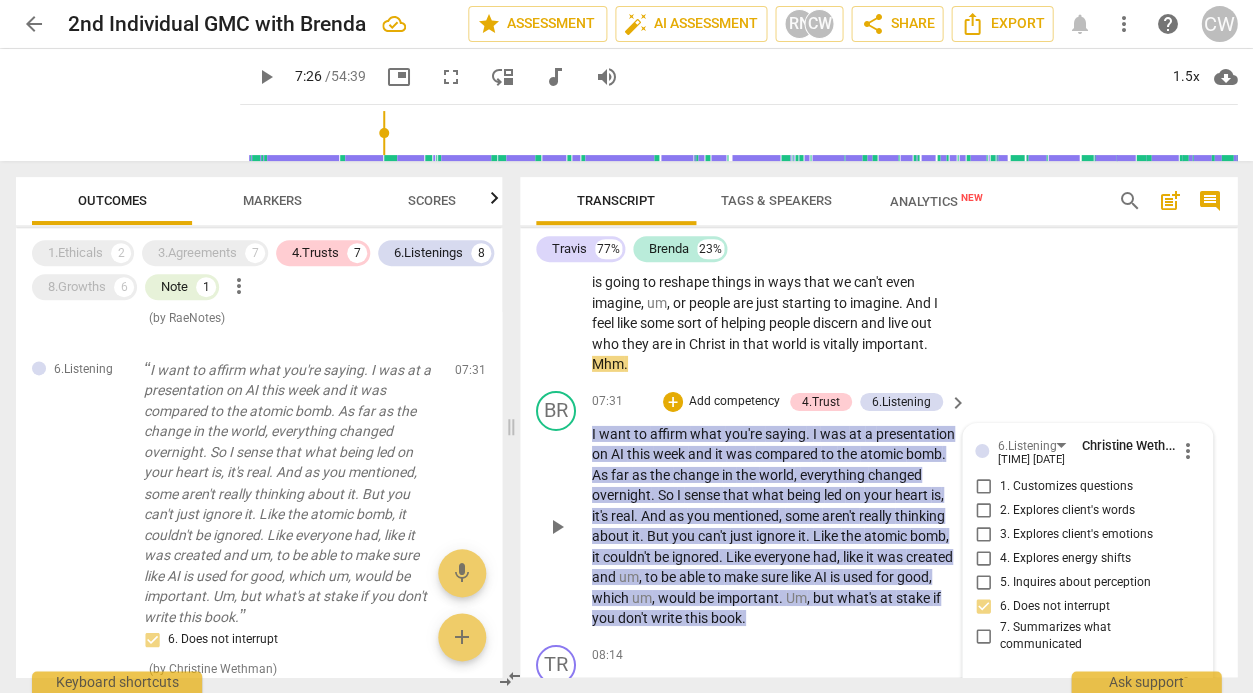 type on "2" 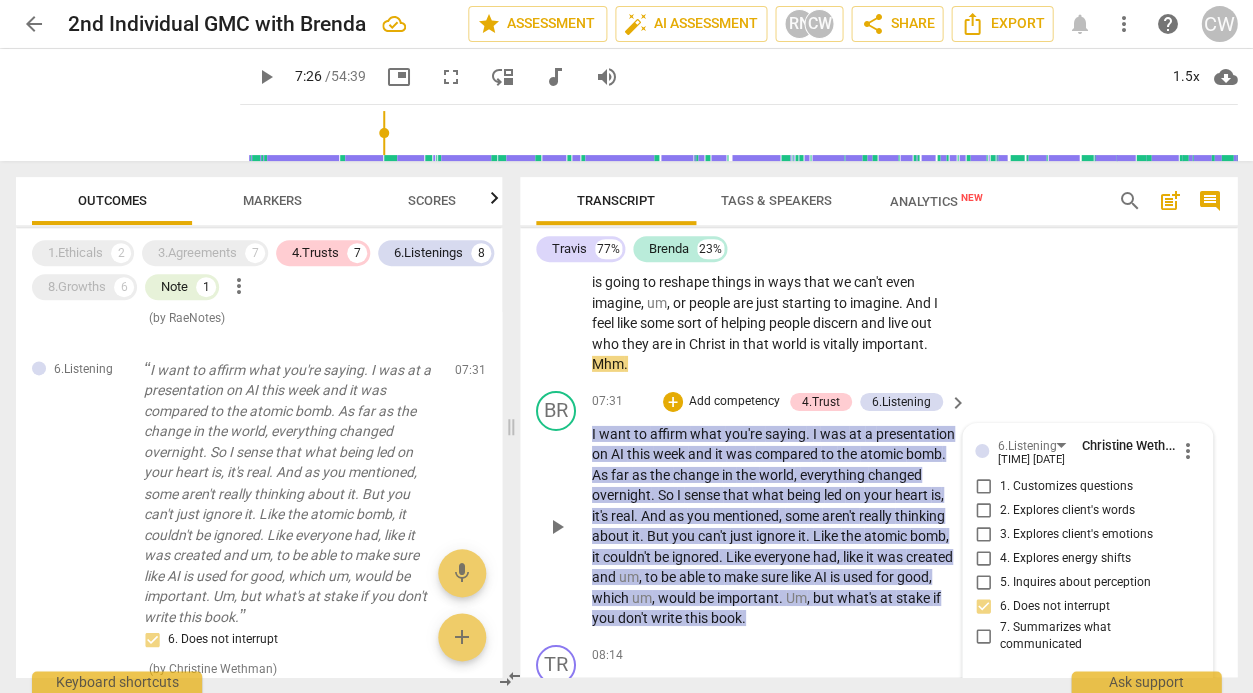 type on "2" 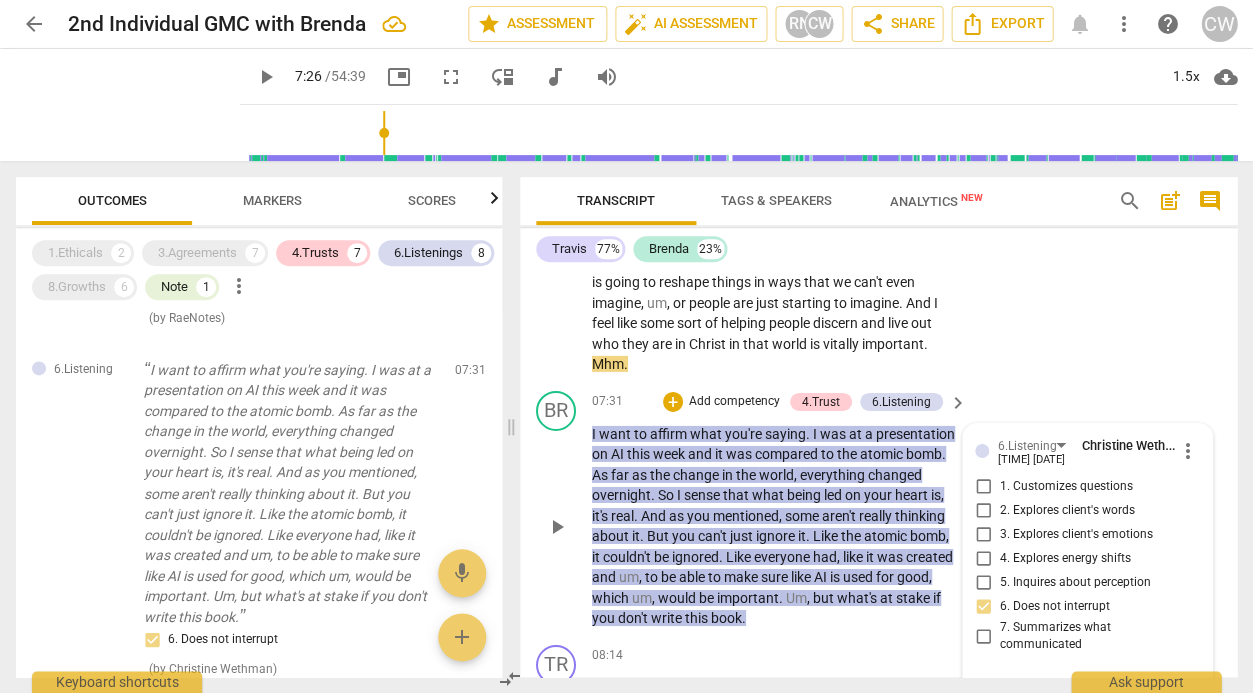 type on "2" 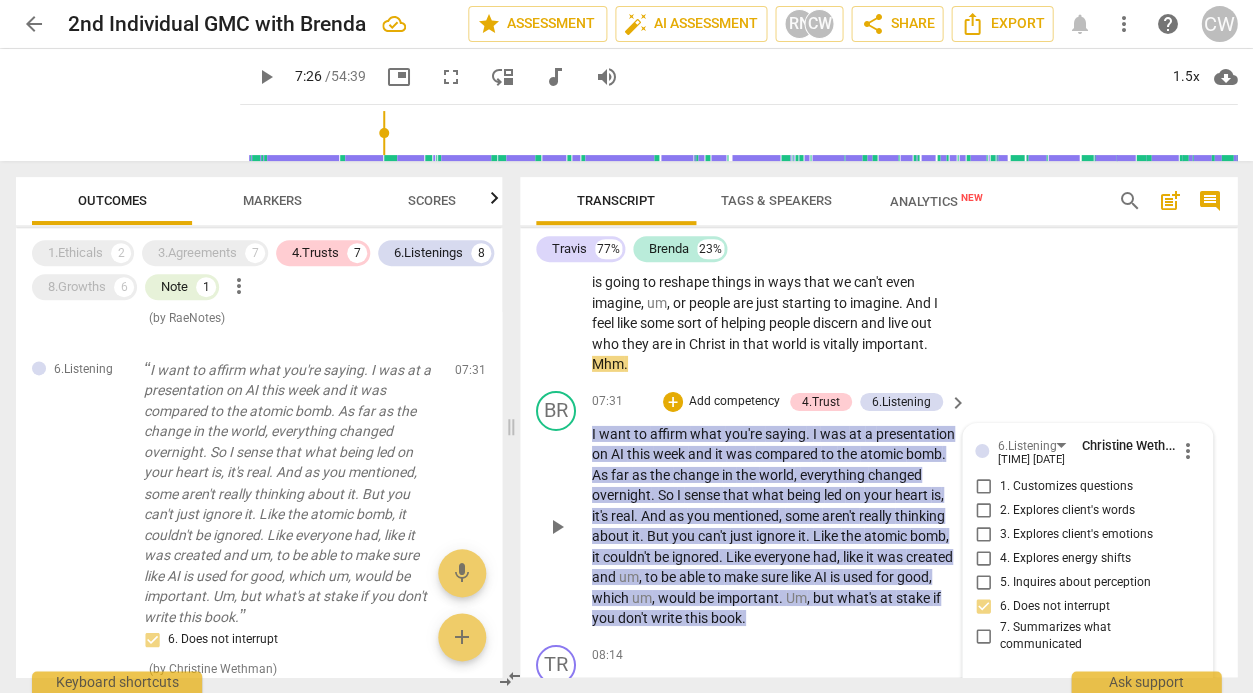 type on "2 mi" 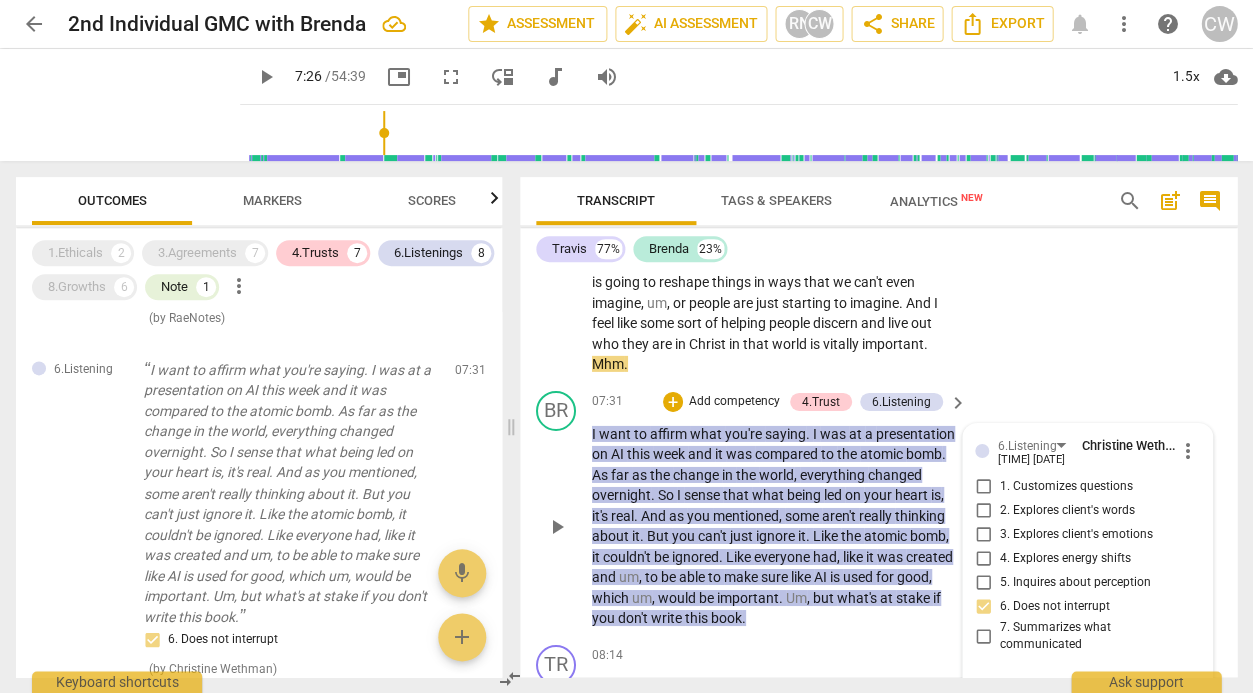 type on "2 minutes witou" 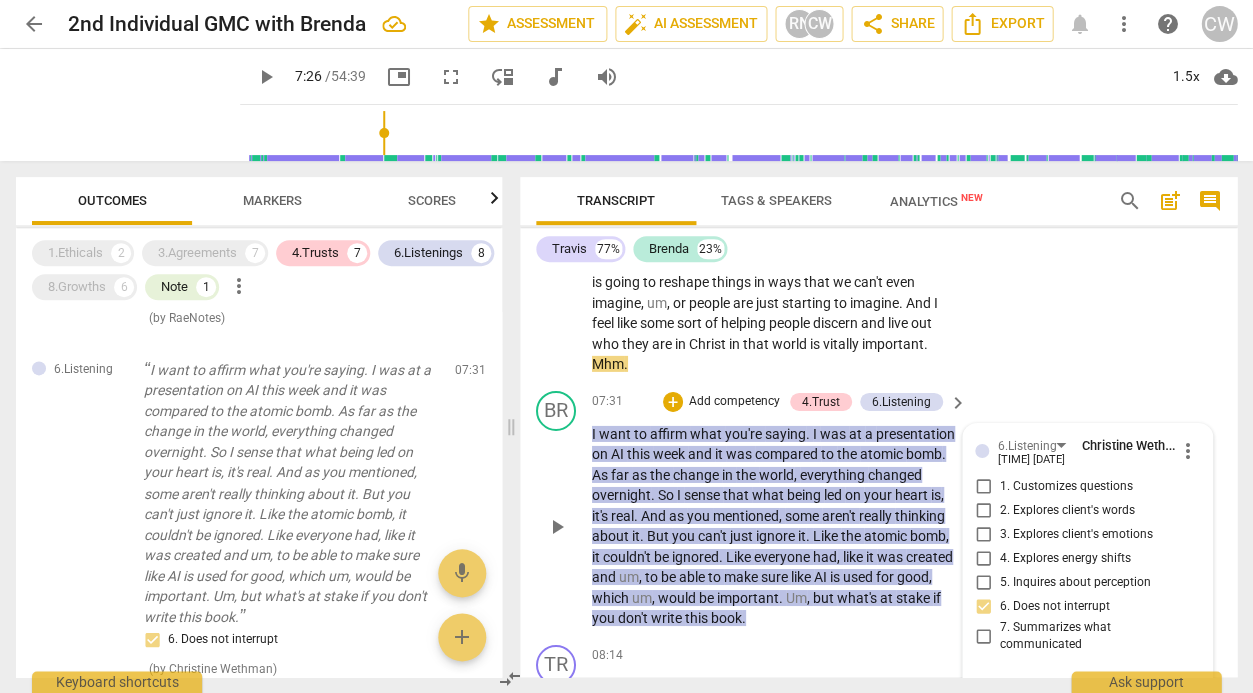 type on "2 minutes witout" 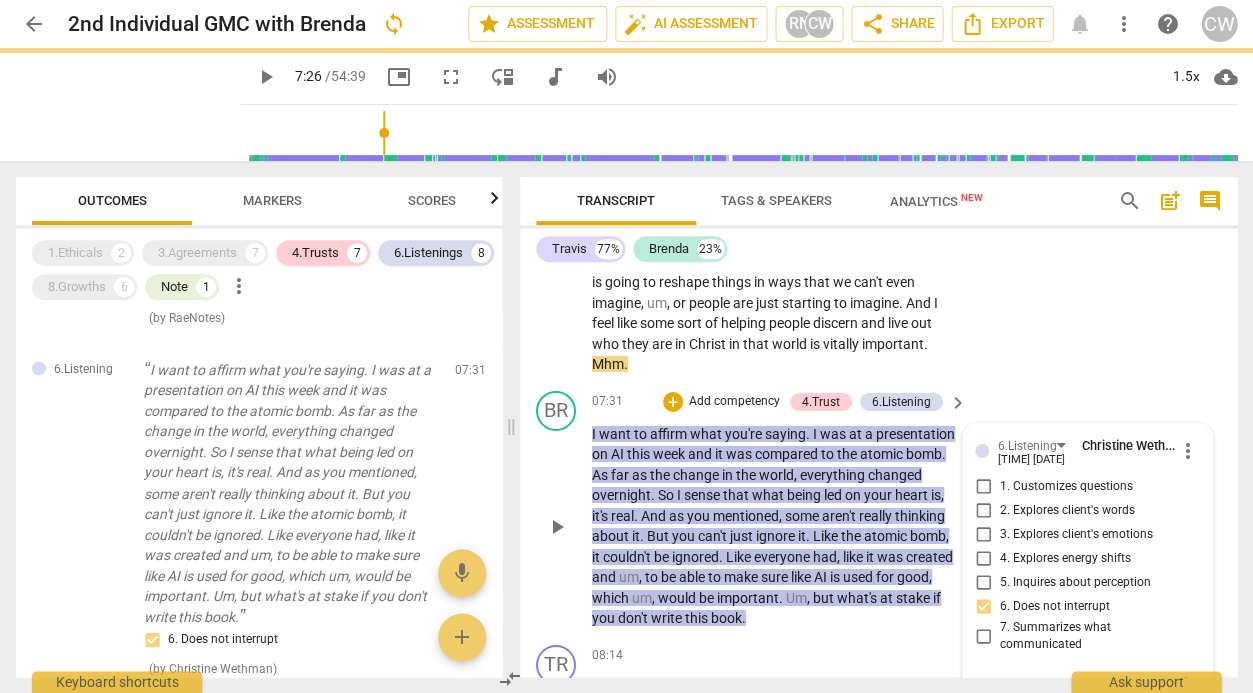 type 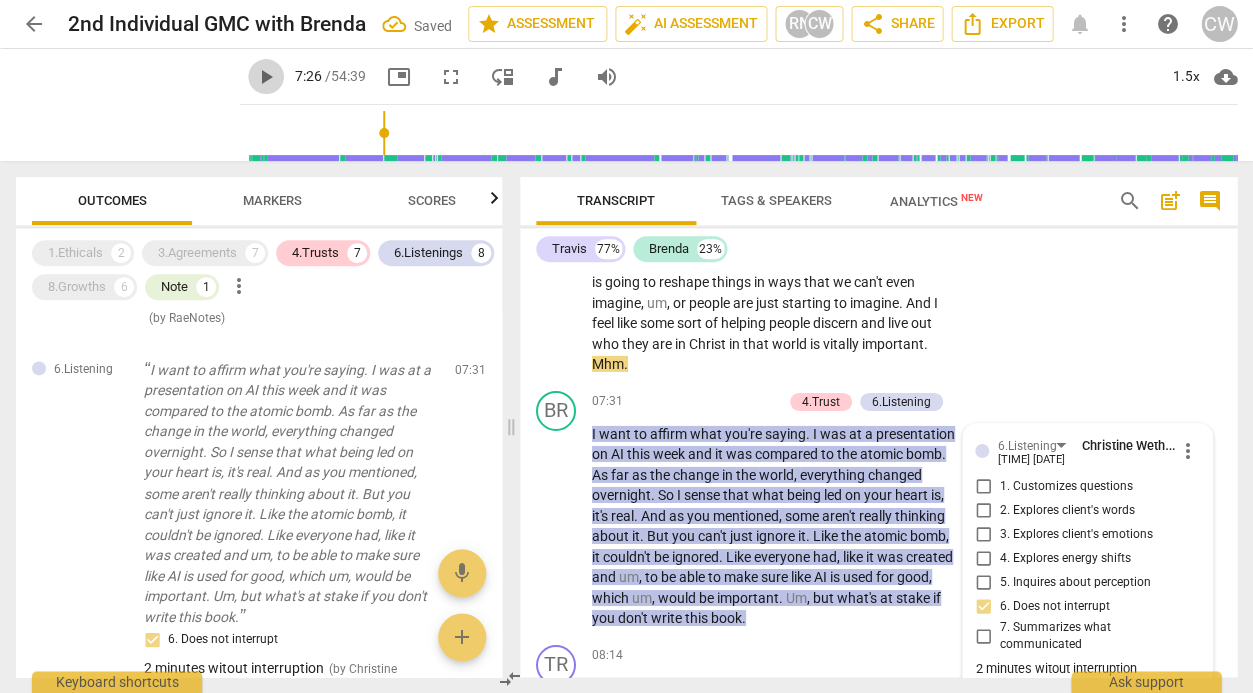 click on "play_arrow" at bounding box center [266, 77] 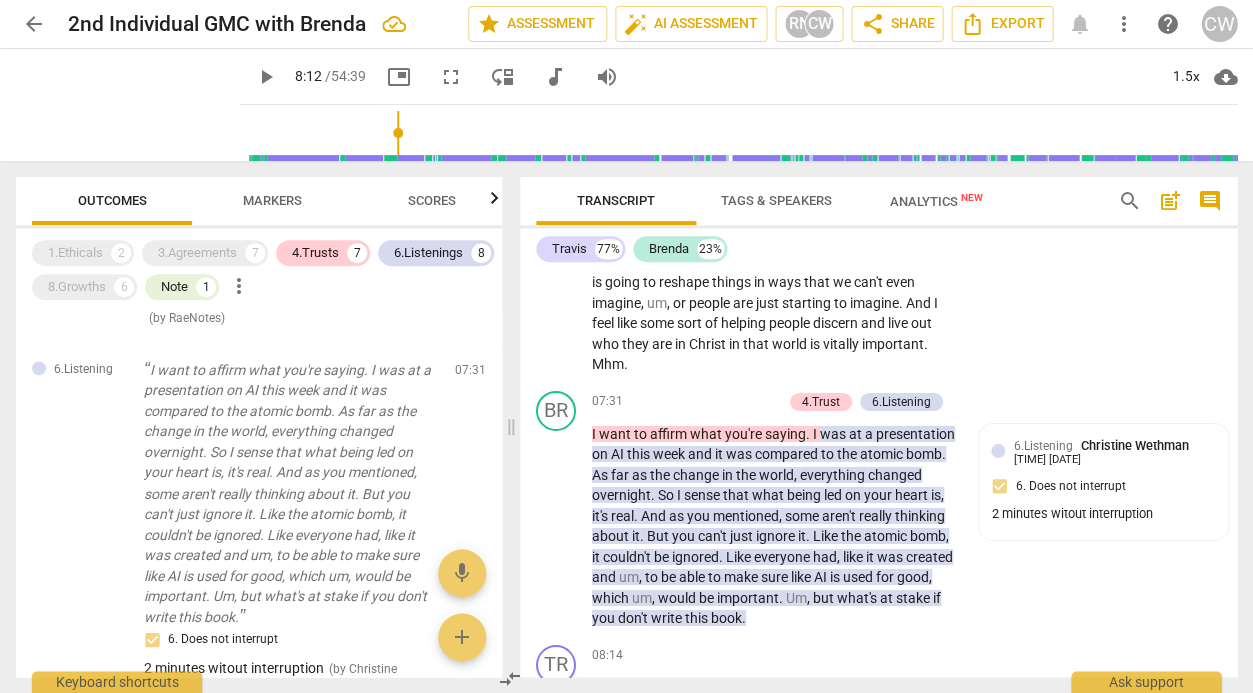 type on "493" 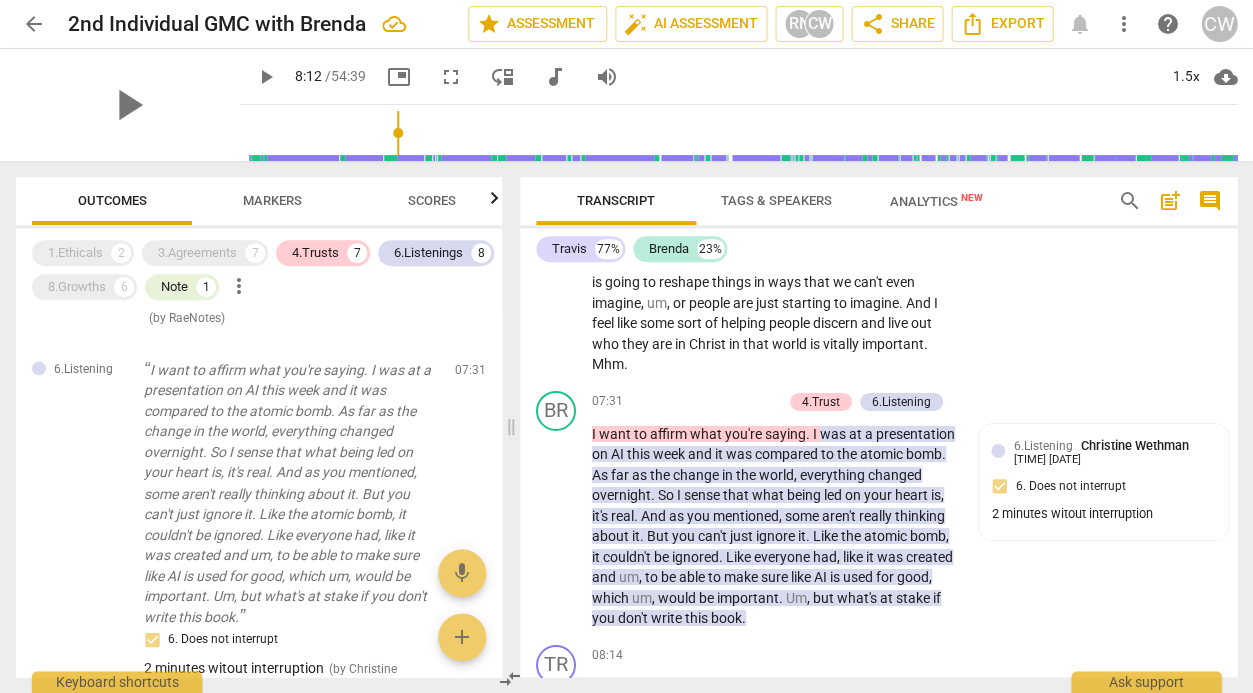 scroll, scrollTop: 0, scrollLeft: 0, axis: both 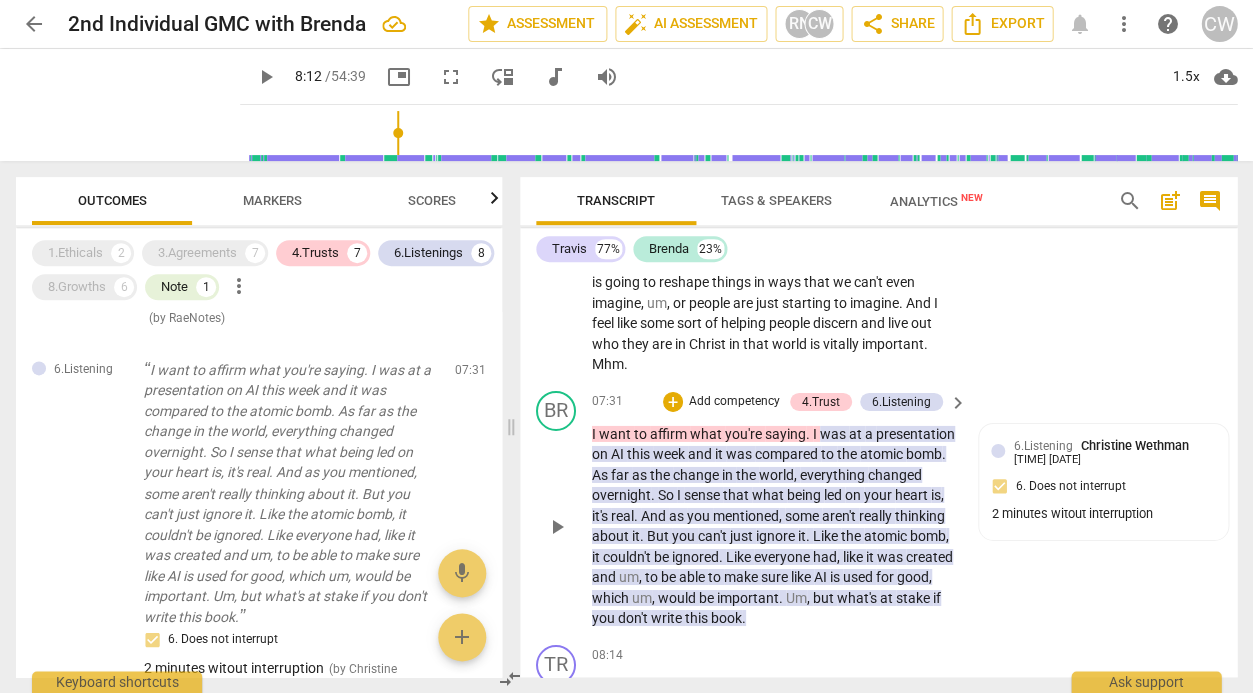 click on "I want to affirm what you're saying . I was at a presentation on AI this week and it was compared to the atomic bomb . As far as the change in the world , everything changed overnight . So I sense that what being led on your heart is , it's real . And as you mentioned , some aren't really thinking about it . But you can't just ignore it . Like the atomic bomb , it couldn't be ignored . Like everyone had , like it was created and um , to be able to make sure like AI is used for good , which um , would be important . Um , but what's at stake if you don't write this book ." at bounding box center (774, 526) 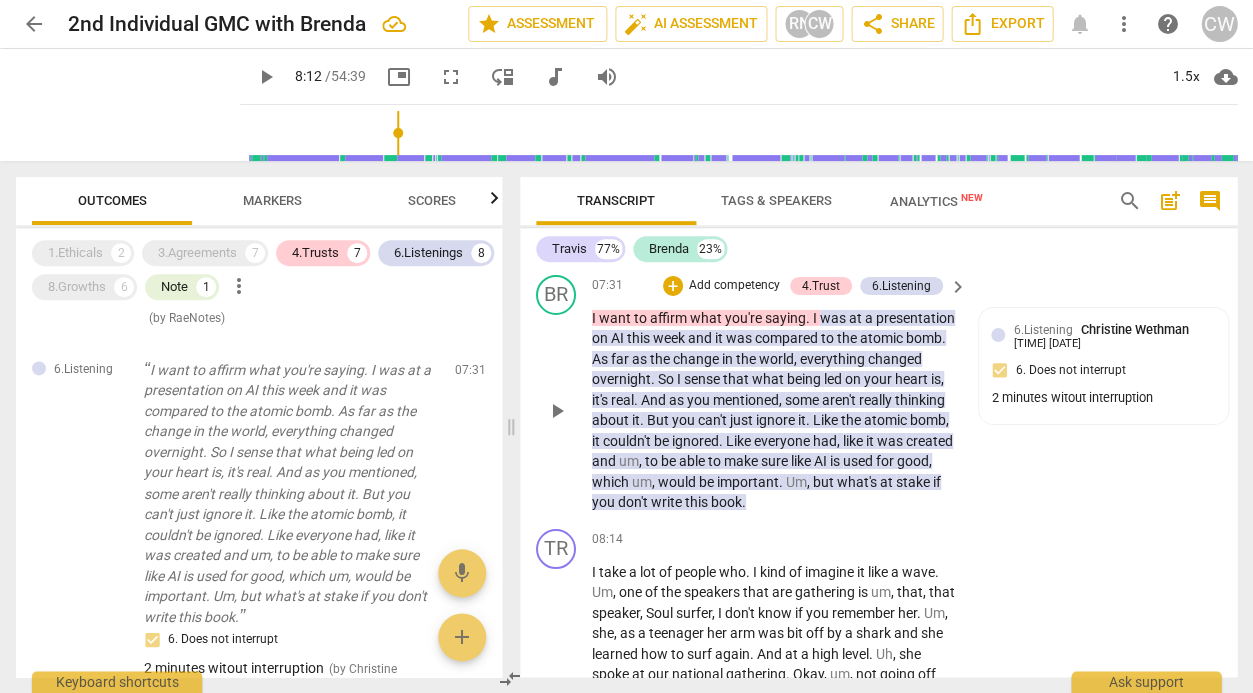 scroll, scrollTop: 2903, scrollLeft: 0, axis: vertical 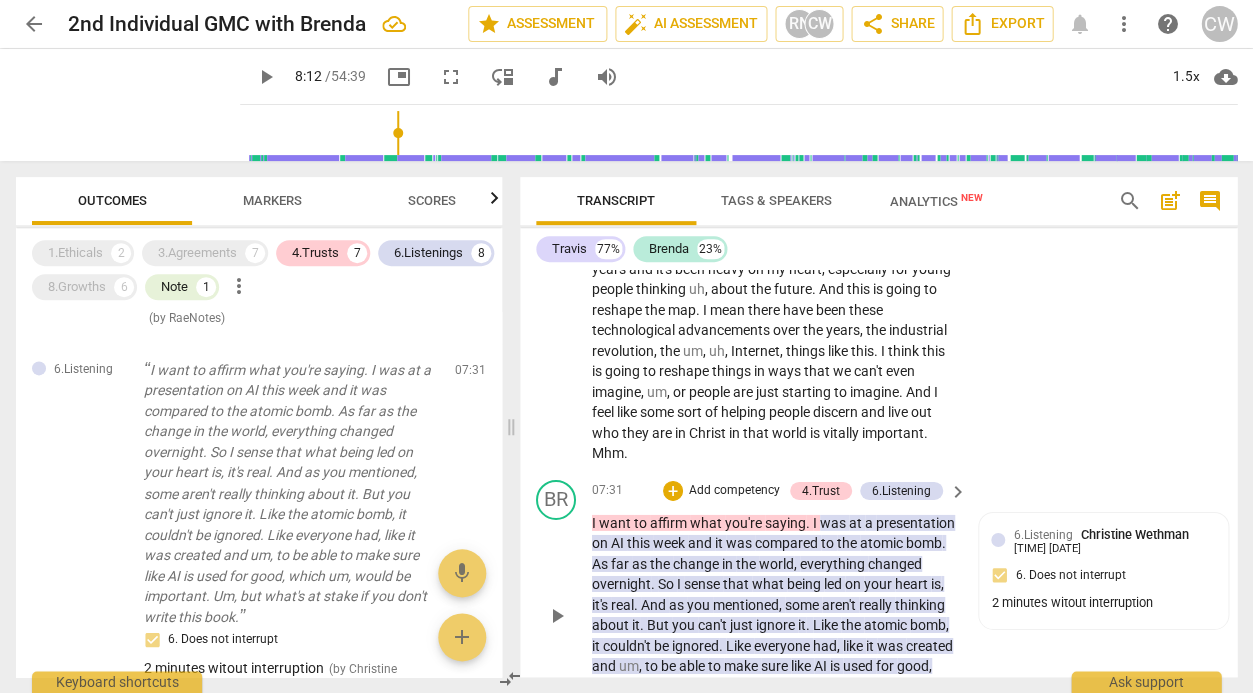 click on "I want to affirm what you're saying . I was at a presentation on AI this week and it was compared to the atomic bomb . As far as the change in the world , everything changed overnight . So I sense that what being led on your heart is , it's real . And as you mentioned , some aren't really thinking about it . But you can't just ignore it . Like the atomic bomb , it couldn't be ignored . Like everyone had , like it was created and um , to be able to make sure like AI is used for good , which um , would be important . Um , but what's at stake if you don't write this book ." at bounding box center (774, 615) 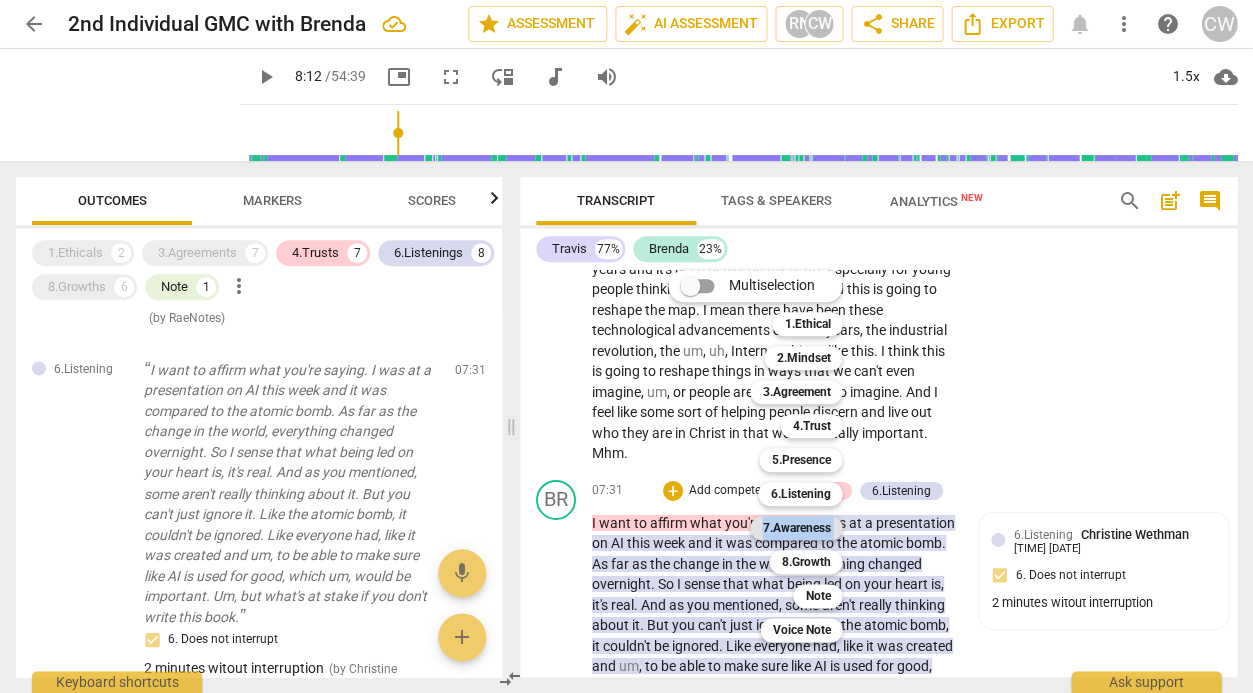 drag, startPoint x: 825, startPoint y: 526, endPoint x: 776, endPoint y: 534, distance: 49.648766 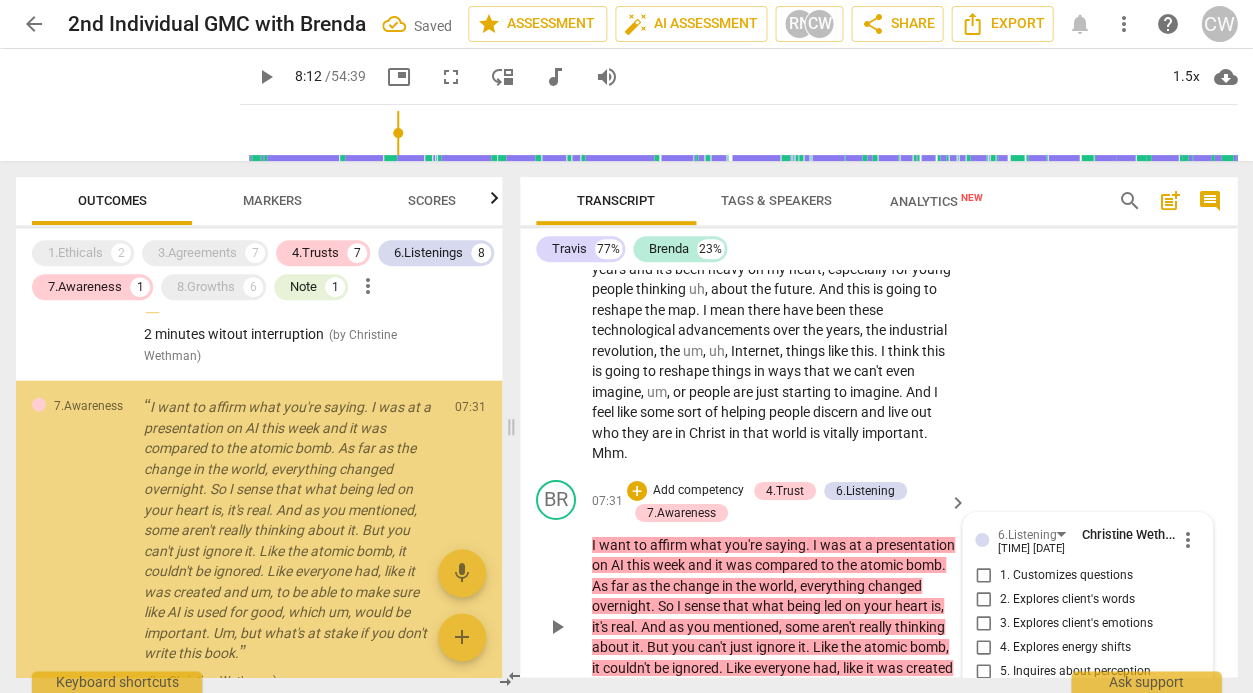 scroll, scrollTop: 959, scrollLeft: 0, axis: vertical 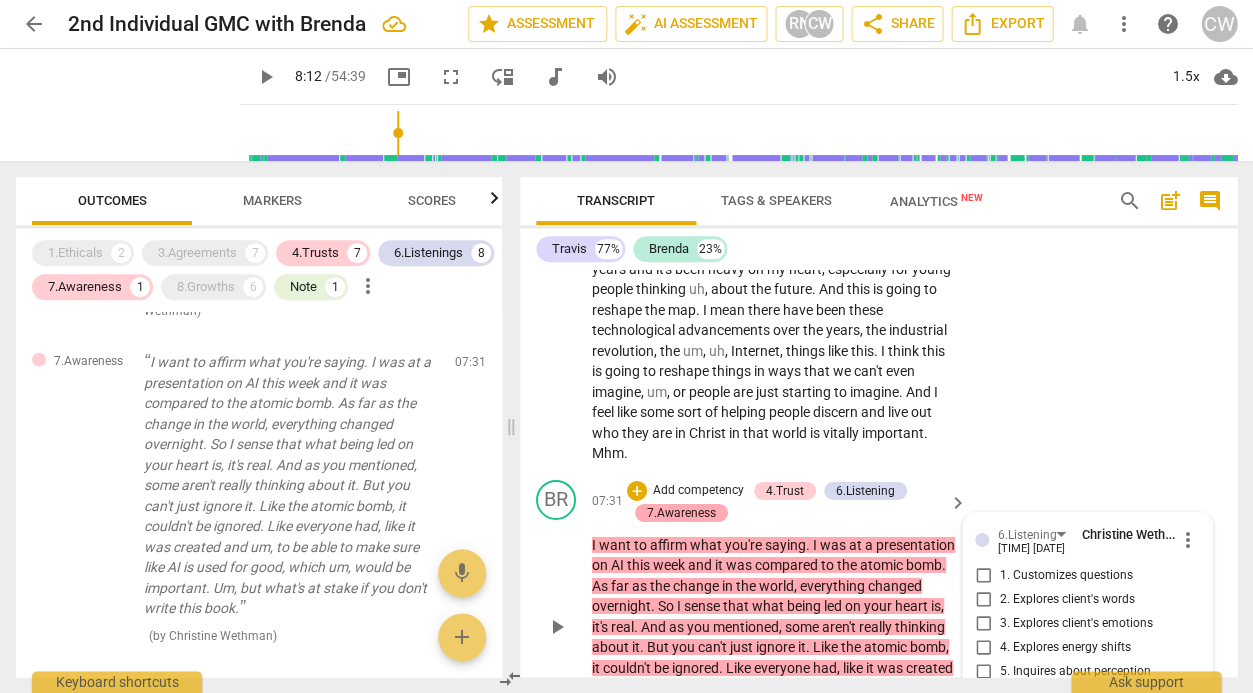 click on "7.Awareness" at bounding box center (681, 513) 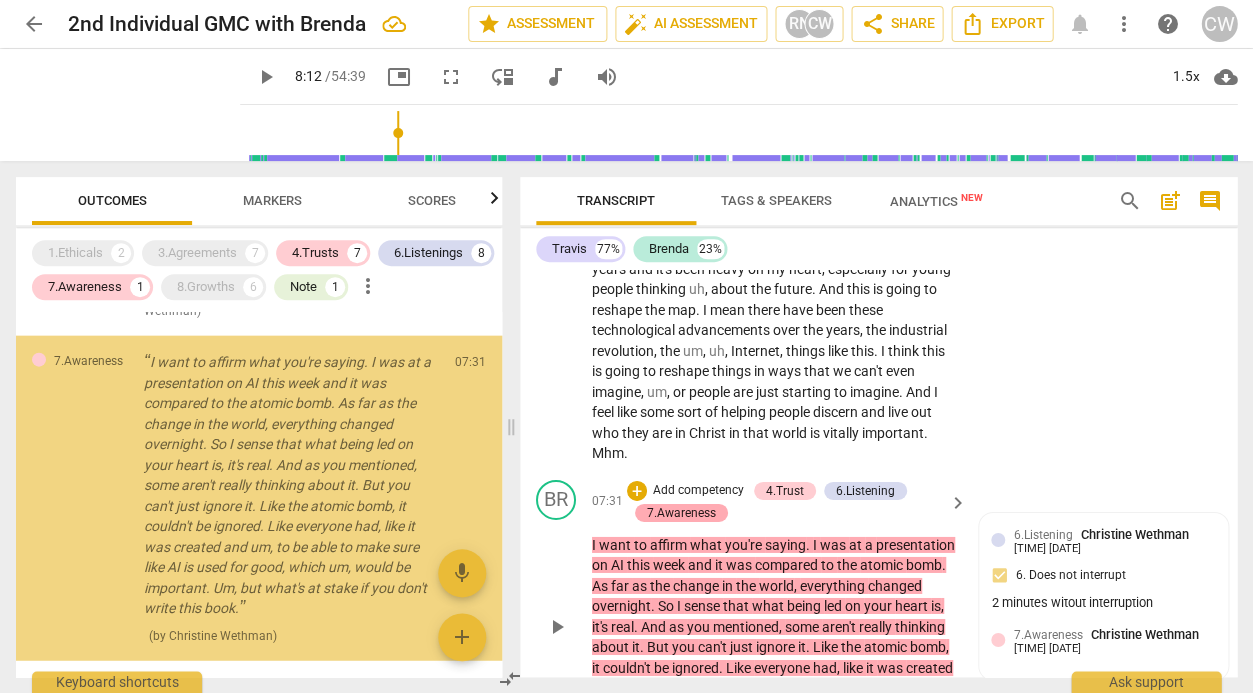 scroll, scrollTop: 2768, scrollLeft: 0, axis: vertical 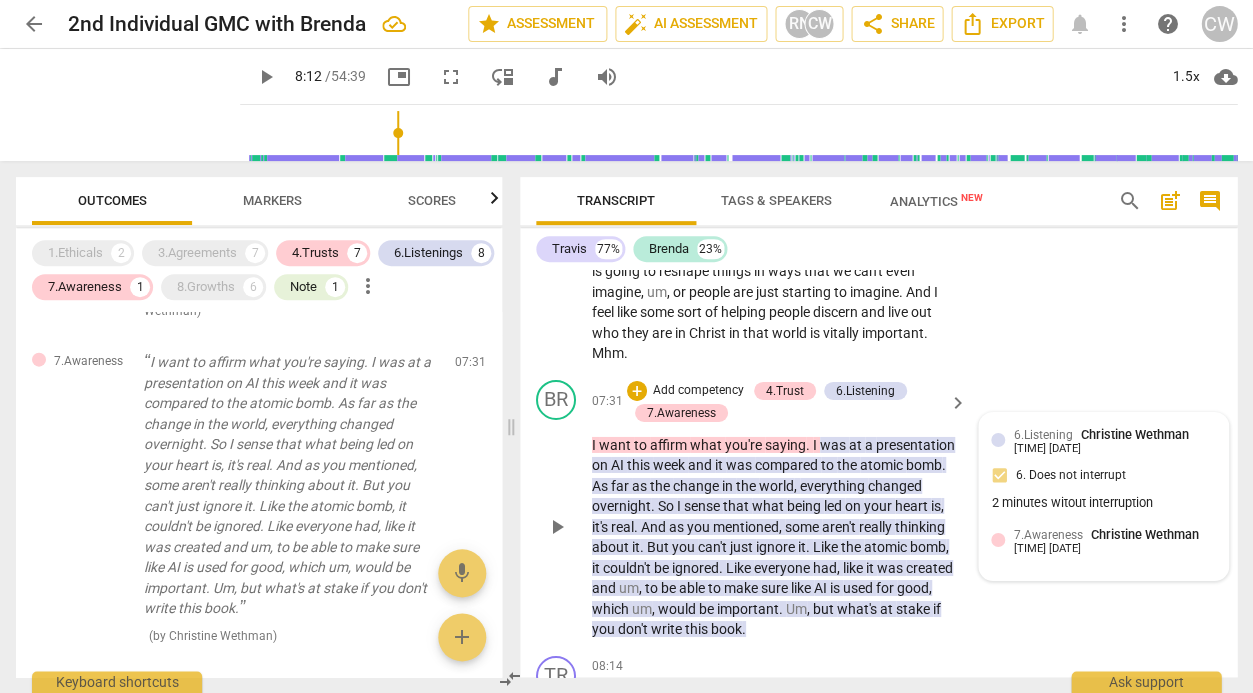 click on "7.Awareness" at bounding box center (1047, 535) 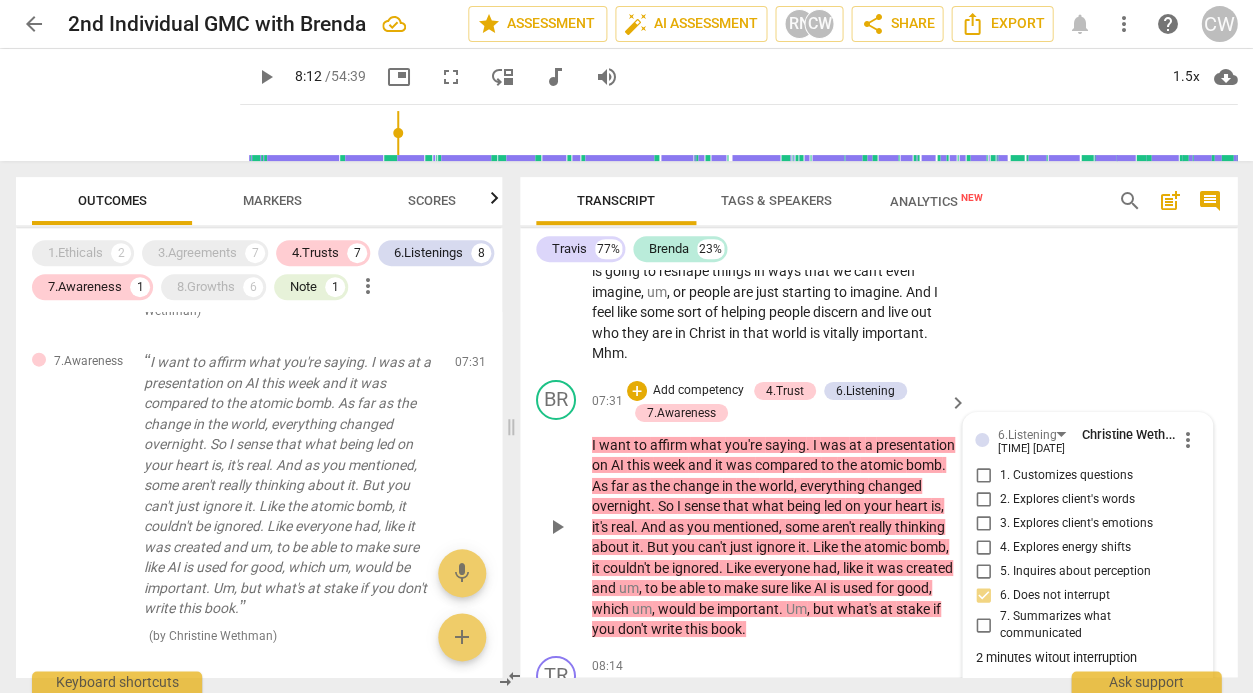 click on "I want to affirm what you're saying . I was at a presentation on AI this week and it was compared to the atomic bomb . As far as the change in the world , everything changed overnight . So I sense that what being led on your heart is , it's real . And as you mentioned , some aren't really thinking about it . But you can't just ignore it . Like the atomic bomb , it couldn't be ignored . Like everyone had , like it was created and um , to be able to make sure like AI is used for good , which um , would be important . Um , but what's at stake if you don't write this book ." at bounding box center [774, 537] 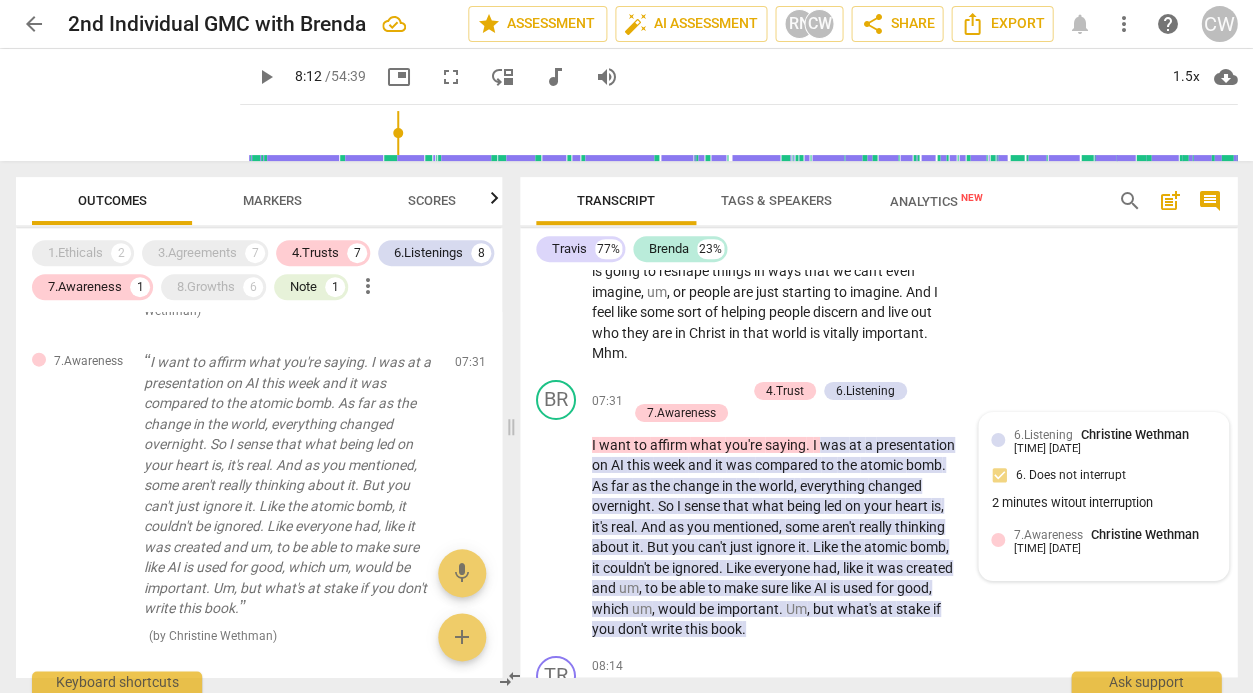 type 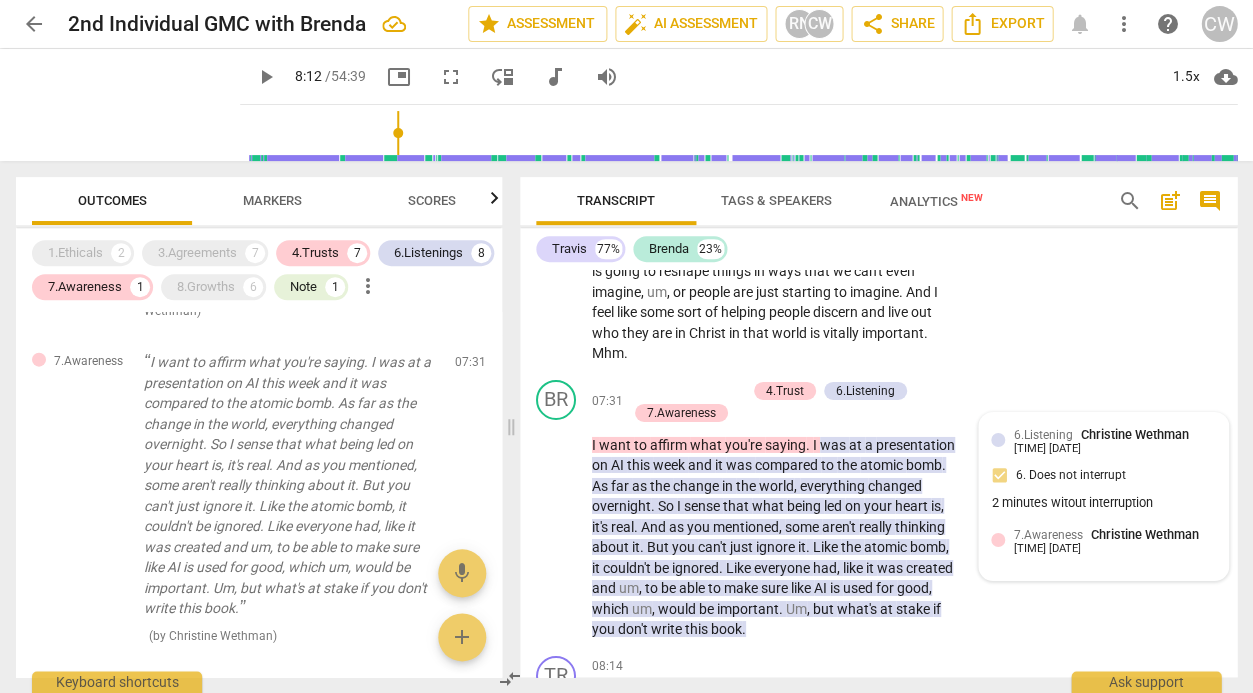 click on "play_arrow" at bounding box center [266, 77] 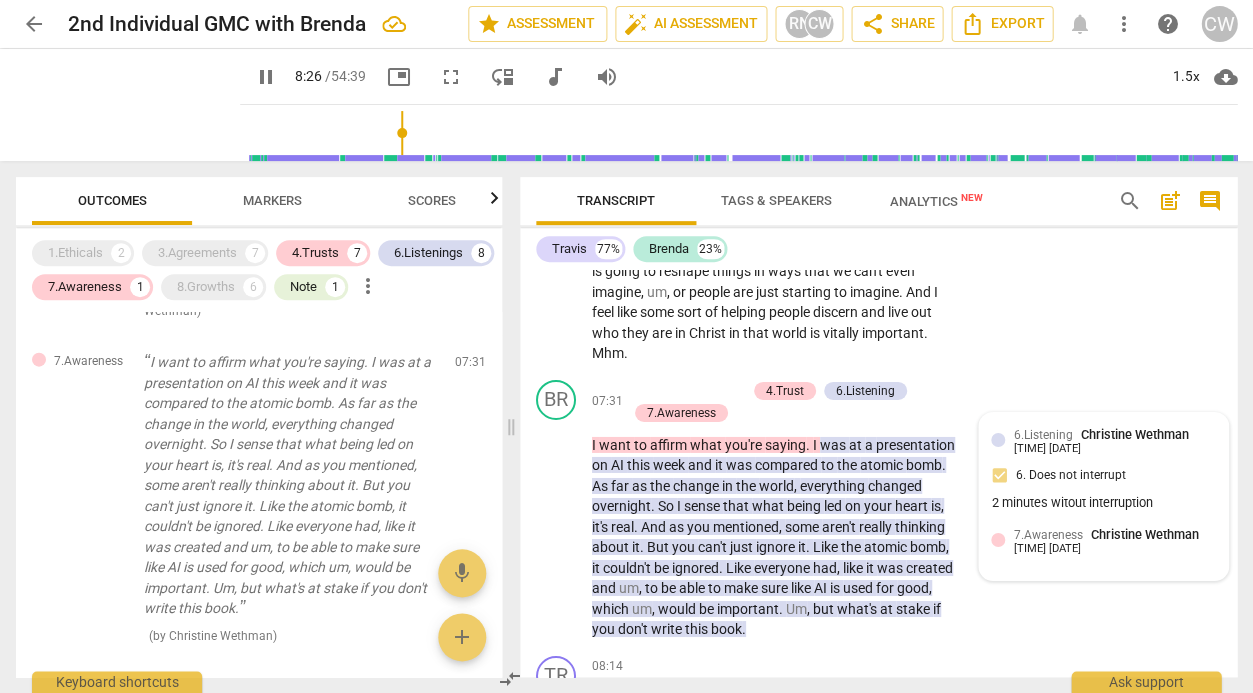 scroll, scrollTop: 3188, scrollLeft: 0, axis: vertical 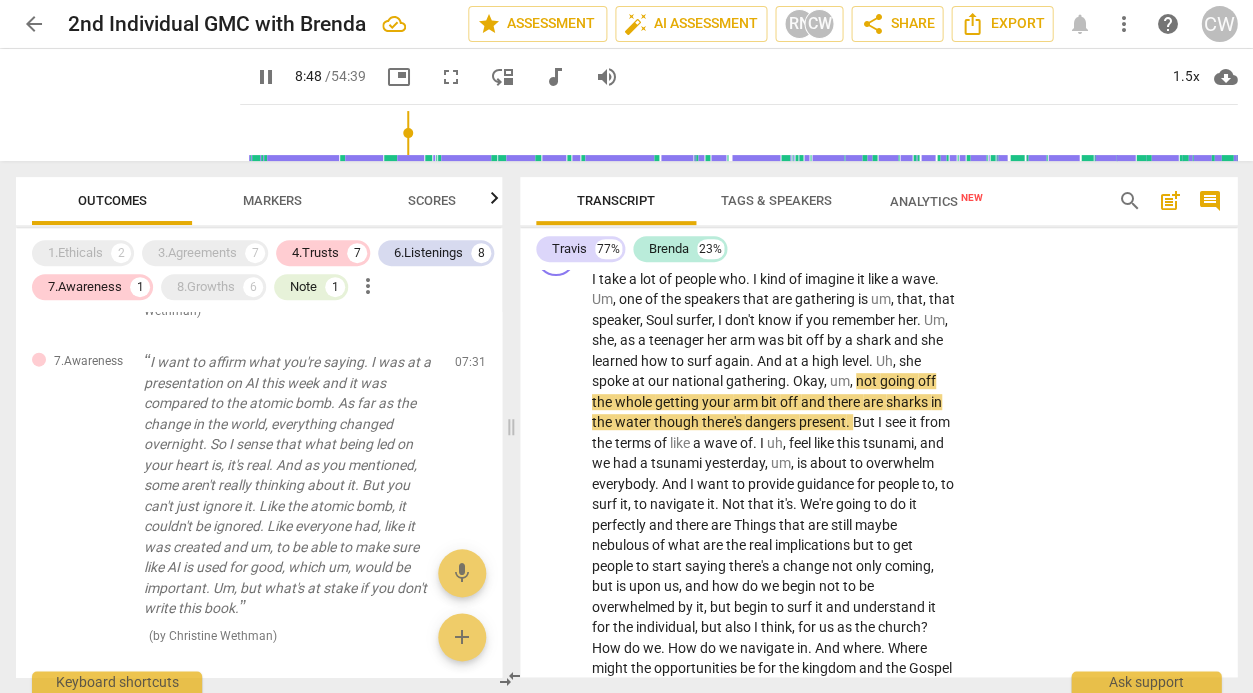 click on "[NAME] 77% [NAME] 23%" at bounding box center (878, 249) 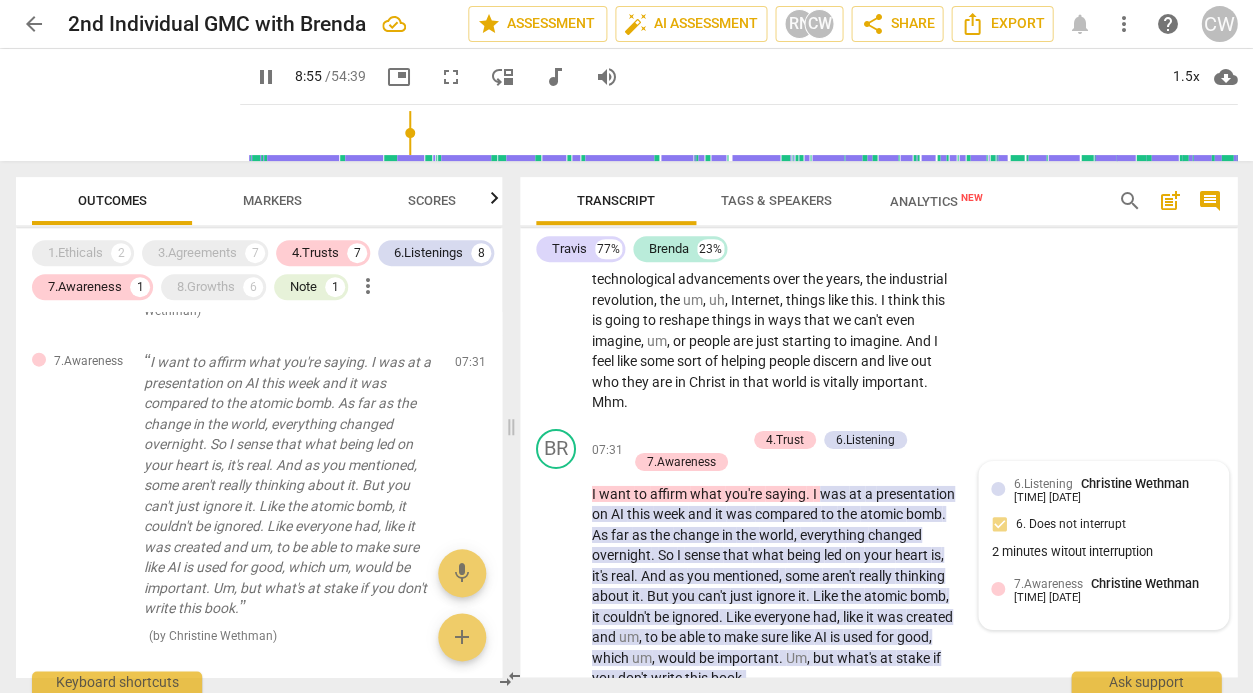 scroll, scrollTop: 2949, scrollLeft: 0, axis: vertical 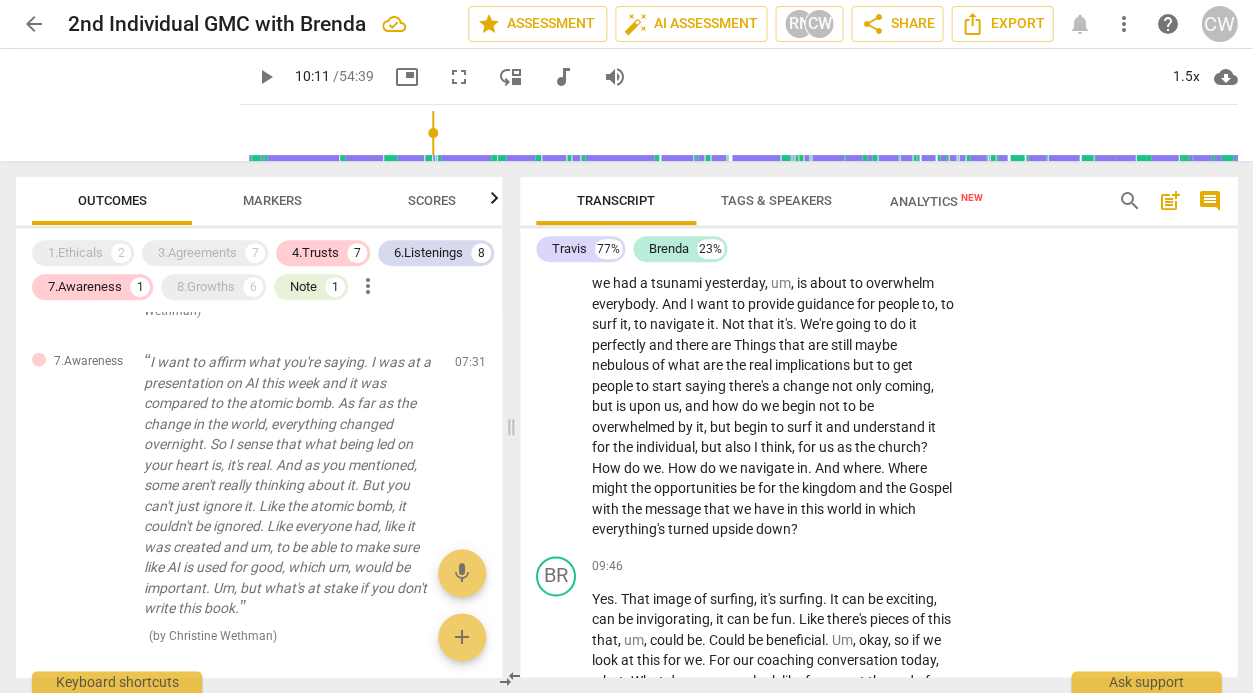 type 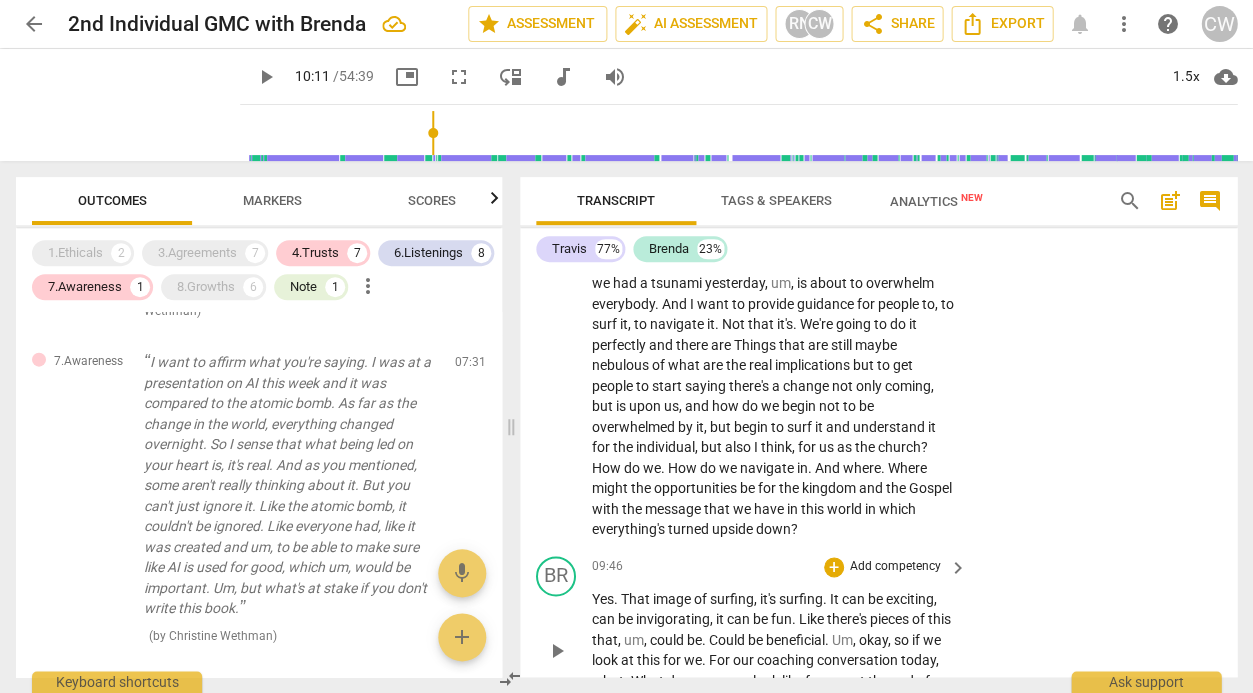 click on "Add competency" at bounding box center (895, 567) 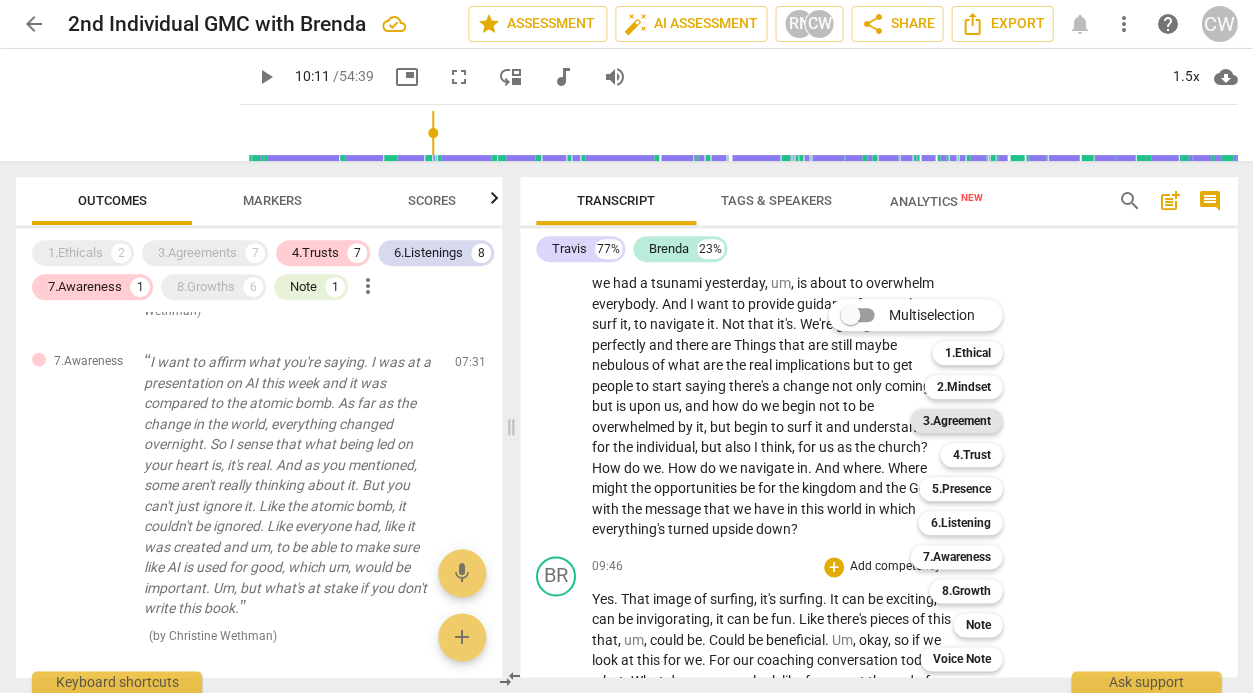 click on "3.Agreement" at bounding box center [956, 421] 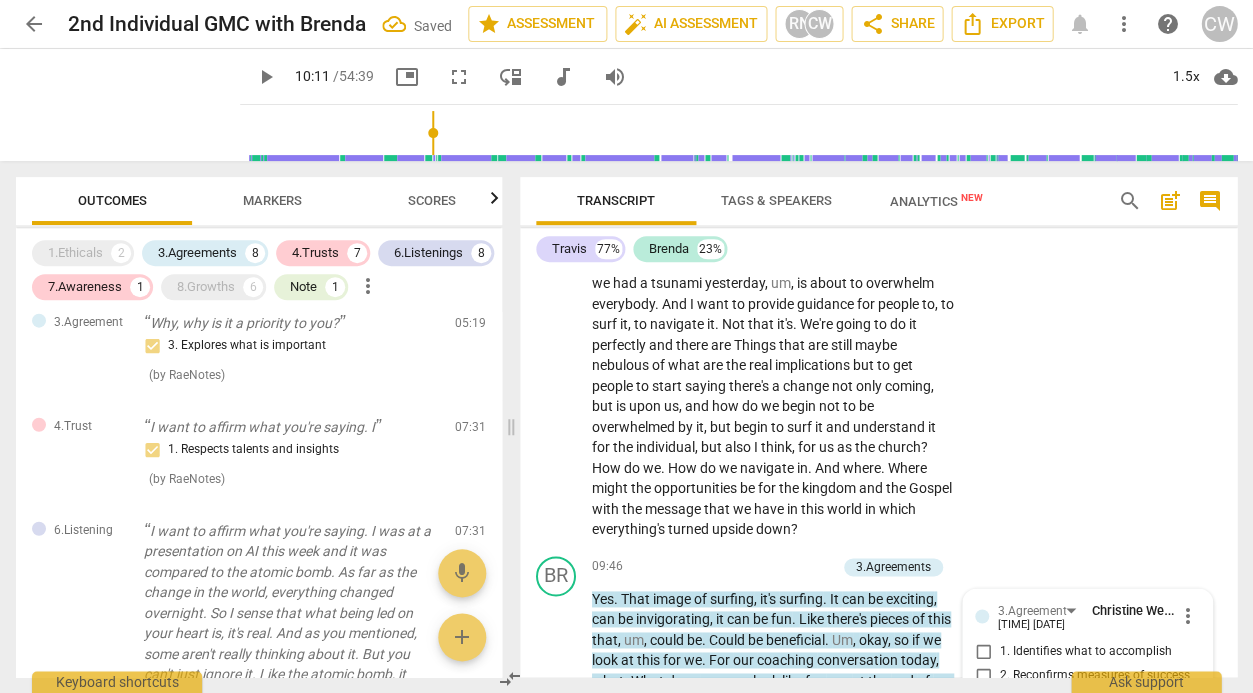 scroll, scrollTop: 3624, scrollLeft: 0, axis: vertical 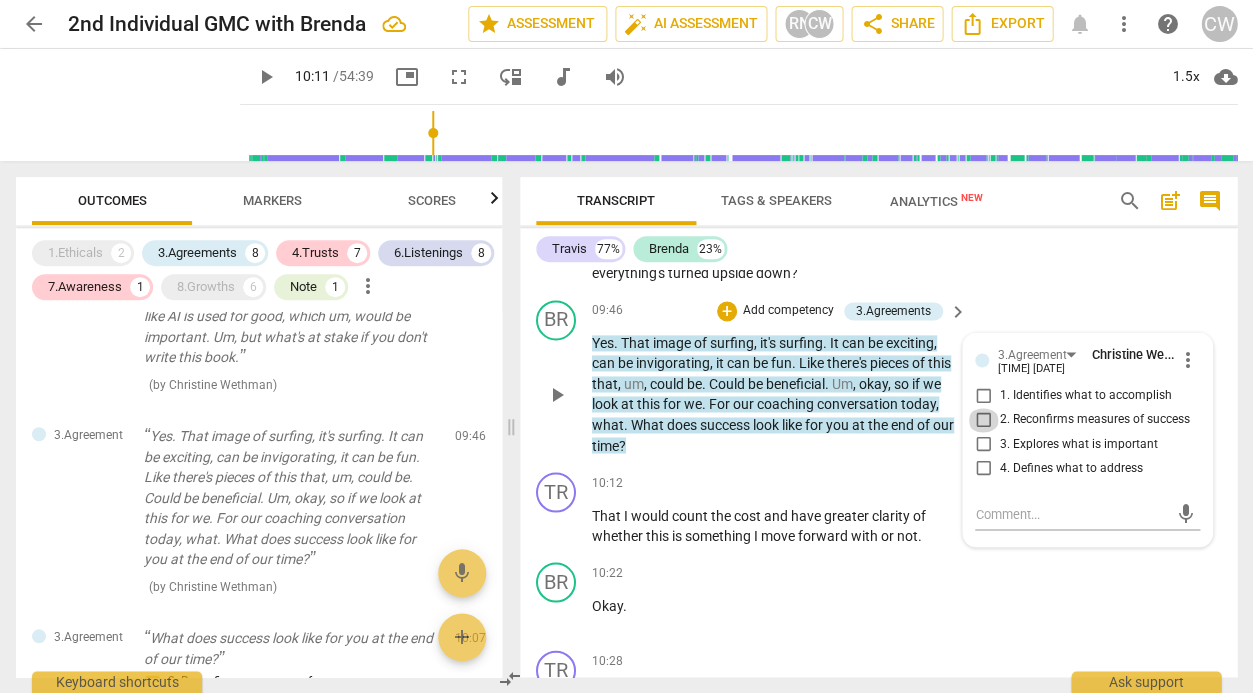 click on "2. Reconfirms measures of success" at bounding box center [983, 420] 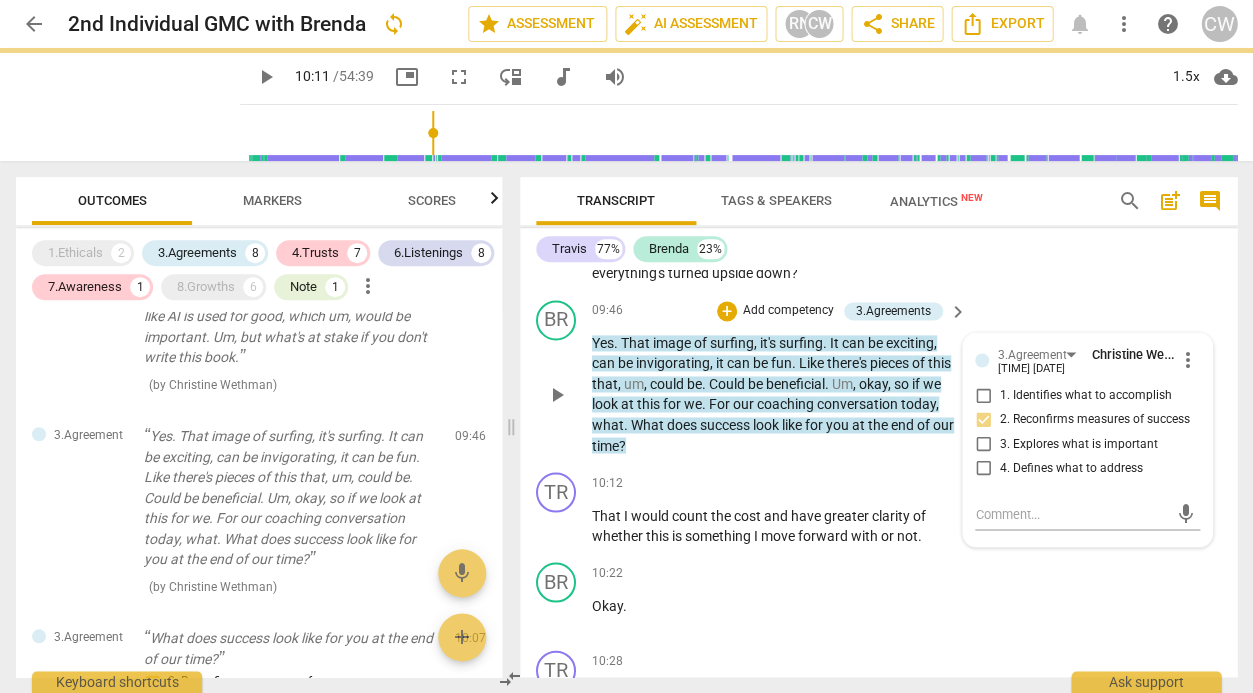 click on "2. Reconfirms measures of success" at bounding box center [983, 420] 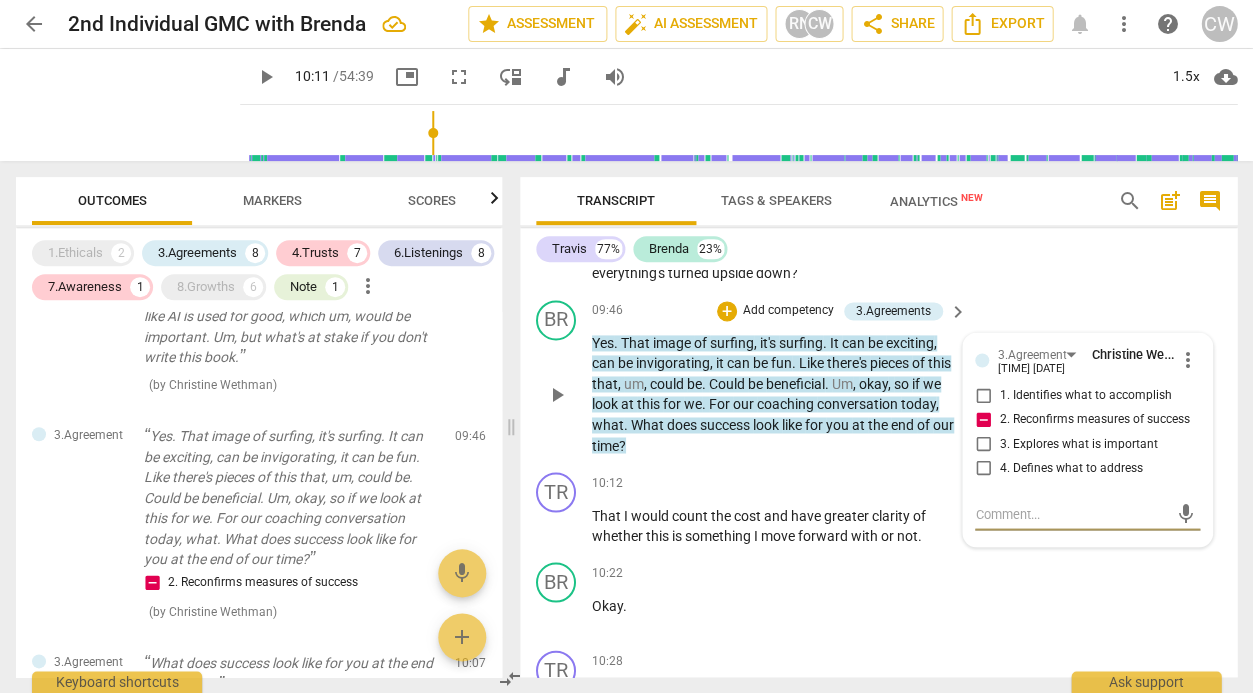 click at bounding box center [1071, 513] 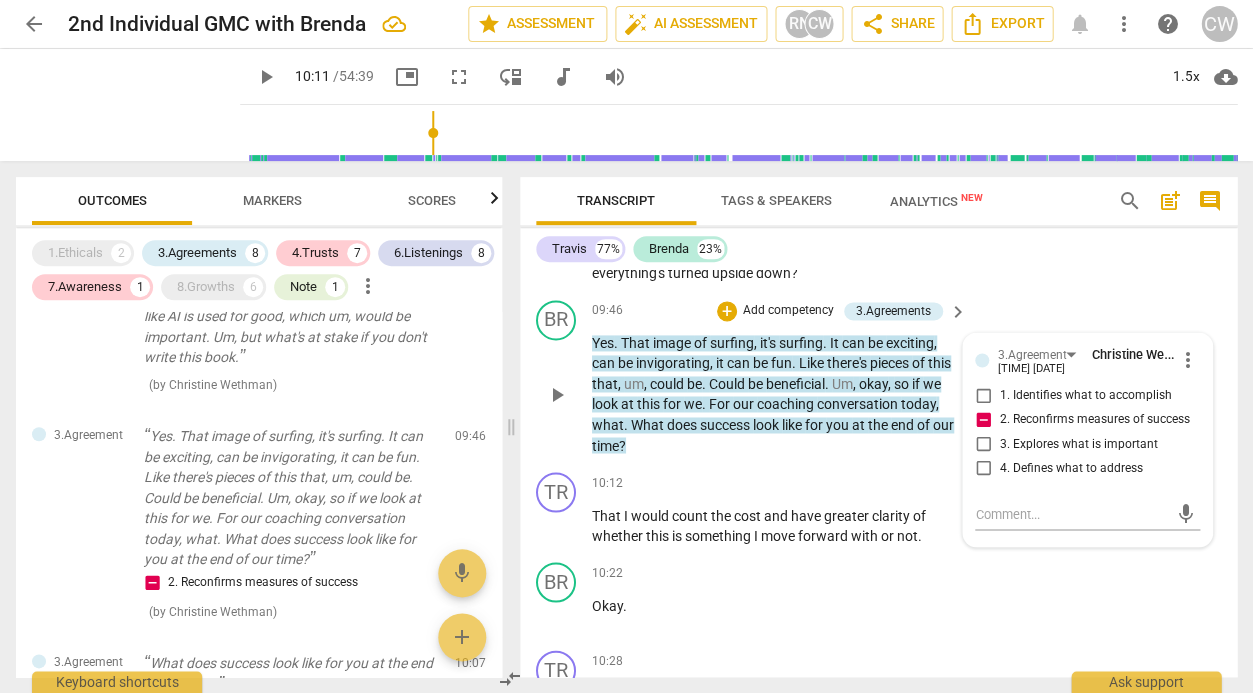 click on "3. Explores what is important" at bounding box center (1078, 444) 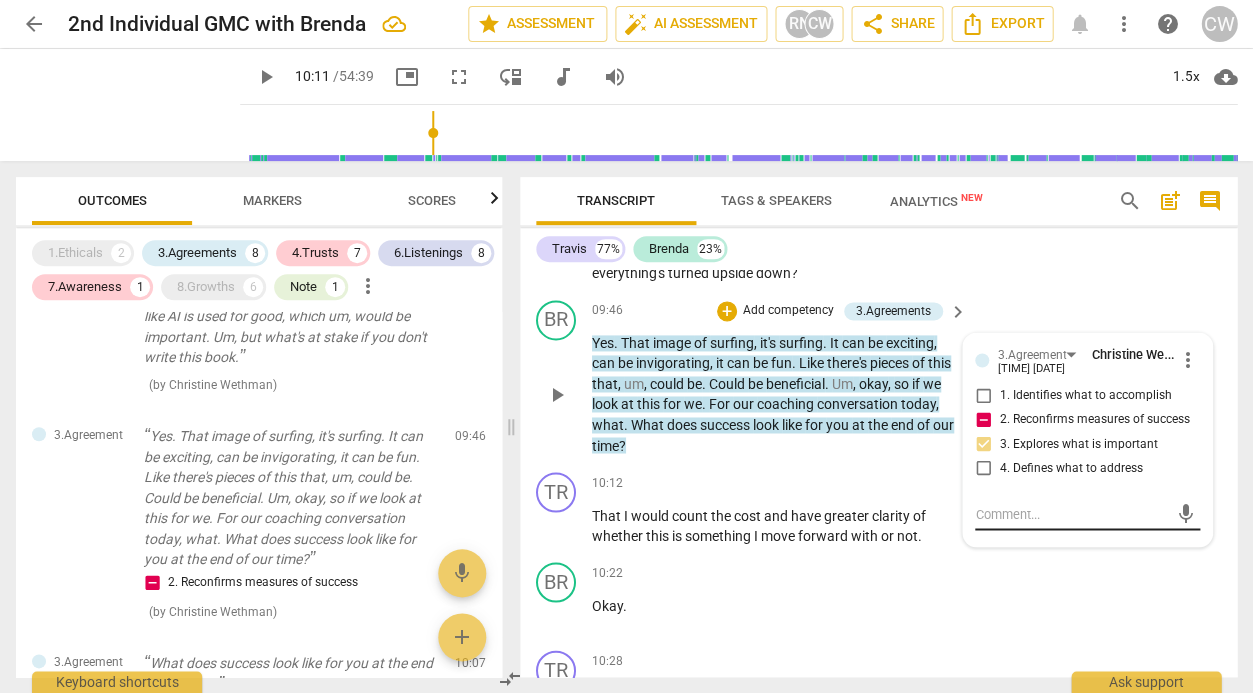 click at bounding box center [1071, 513] 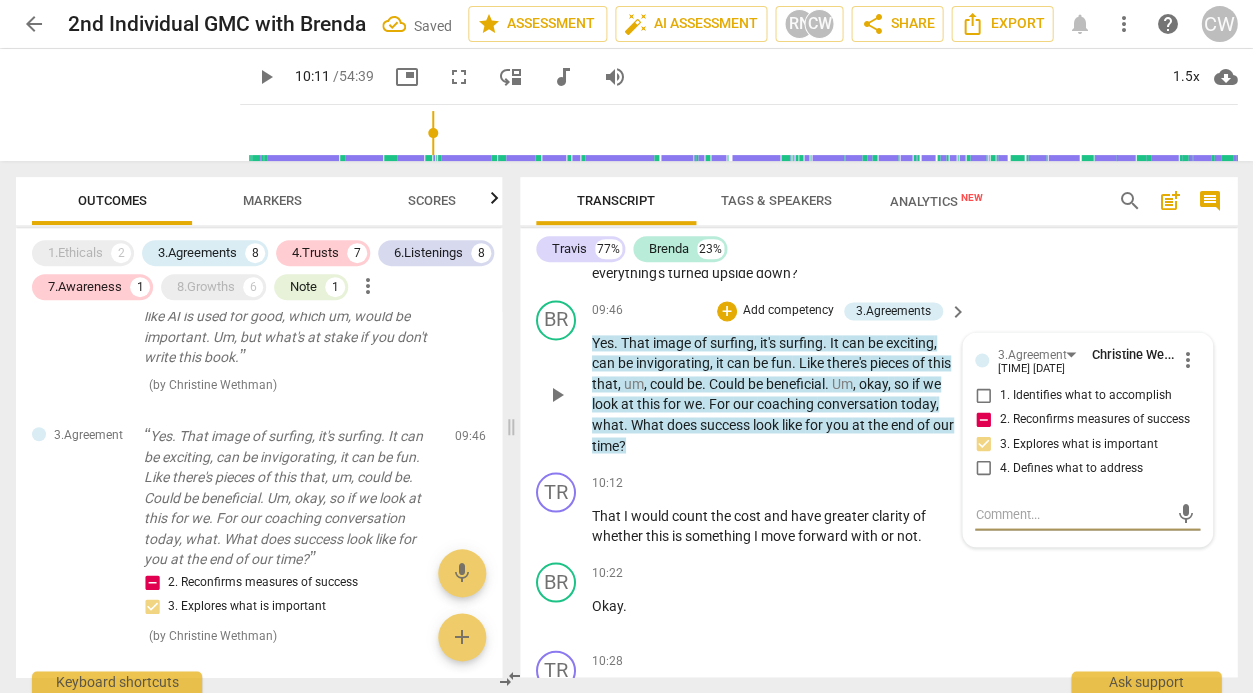 click on "mic" at bounding box center [1186, 513] 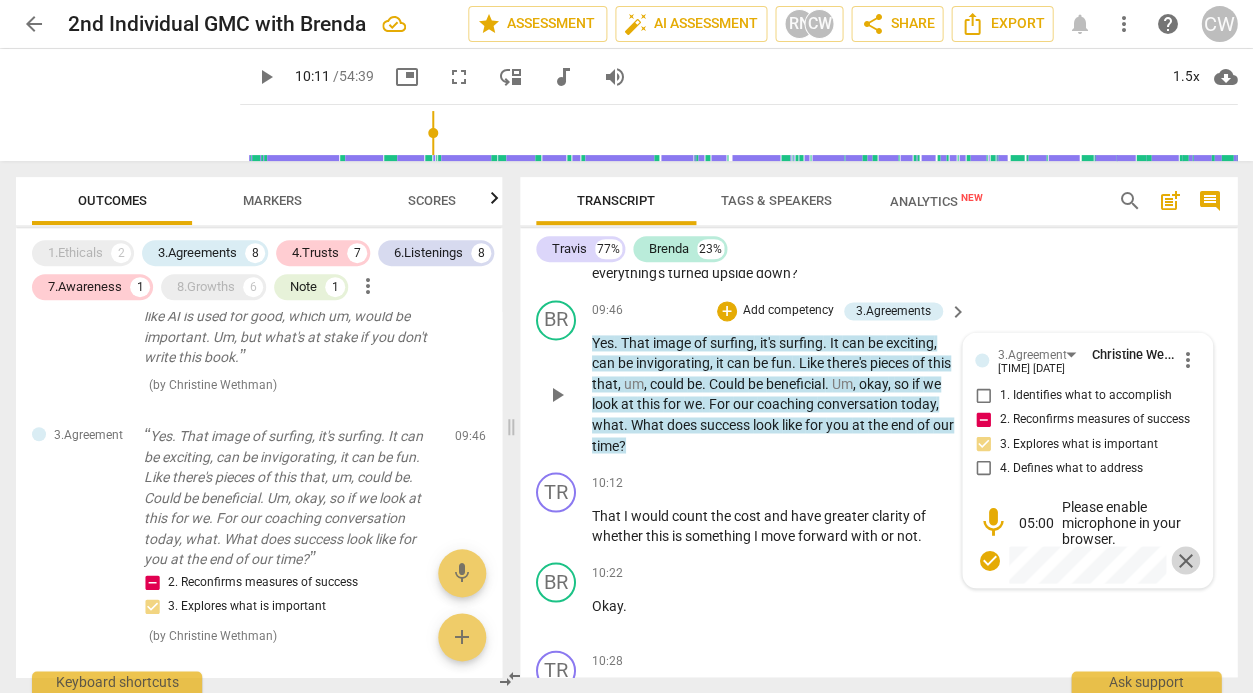 click on "close" at bounding box center [1186, 560] 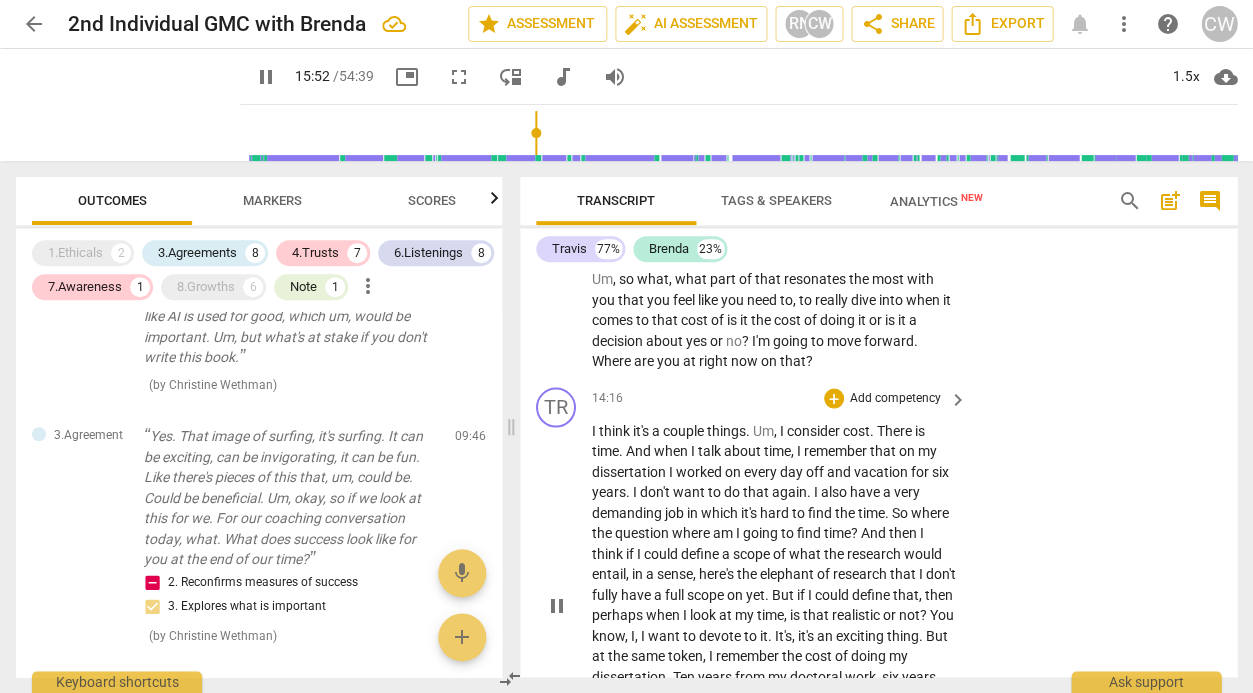scroll, scrollTop: 5823, scrollLeft: 0, axis: vertical 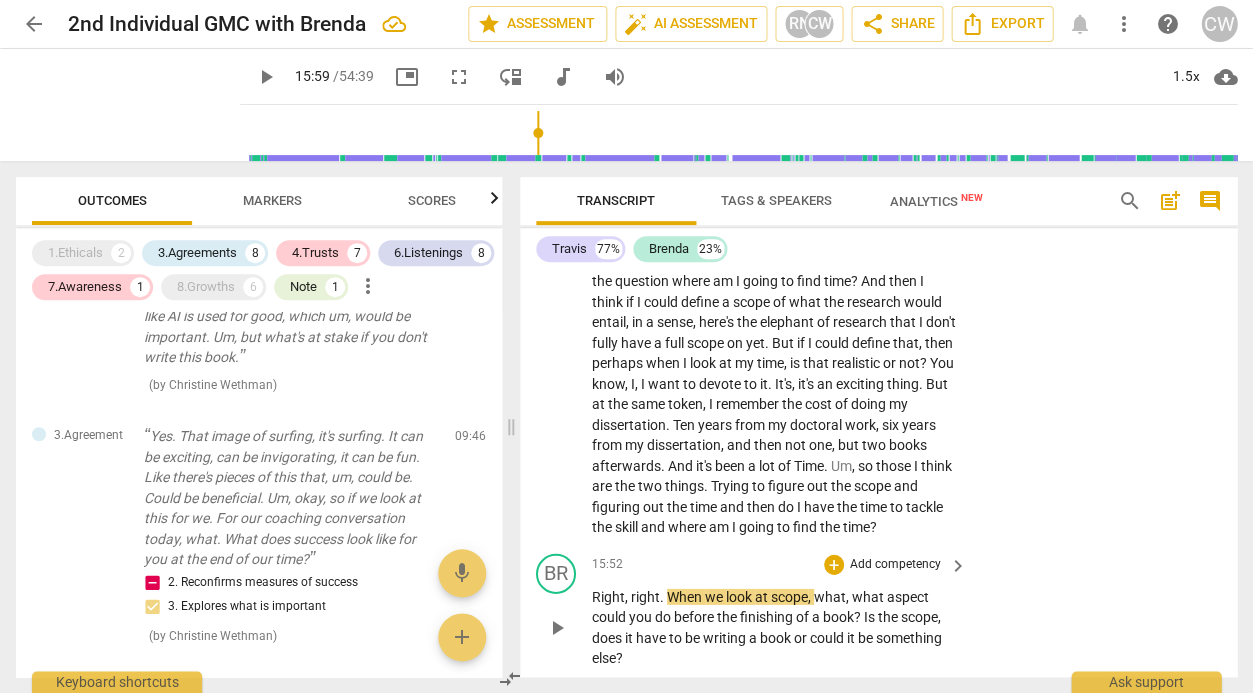 click on "Add competency" at bounding box center [895, 565] 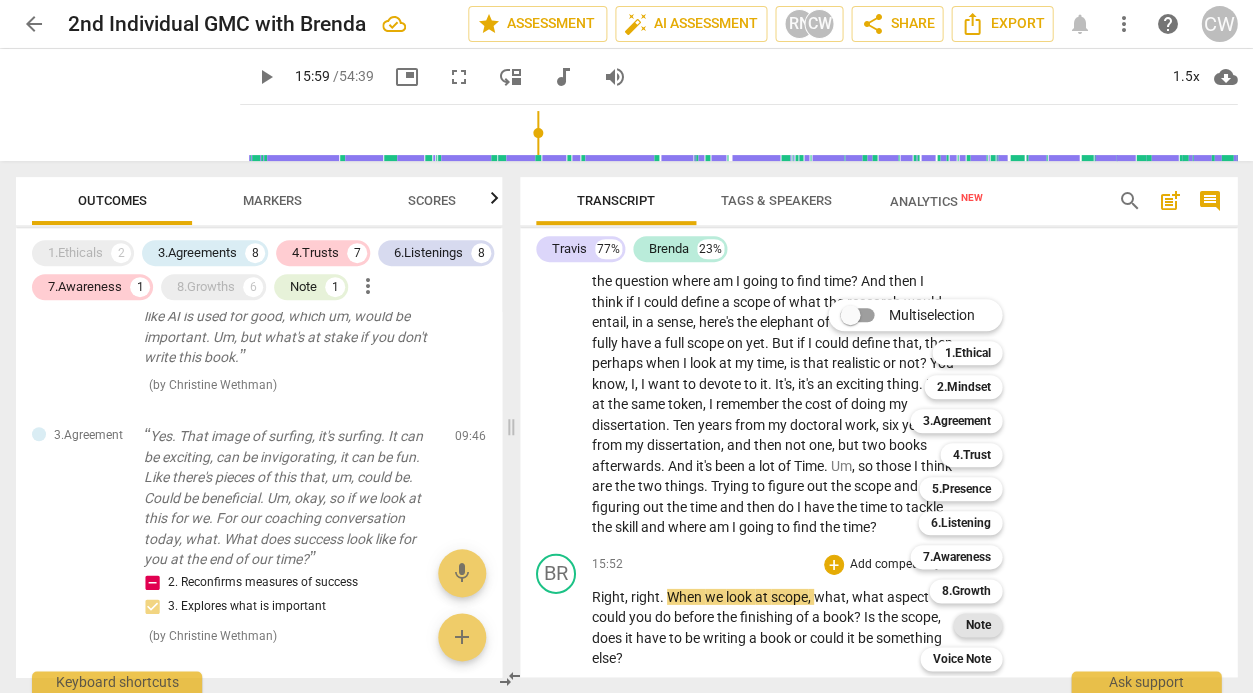 click on "Note" at bounding box center (977, 625) 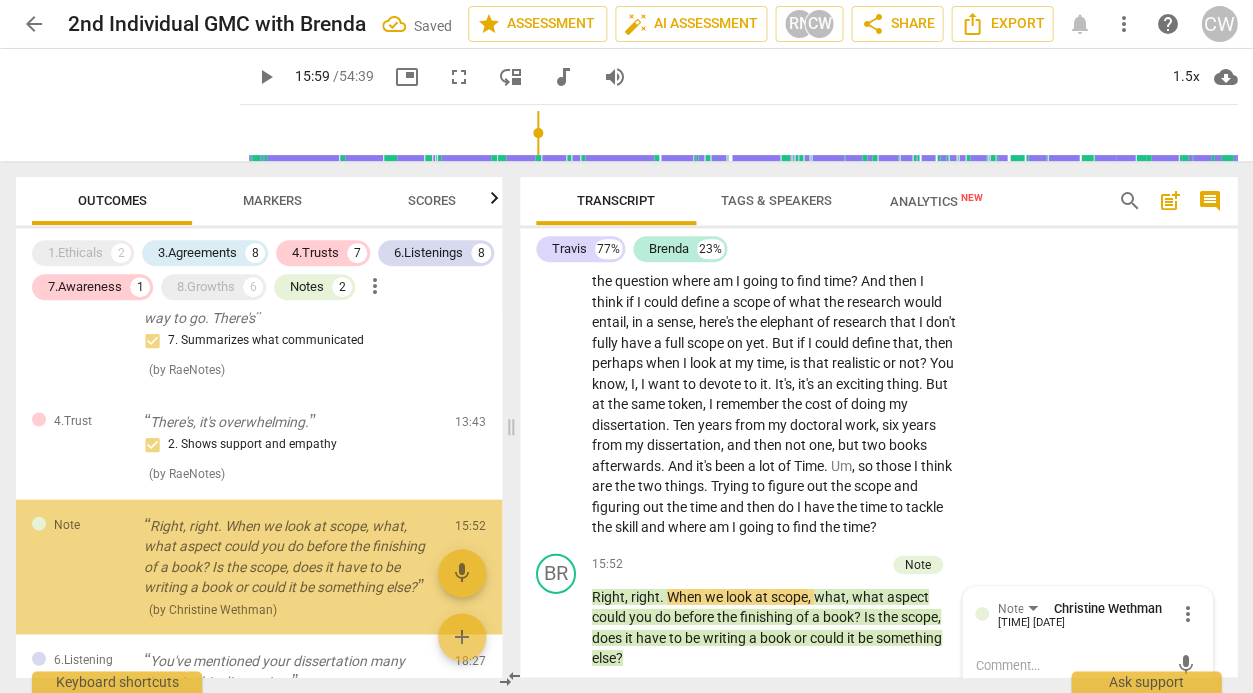 scroll, scrollTop: 2332, scrollLeft: 0, axis: vertical 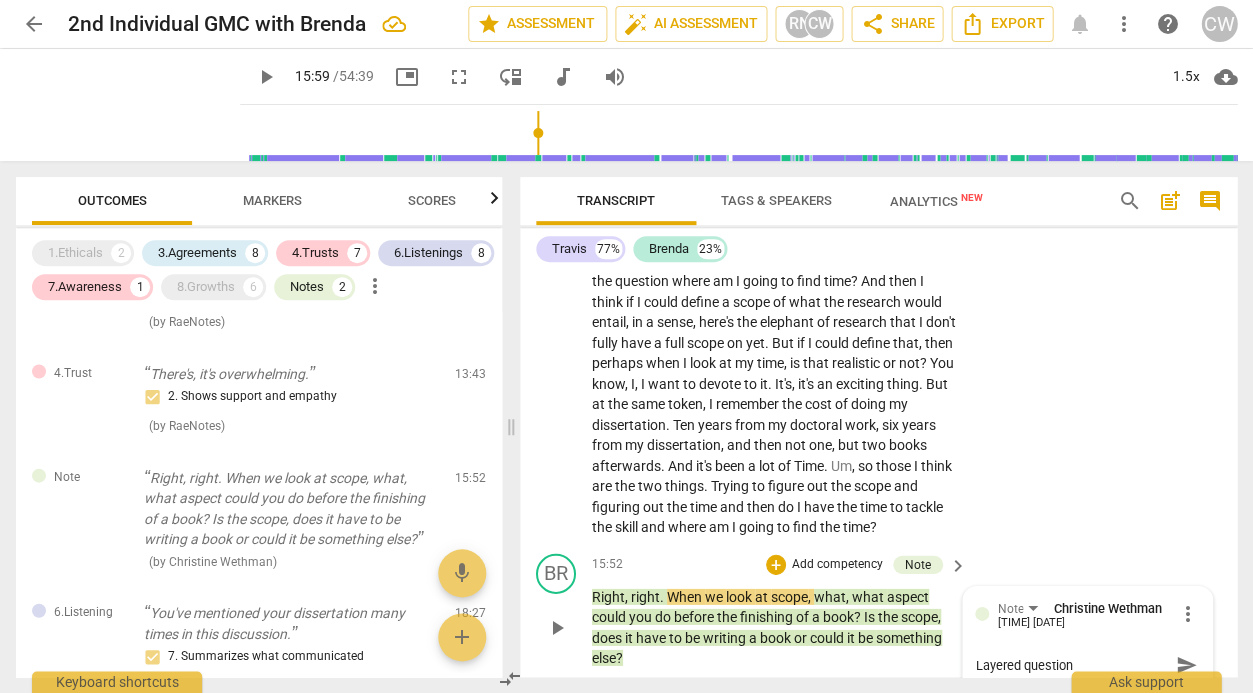 click on "send" at bounding box center [1186, 665] 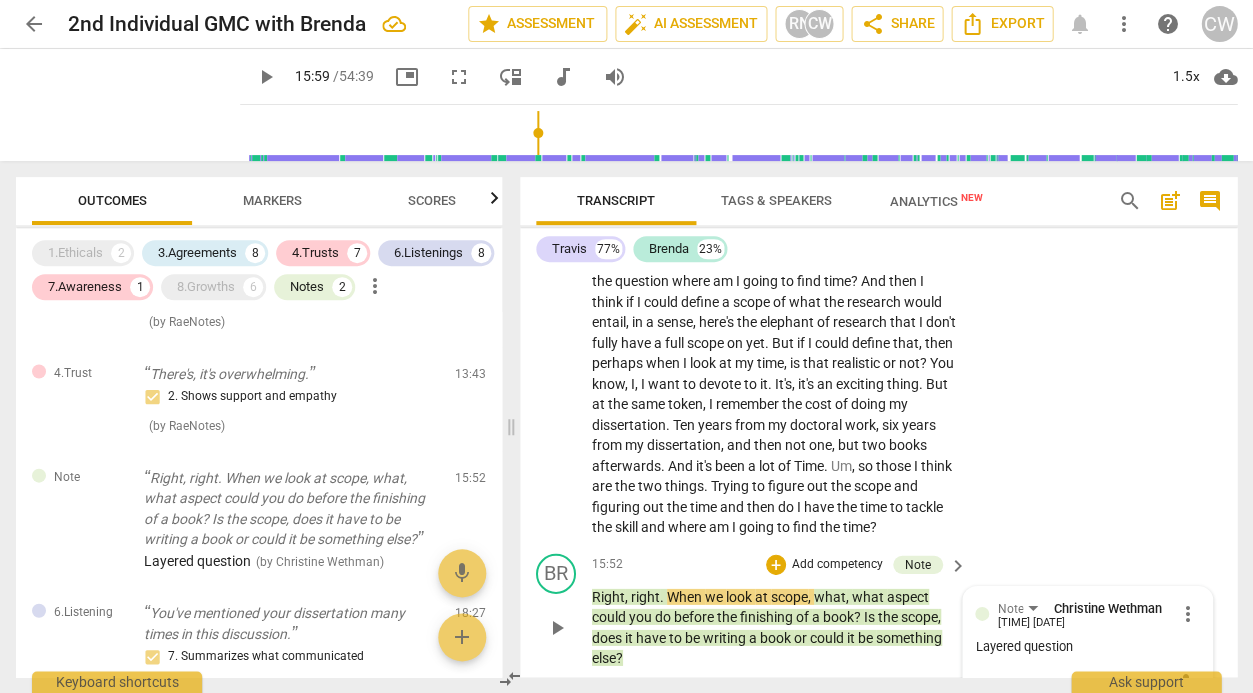 click on "Add competency" at bounding box center [837, 565] 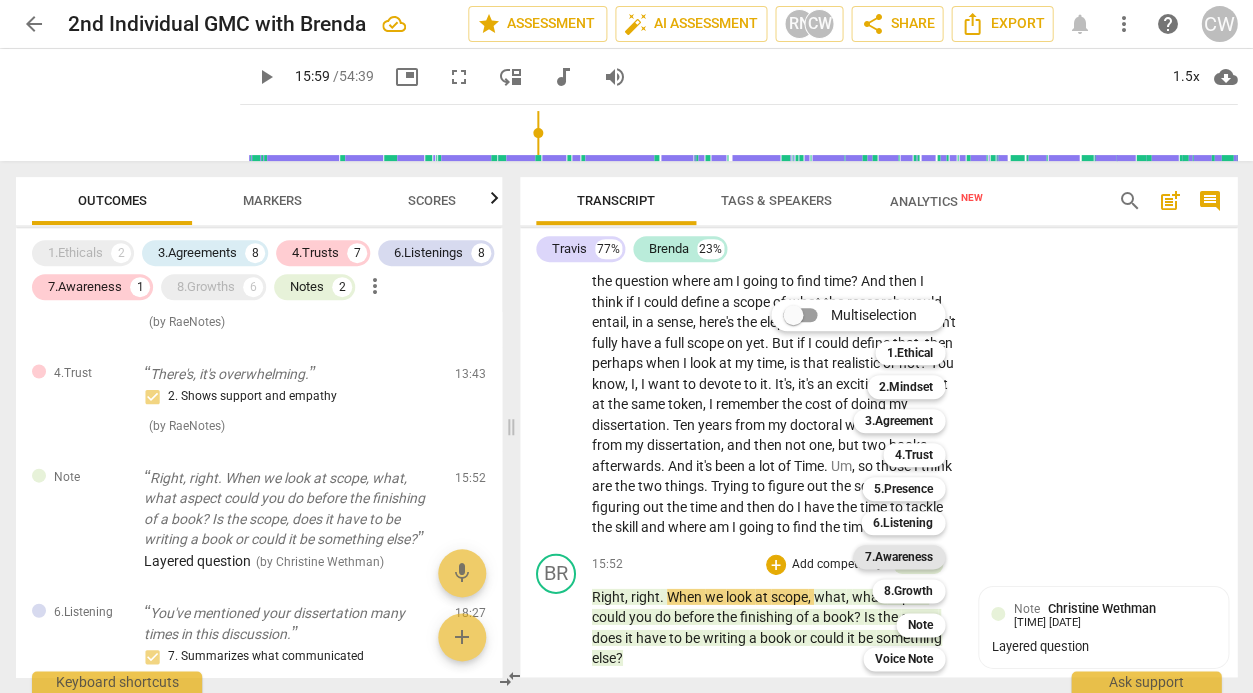 click on "7.Awareness" at bounding box center [899, 557] 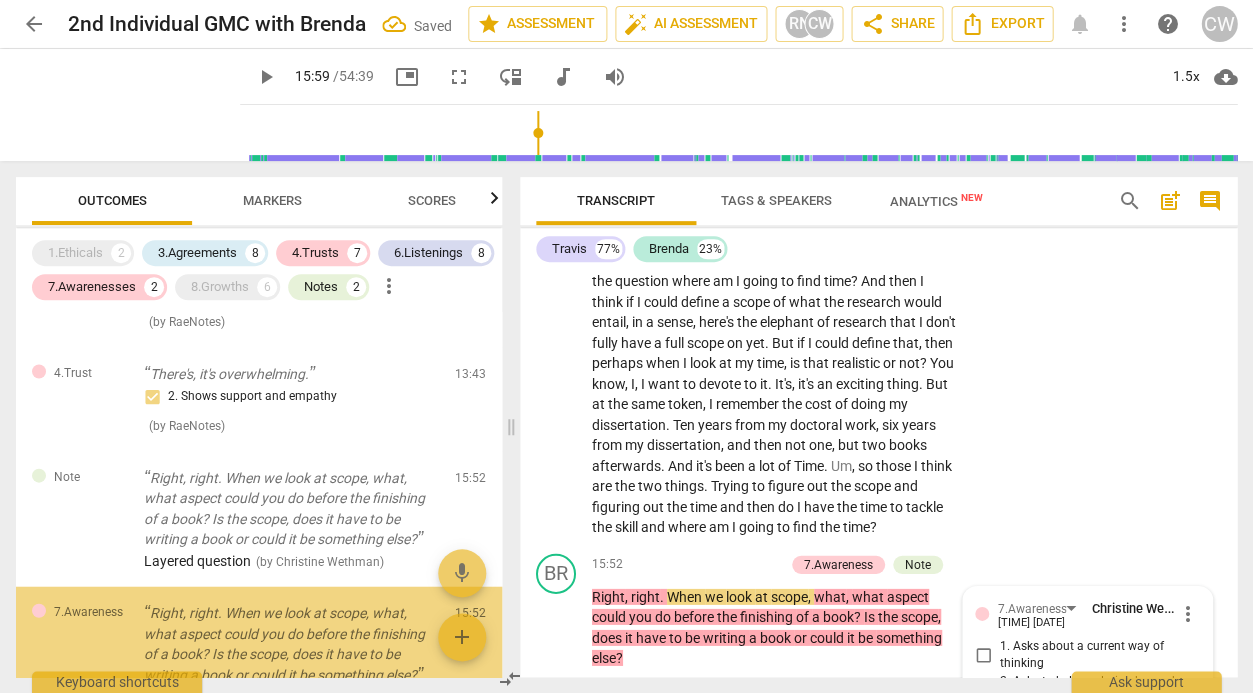 scroll, scrollTop: 5959, scrollLeft: 0, axis: vertical 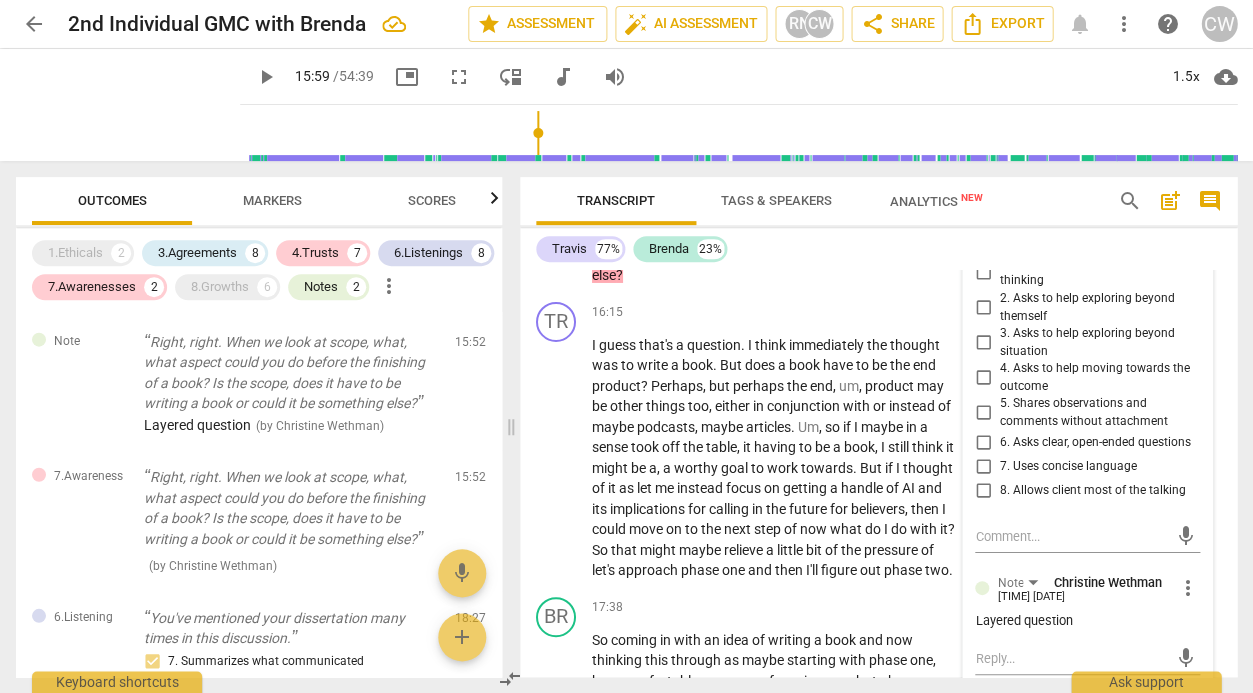 click on "4. Asks to help moving towards the outcome" at bounding box center [1087, 377] 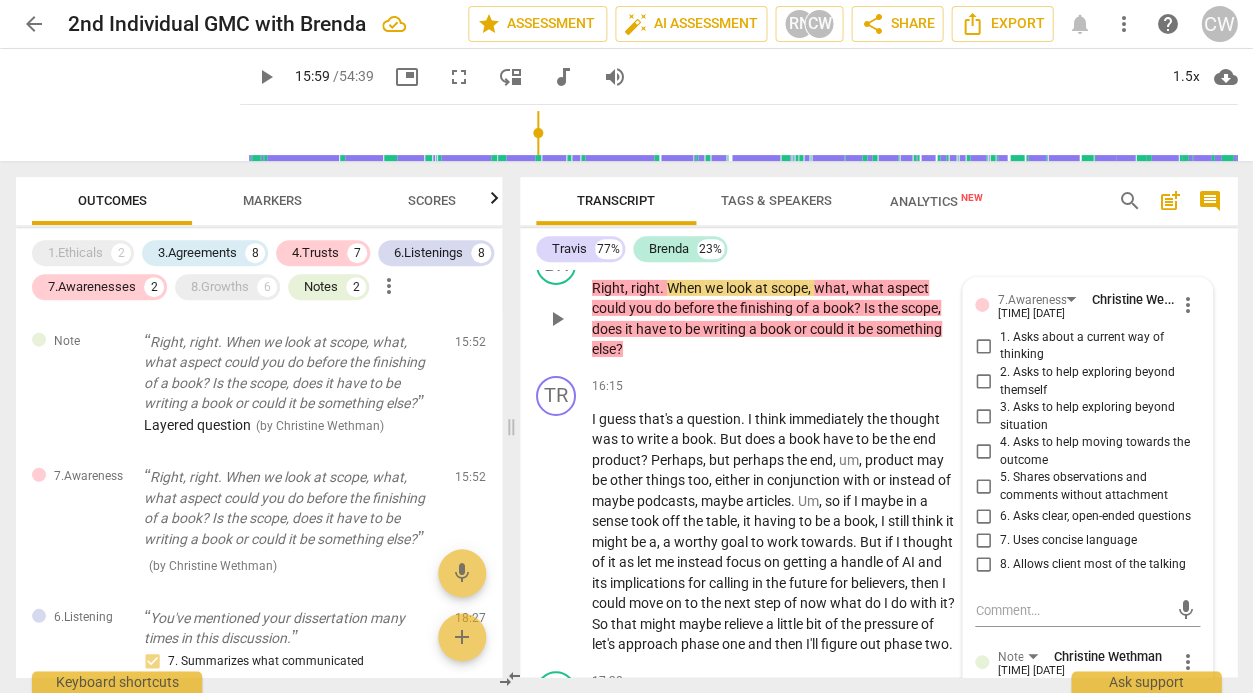 scroll, scrollTop: 5867, scrollLeft: 0, axis: vertical 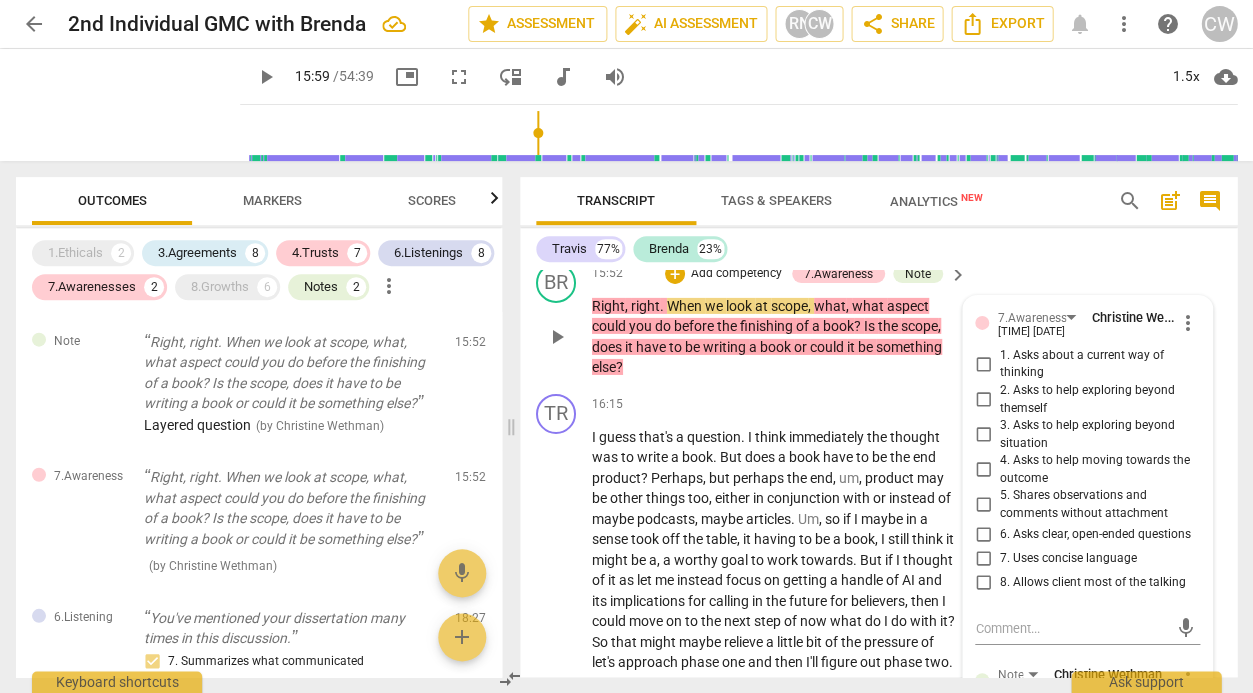 click on "3. Asks to help exploring beyond situation" at bounding box center (983, 435) 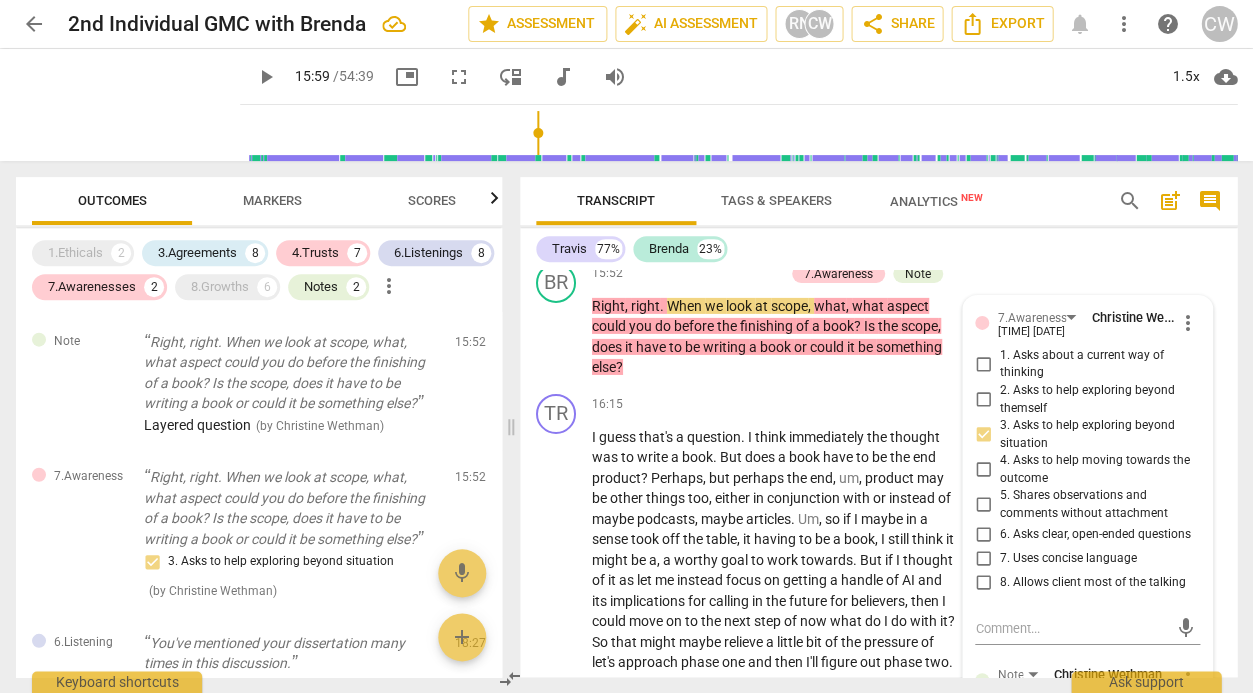 scroll, scrollTop: 5484, scrollLeft: 0, axis: vertical 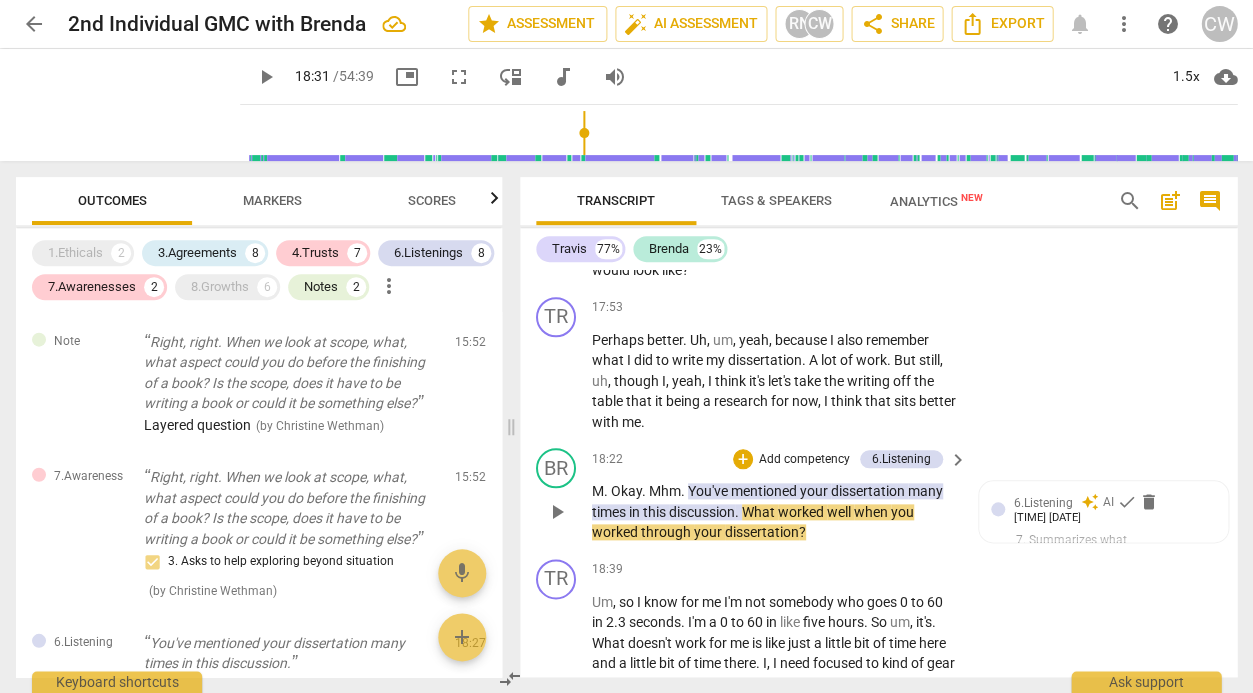 click on "Add competency" at bounding box center (804, 460) 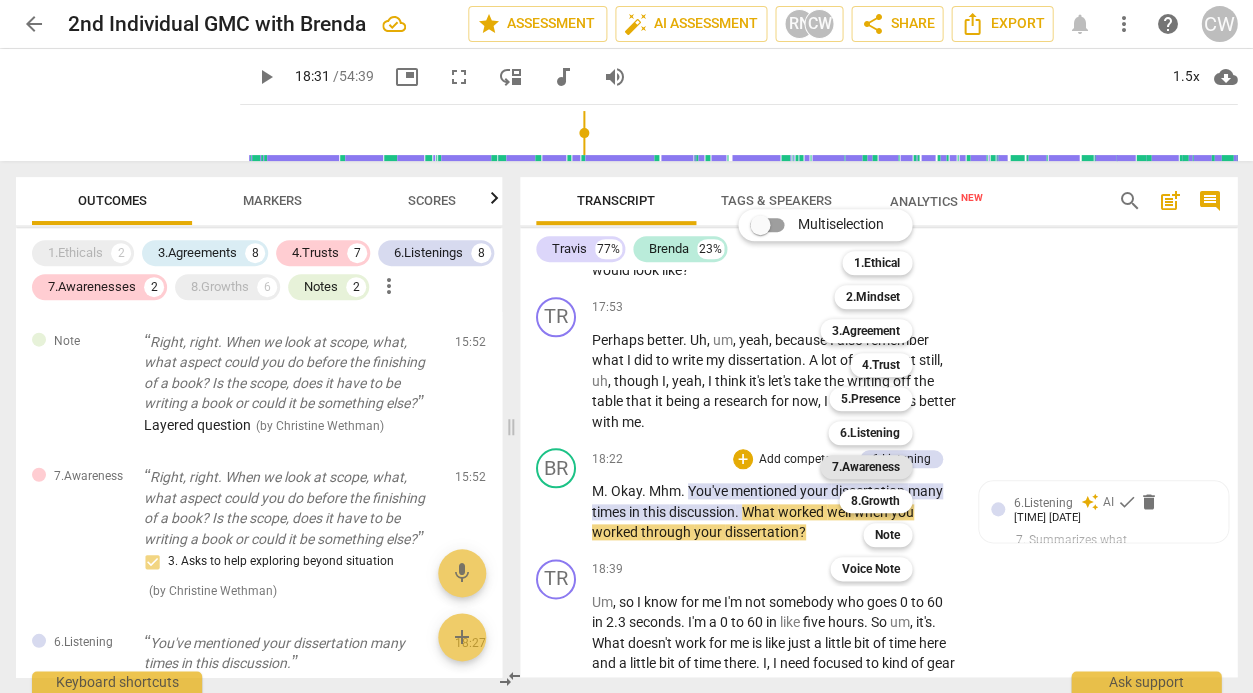 click on "7.Awareness" at bounding box center [866, 467] 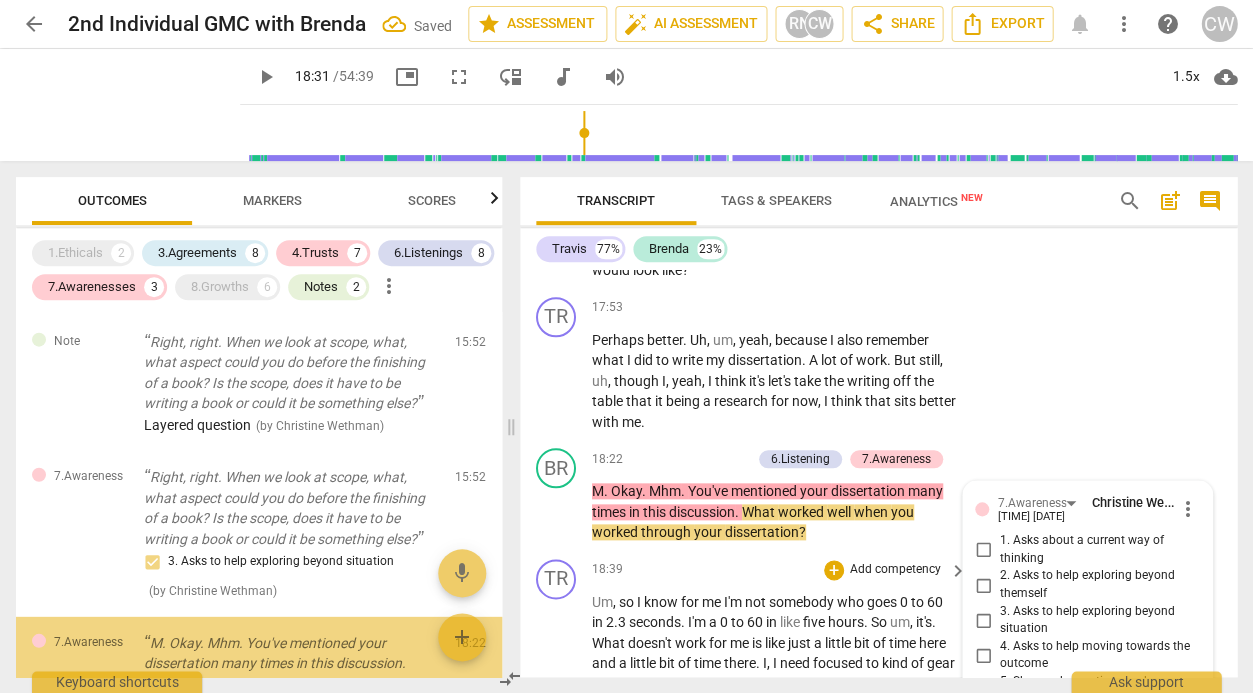 scroll, scrollTop: 6675, scrollLeft: 0, axis: vertical 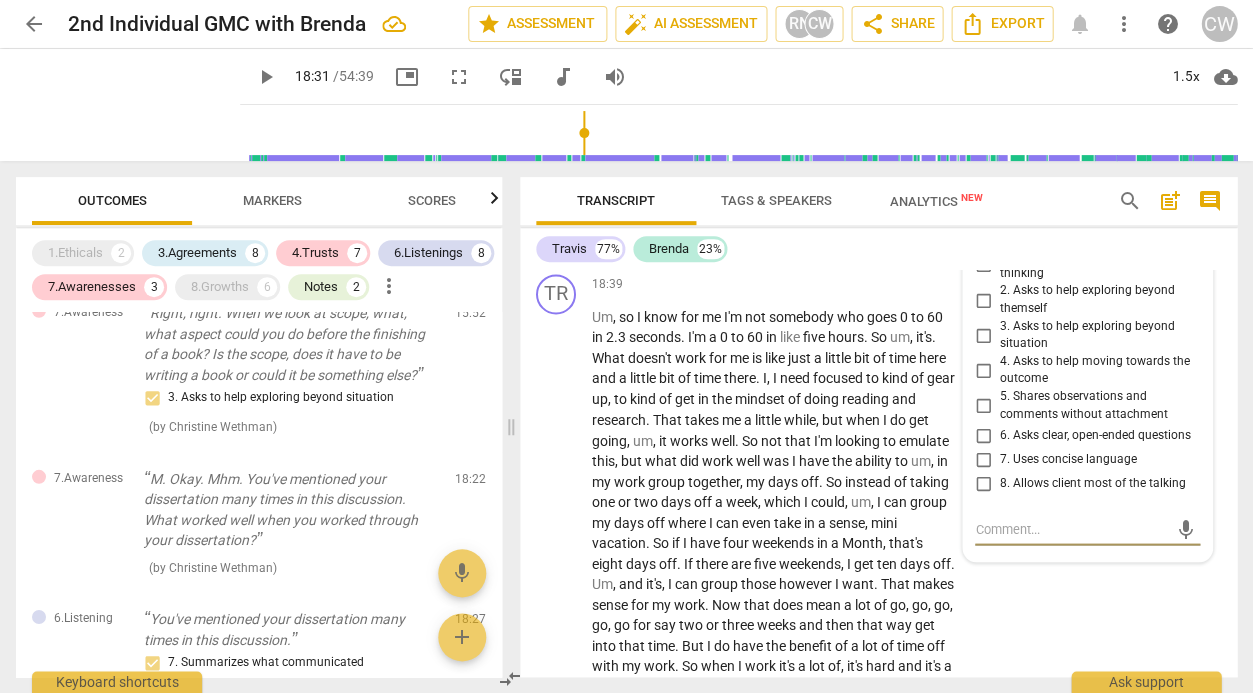 click at bounding box center [1071, 528] 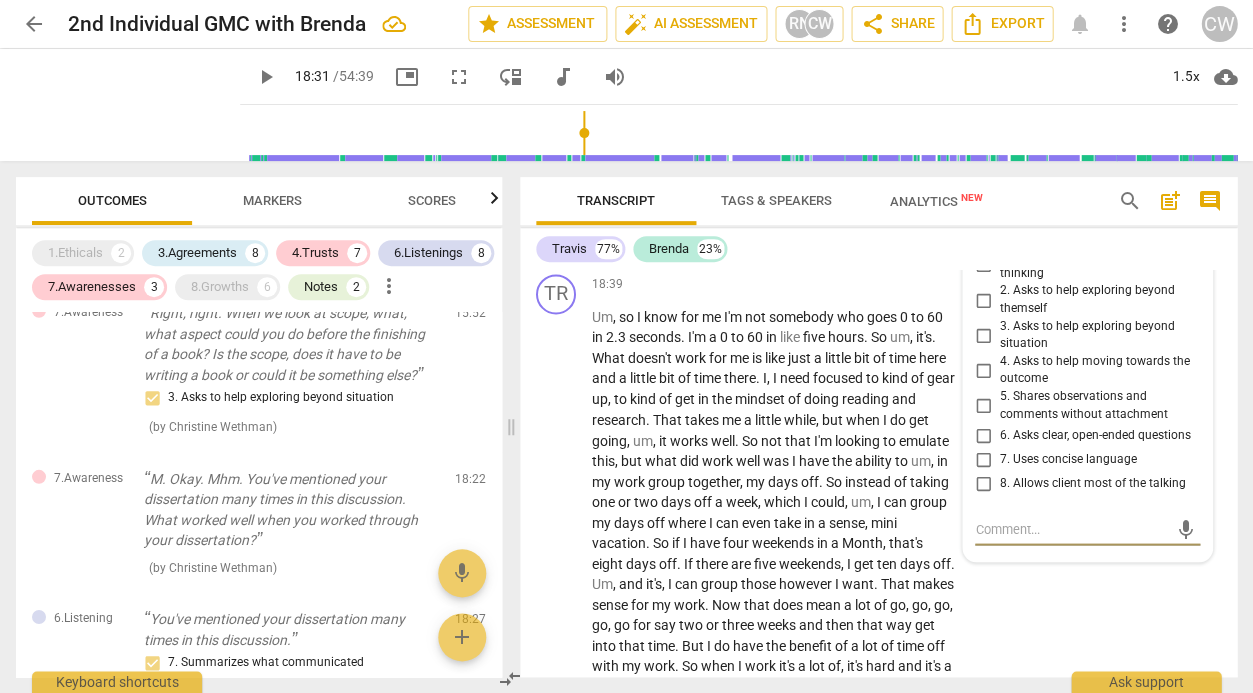 scroll, scrollTop: 6405, scrollLeft: 0, axis: vertical 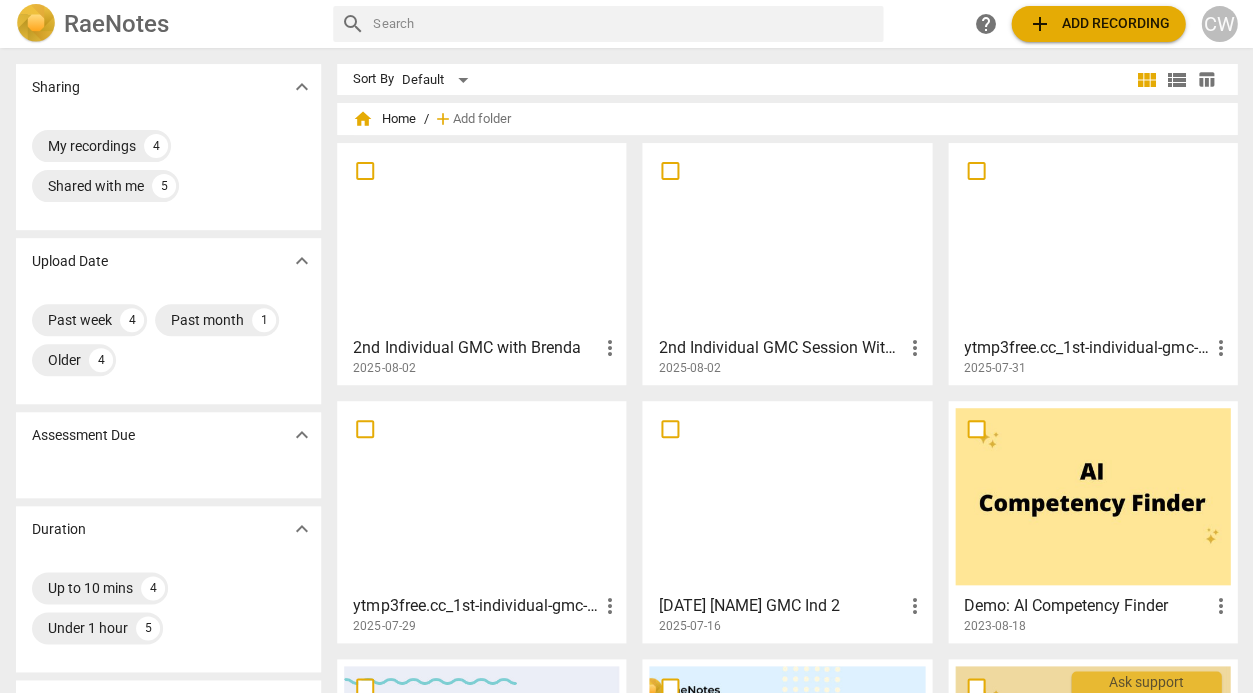 click at bounding box center (481, 238) 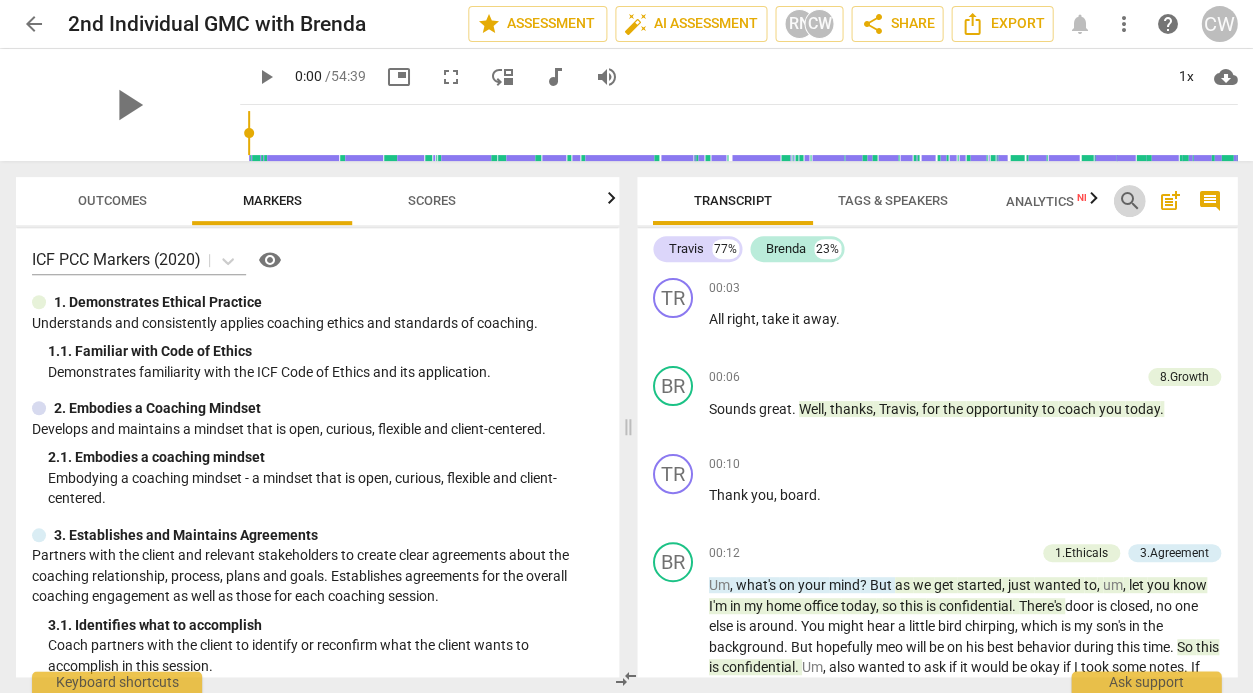 click on "search" at bounding box center (1129, 201) 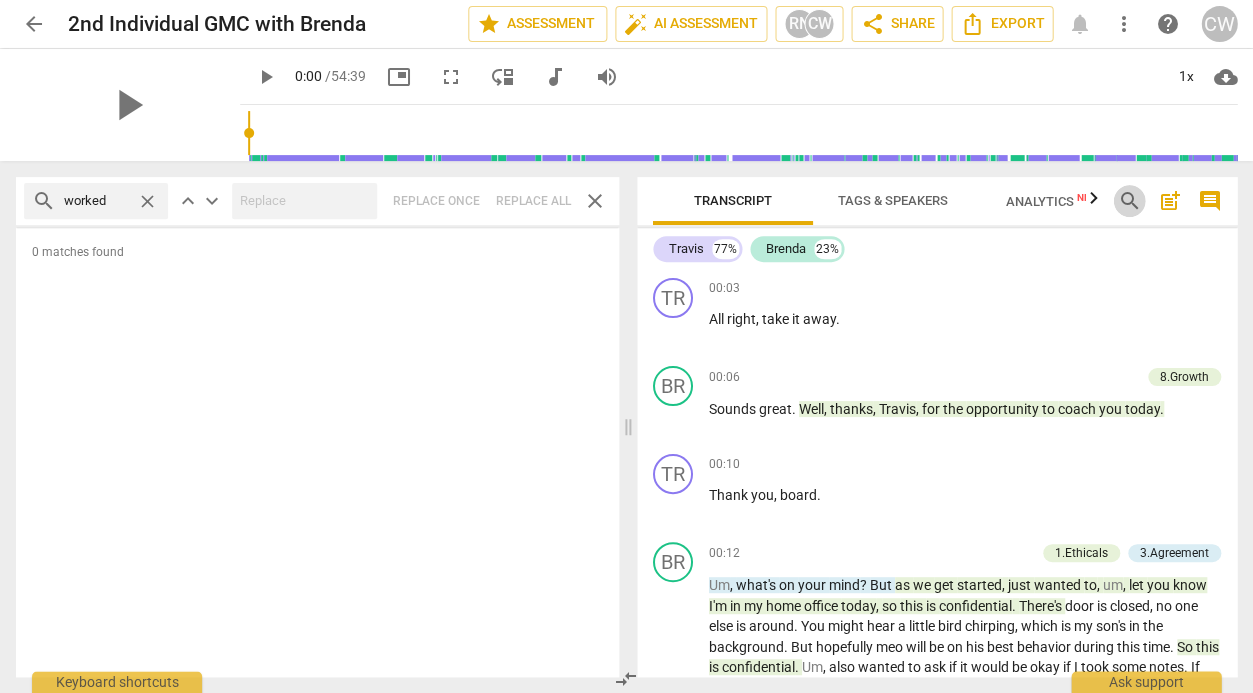 click on "search" at bounding box center (1129, 201) 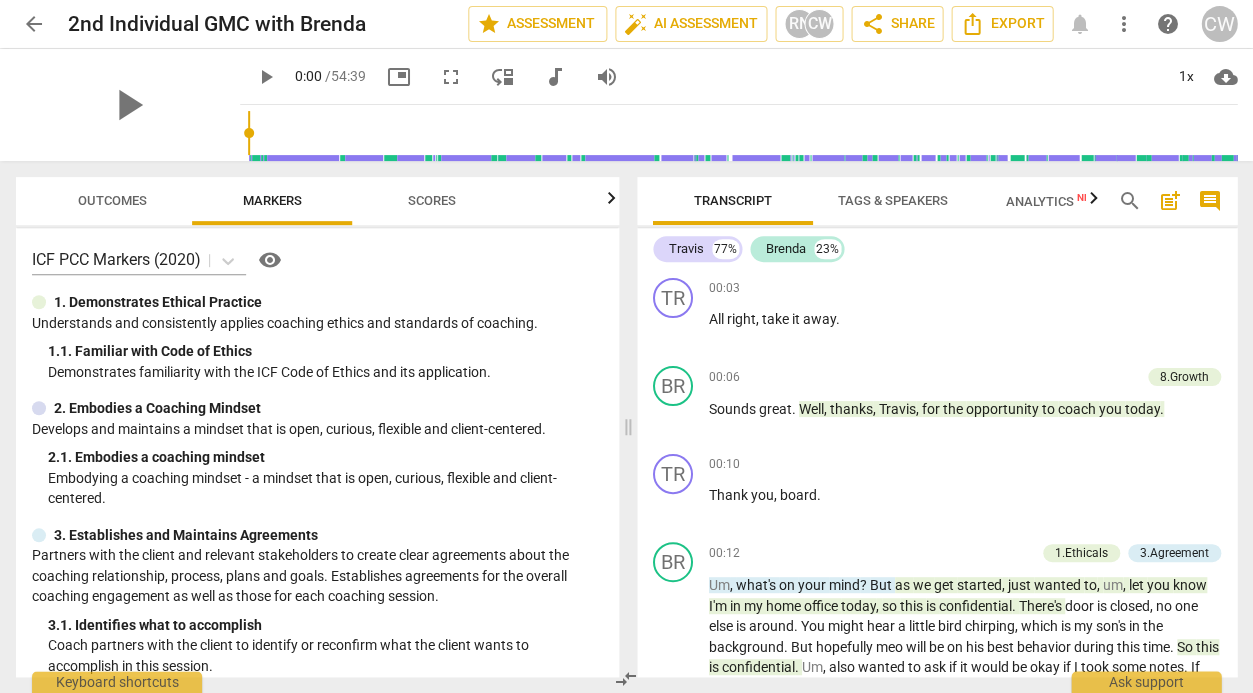 click on "search" at bounding box center [1129, 201] 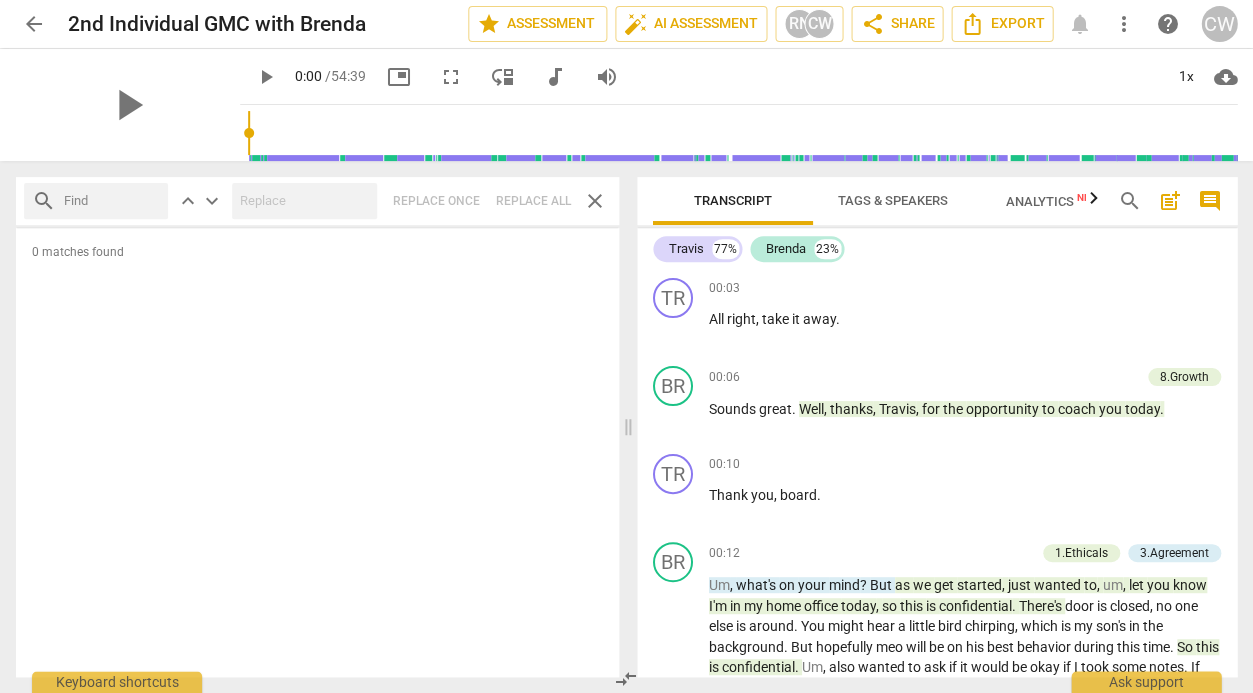 scroll, scrollTop: 0, scrollLeft: 0, axis: both 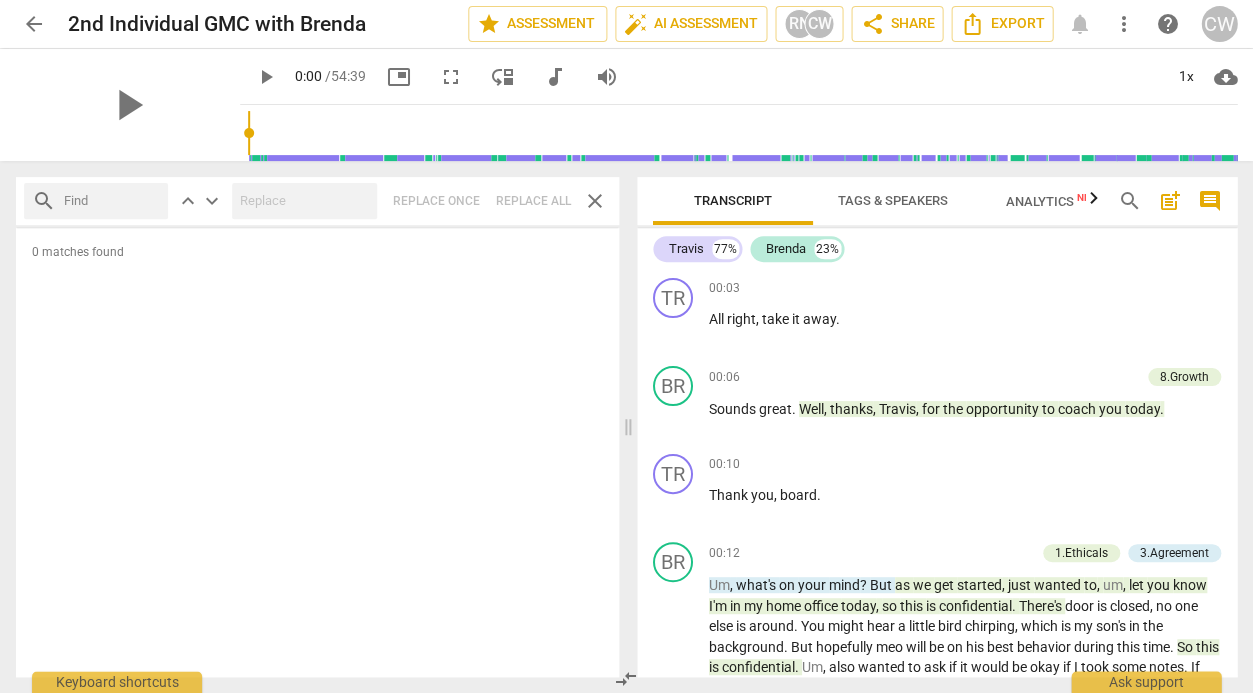 click at bounding box center [112, 201] 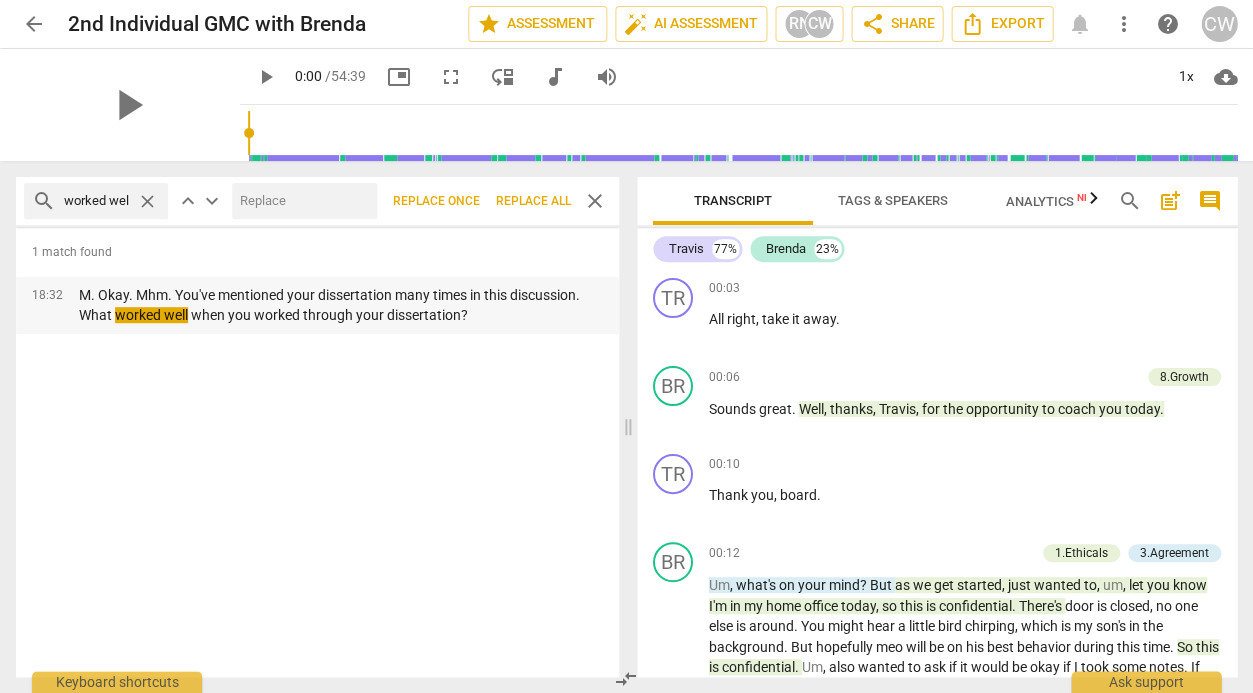 click on "M. Okay. Mhm. You've mentioned your dissertation many times in this discussion. What worked well when you worked through your dissertation?" at bounding box center [341, 305] 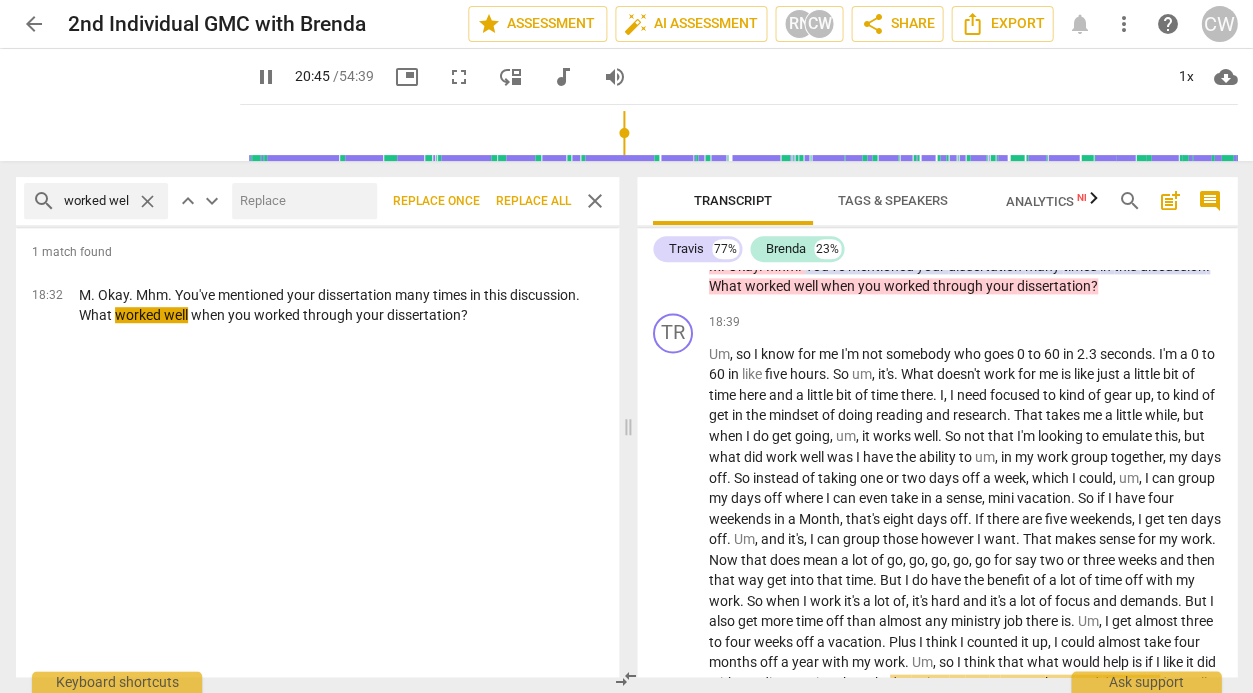 scroll, scrollTop: 5538, scrollLeft: 0, axis: vertical 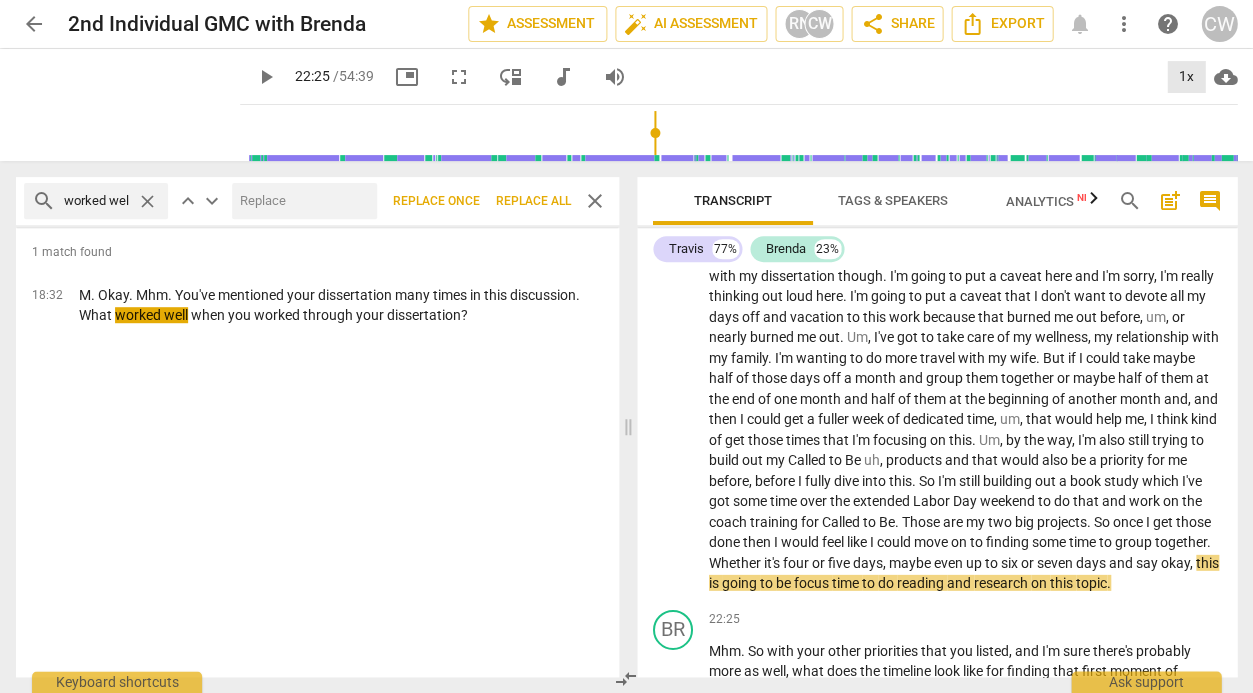 click on "1x" at bounding box center [1186, 77] 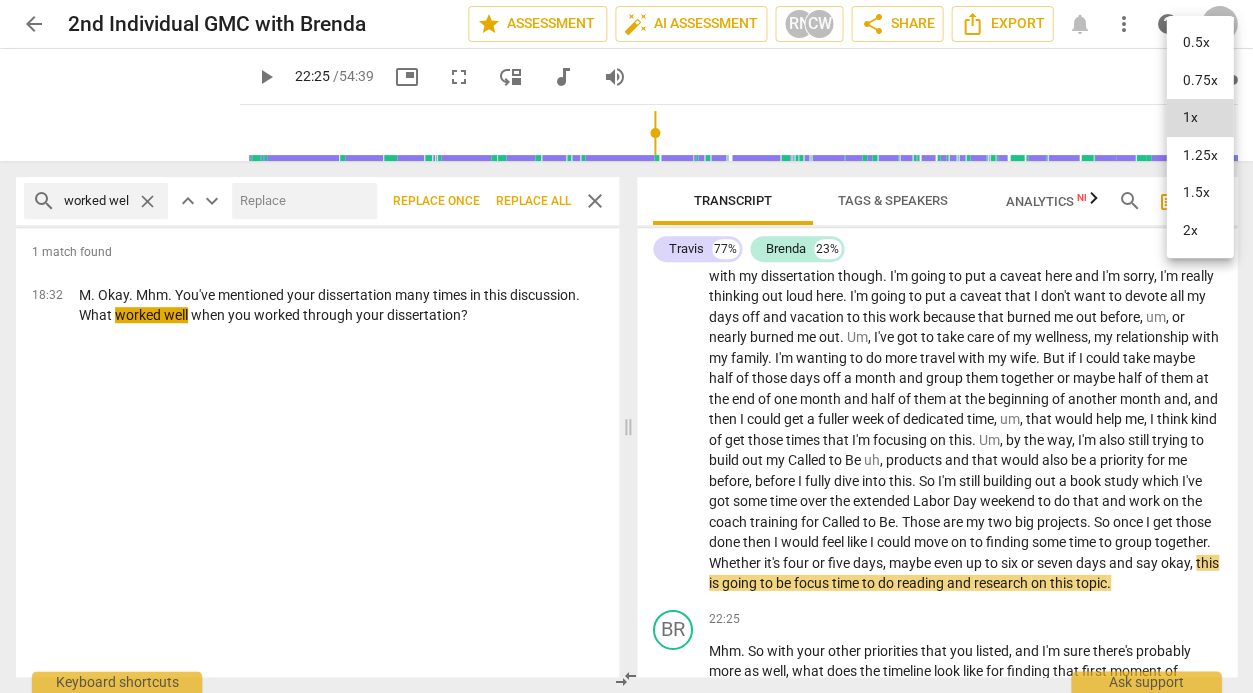 click on "1.5x" at bounding box center (1199, 193) 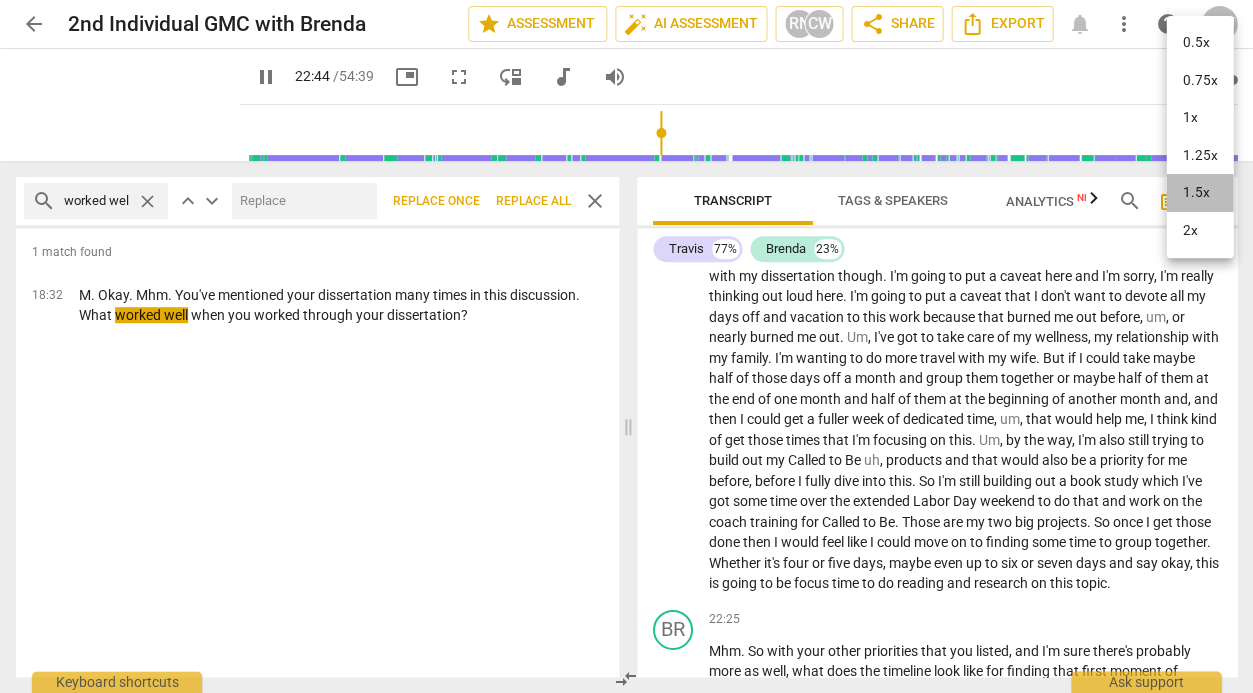 click on "1.5x" at bounding box center (1199, 193) 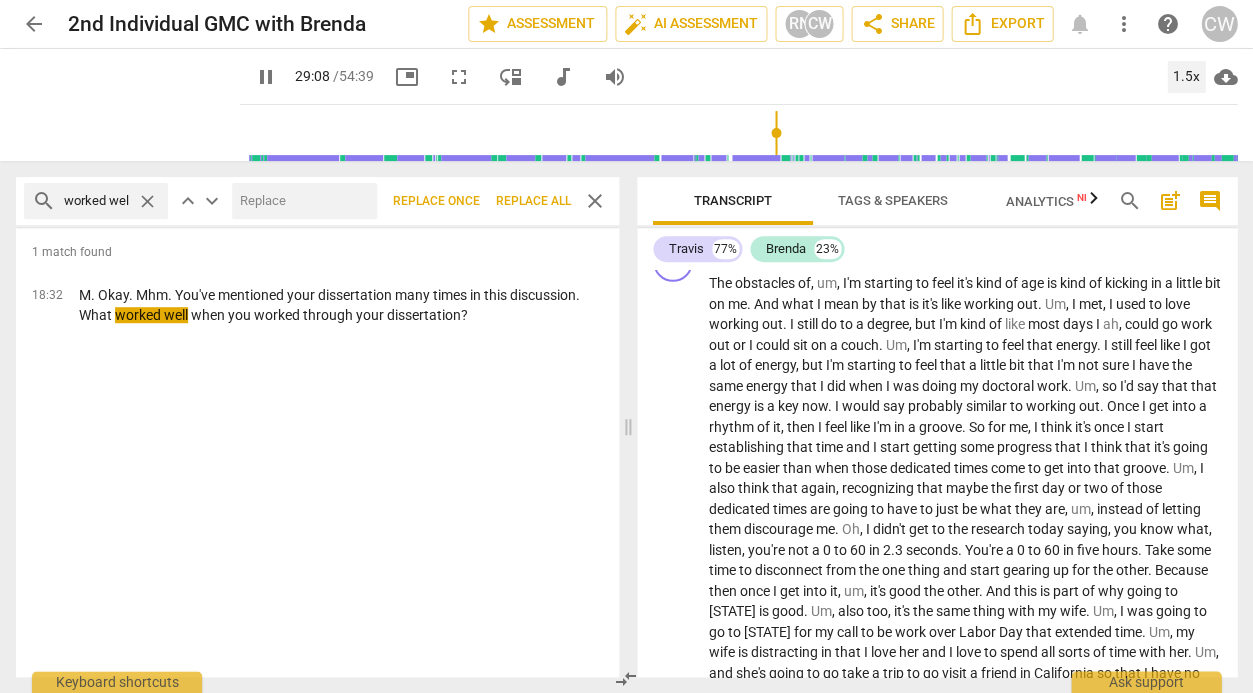 scroll, scrollTop: 7766, scrollLeft: 0, axis: vertical 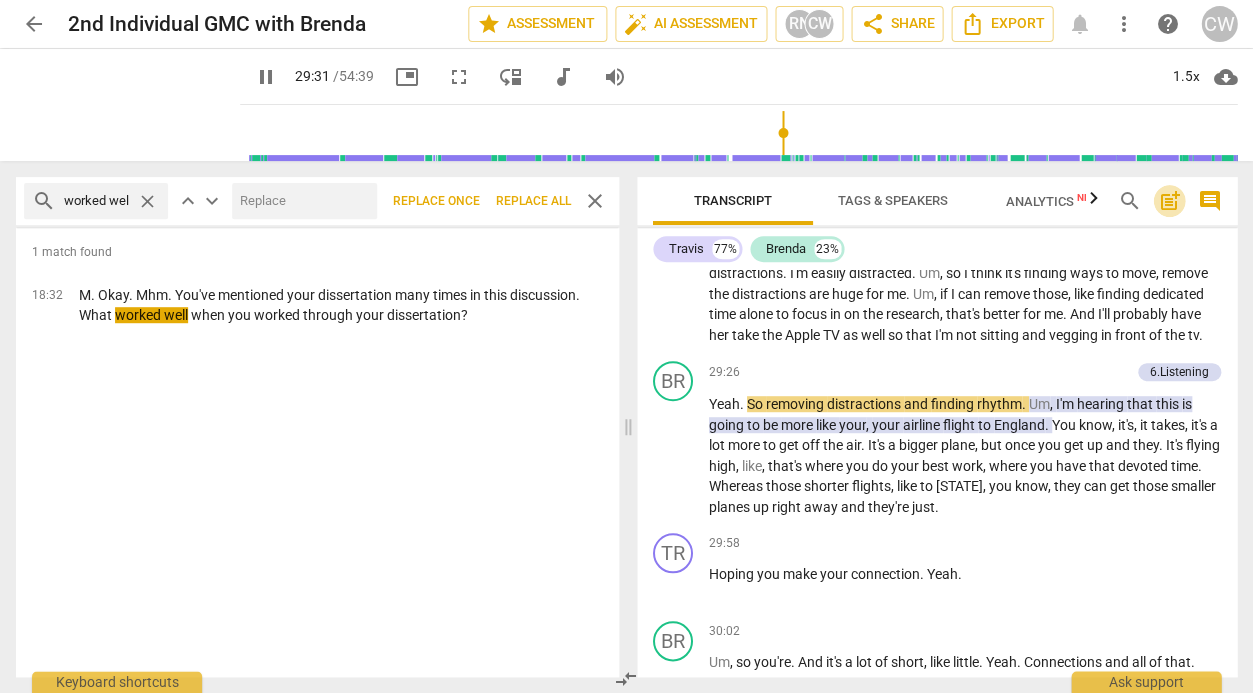 click on "post_add" at bounding box center (1169, 201) 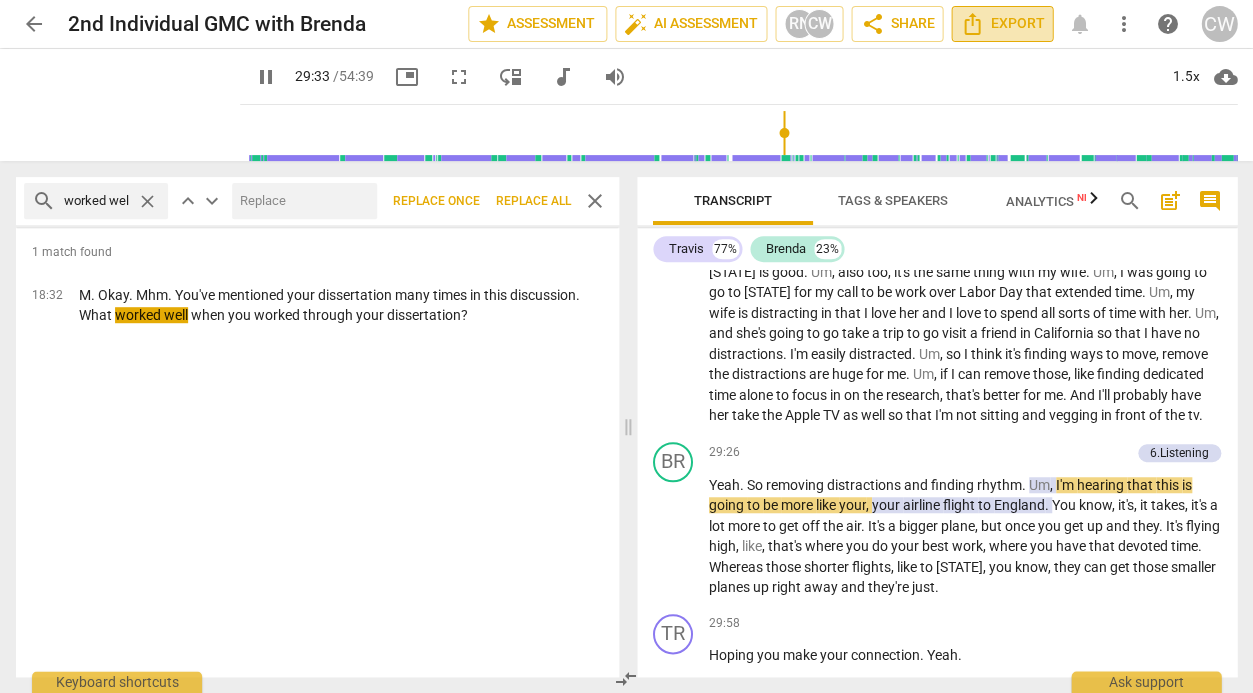 click on "Export" at bounding box center [1002, 24] 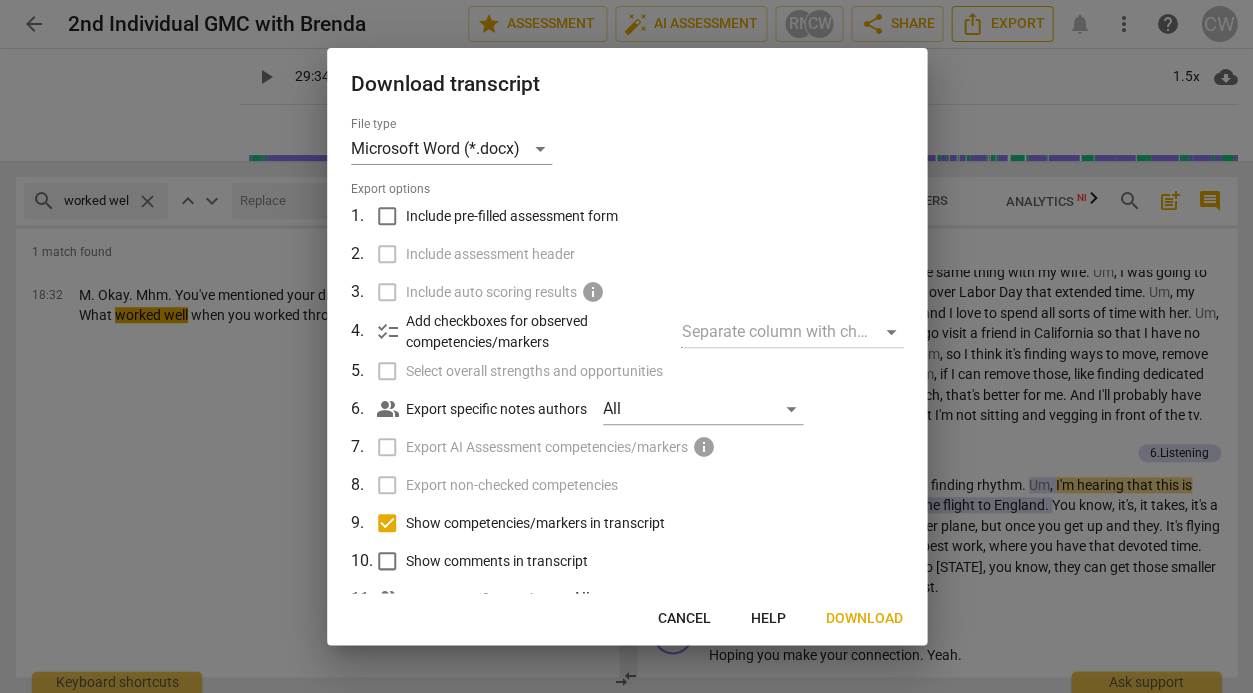 scroll, scrollTop: 7975, scrollLeft: 0, axis: vertical 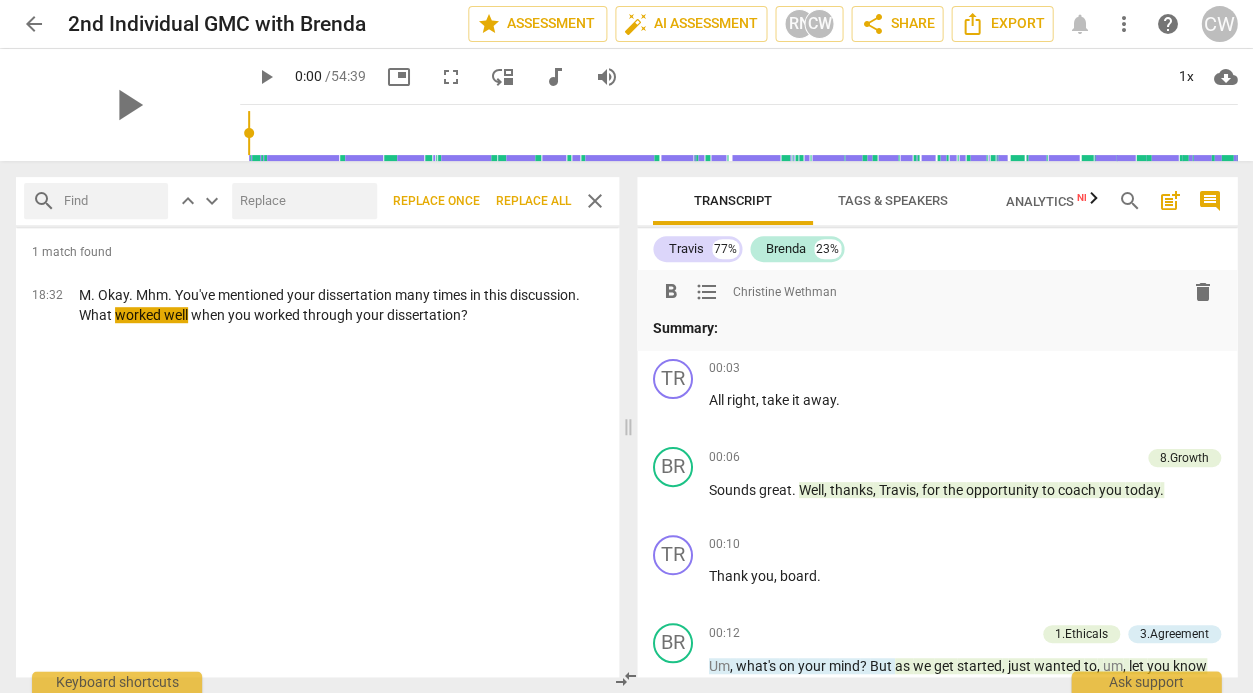 click at bounding box center [112, 201] 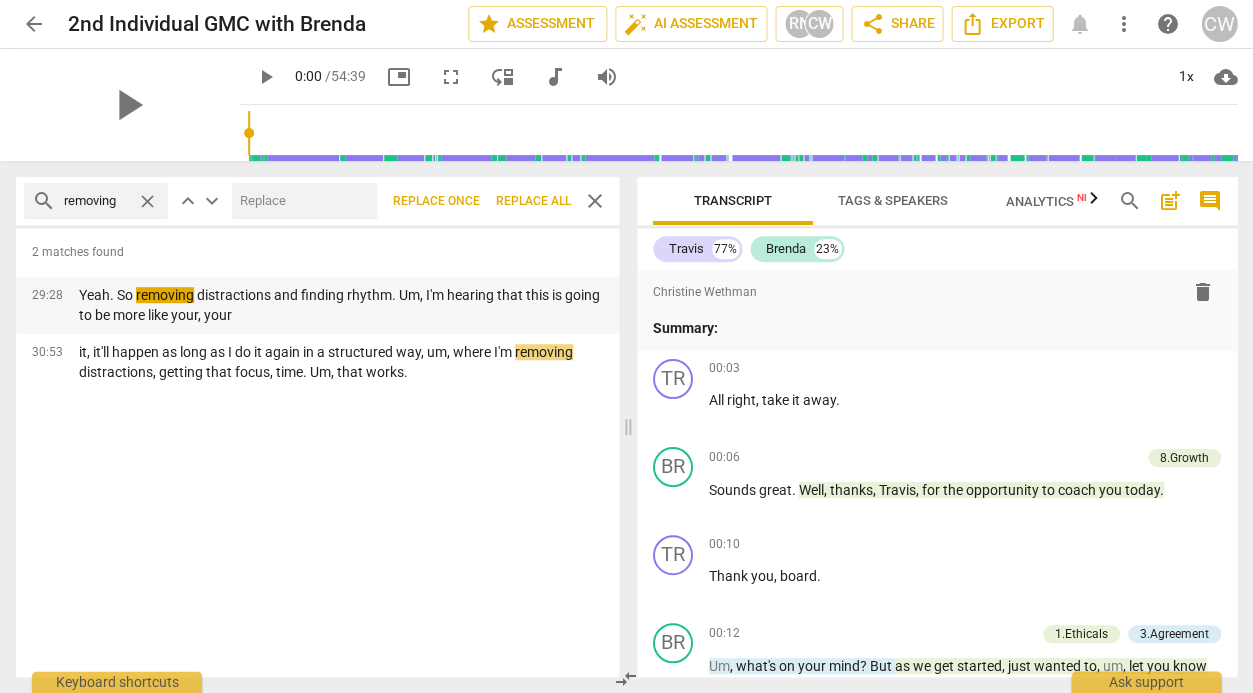 click on "Yeah. So removing distractions and finding rhythm. Um, I'm hearing that this is going to be more like your, your" at bounding box center (341, 305) 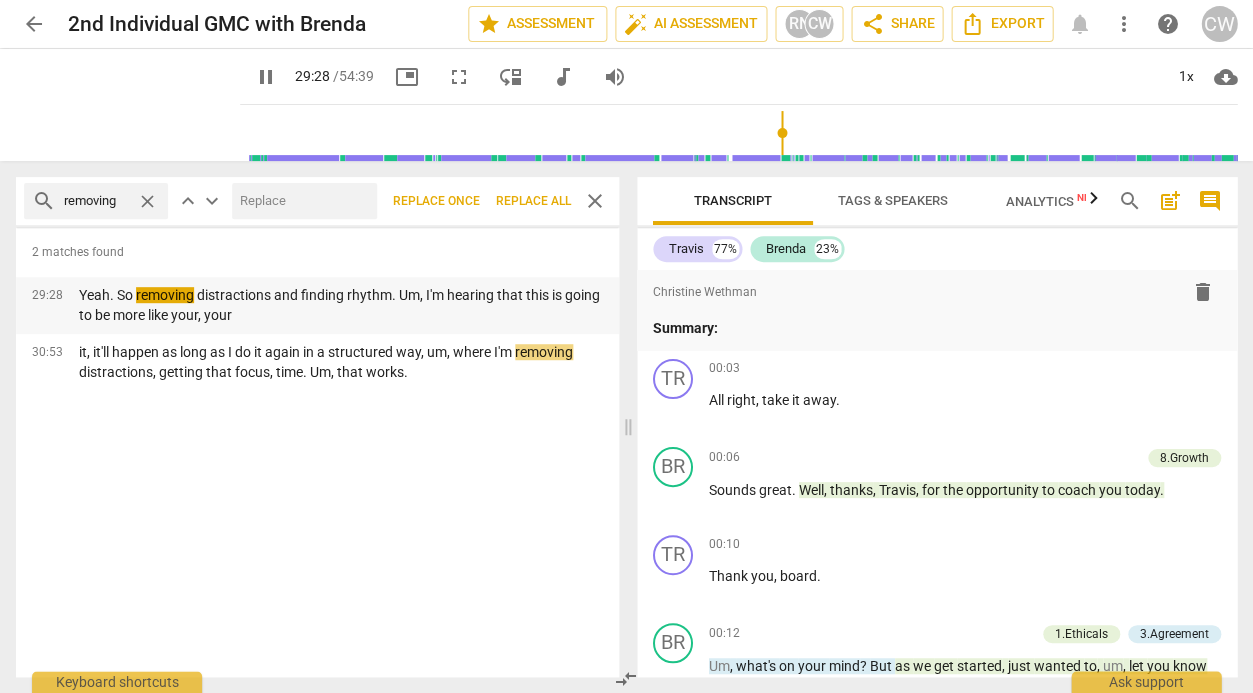 scroll, scrollTop: 7975, scrollLeft: 0, axis: vertical 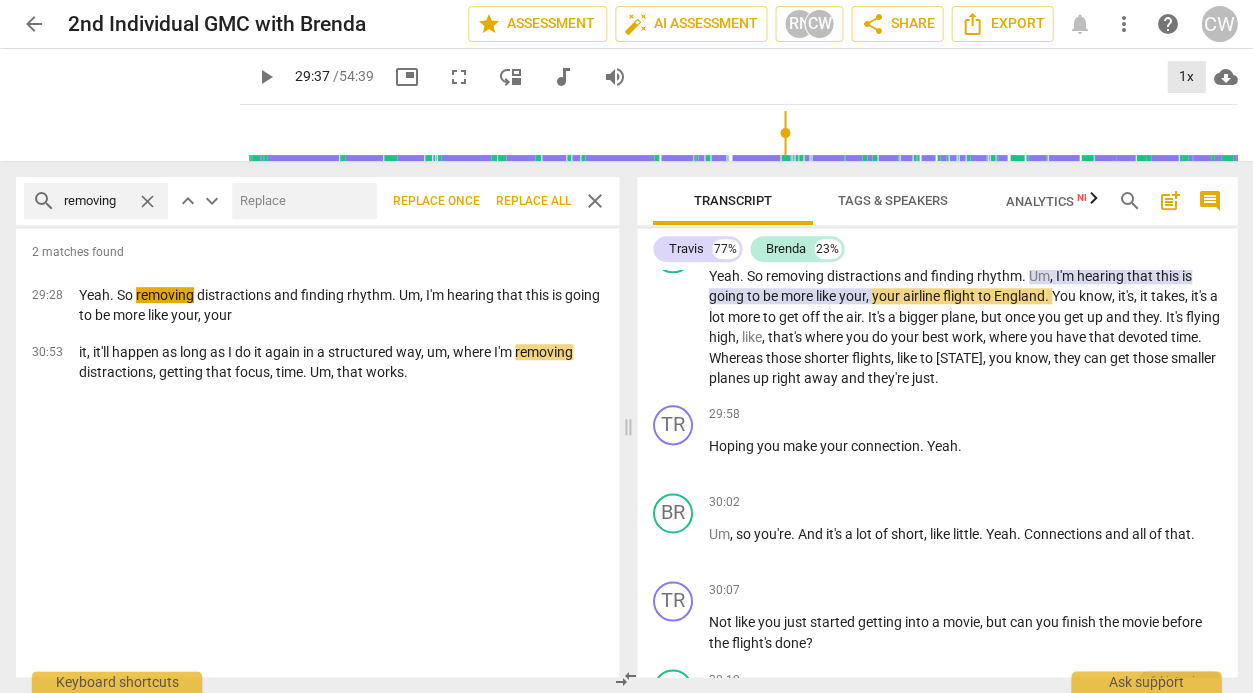 click on "1x" at bounding box center [1186, 77] 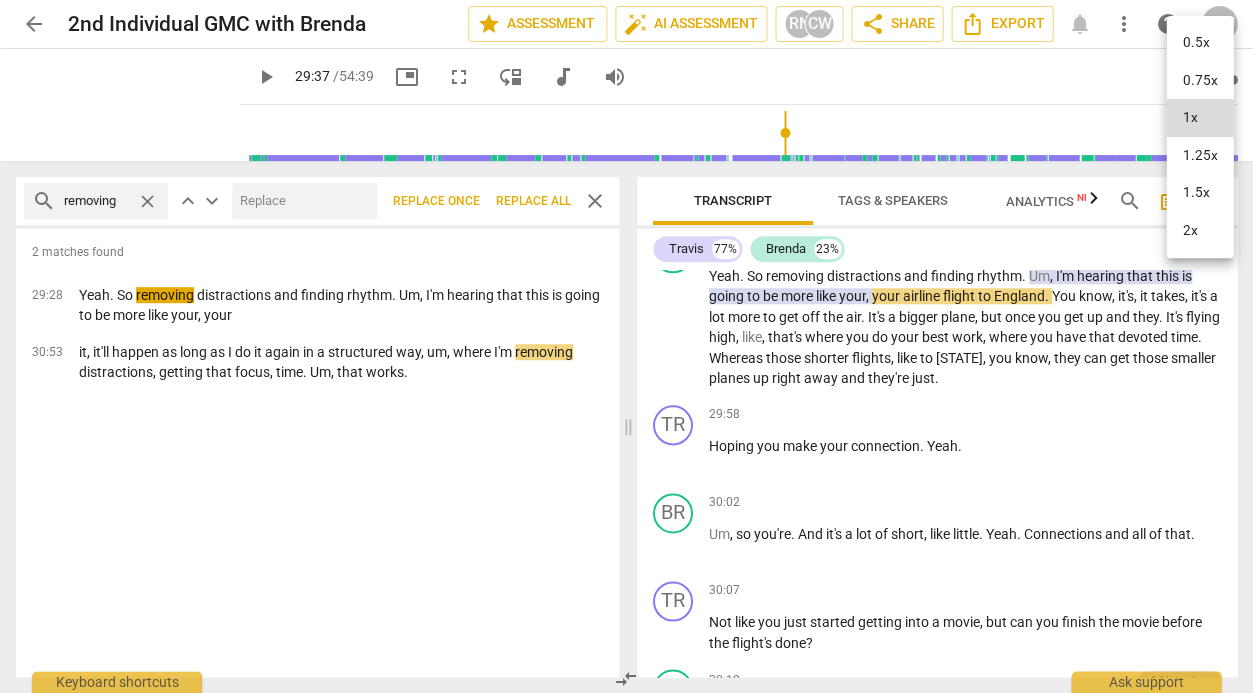 click on "1.5x" at bounding box center [1199, 193] 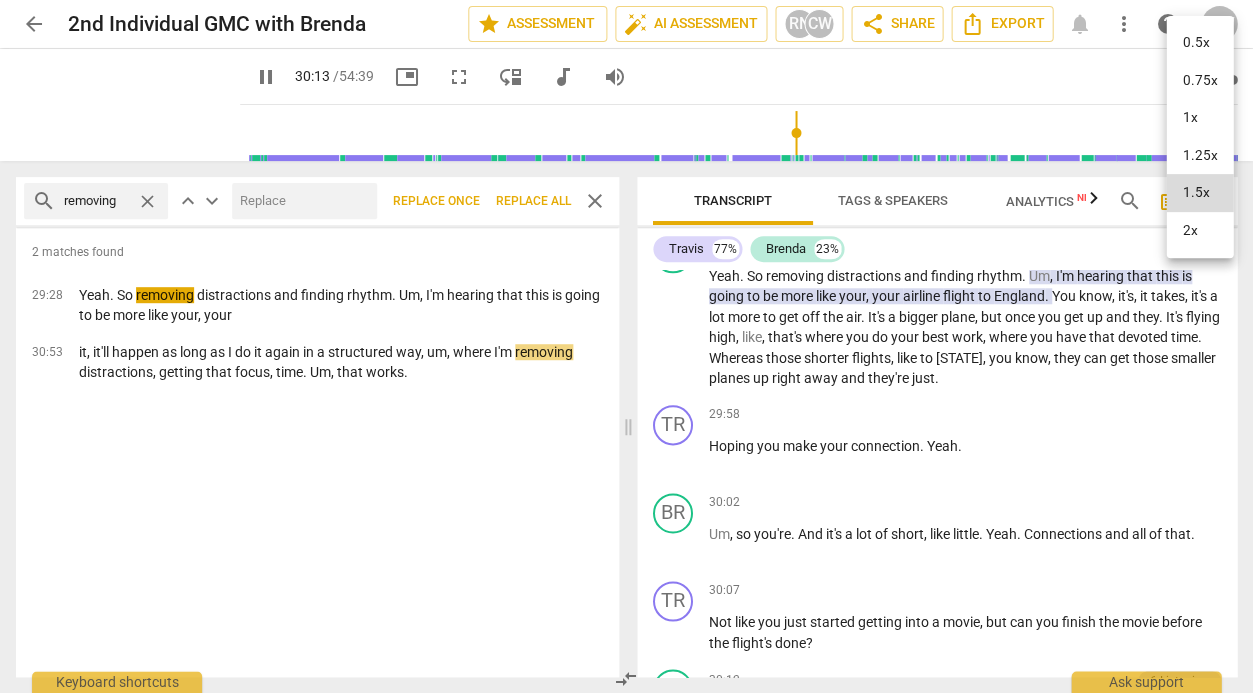 scroll, scrollTop: 8406, scrollLeft: 0, axis: vertical 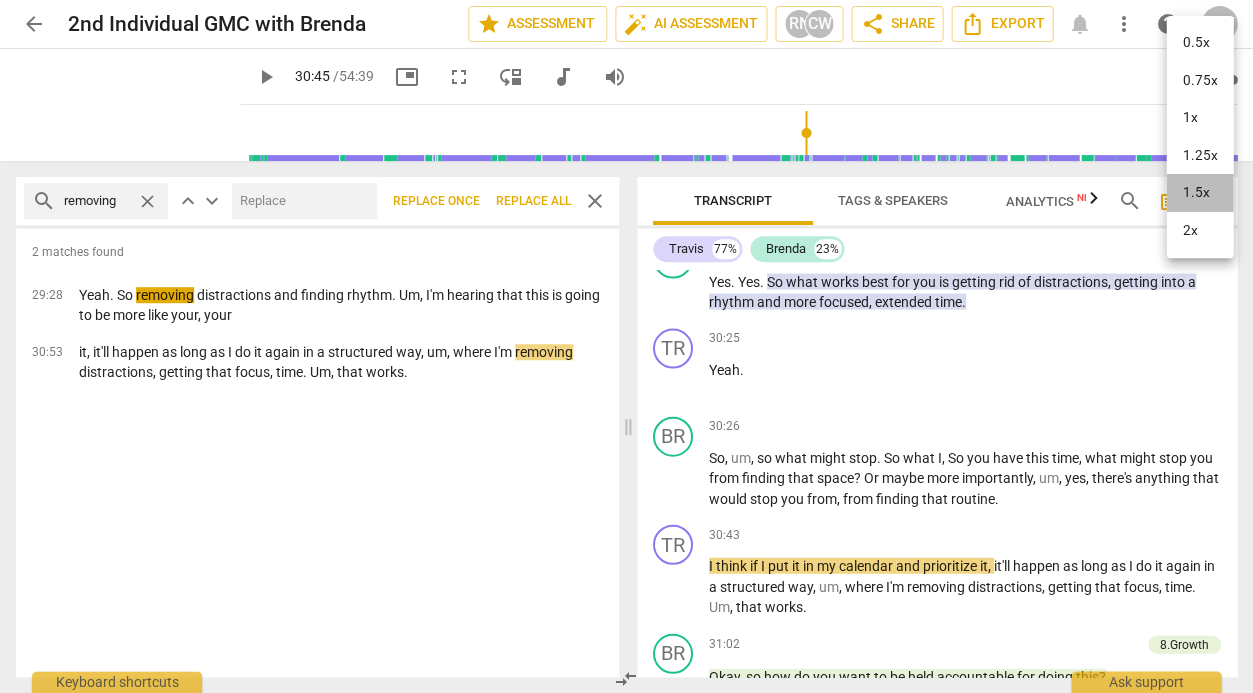 click on "1.5x" at bounding box center [1199, 193] 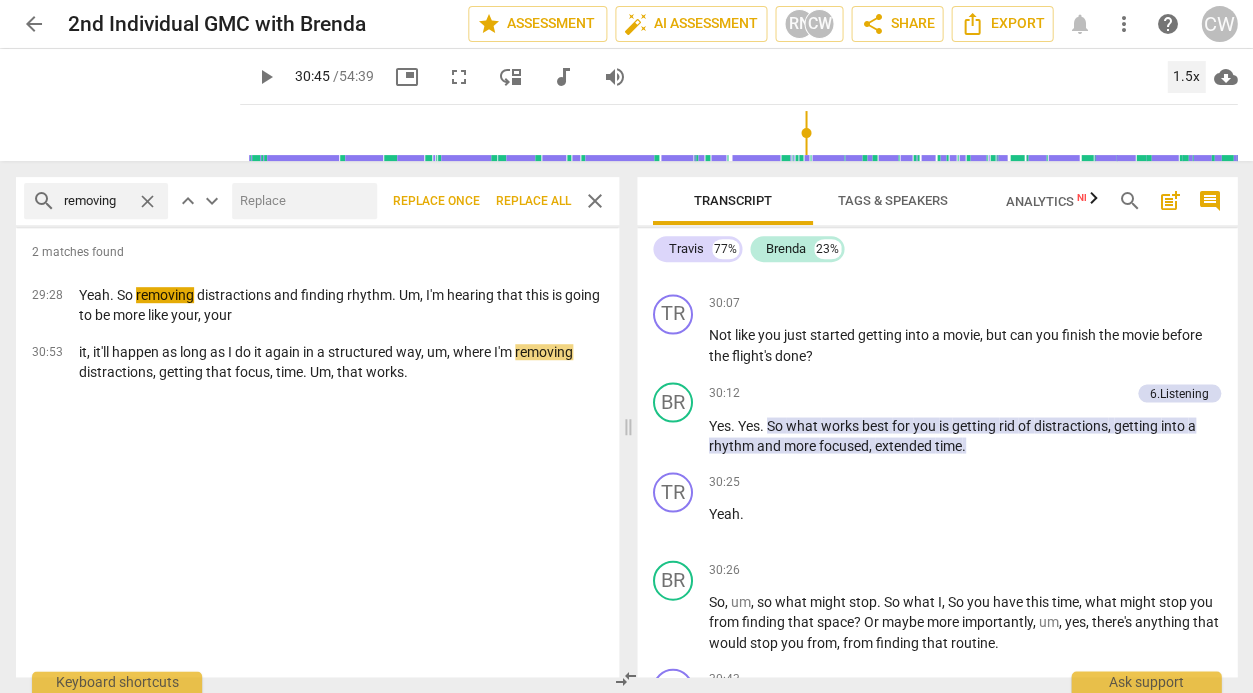 scroll, scrollTop: 8151, scrollLeft: 0, axis: vertical 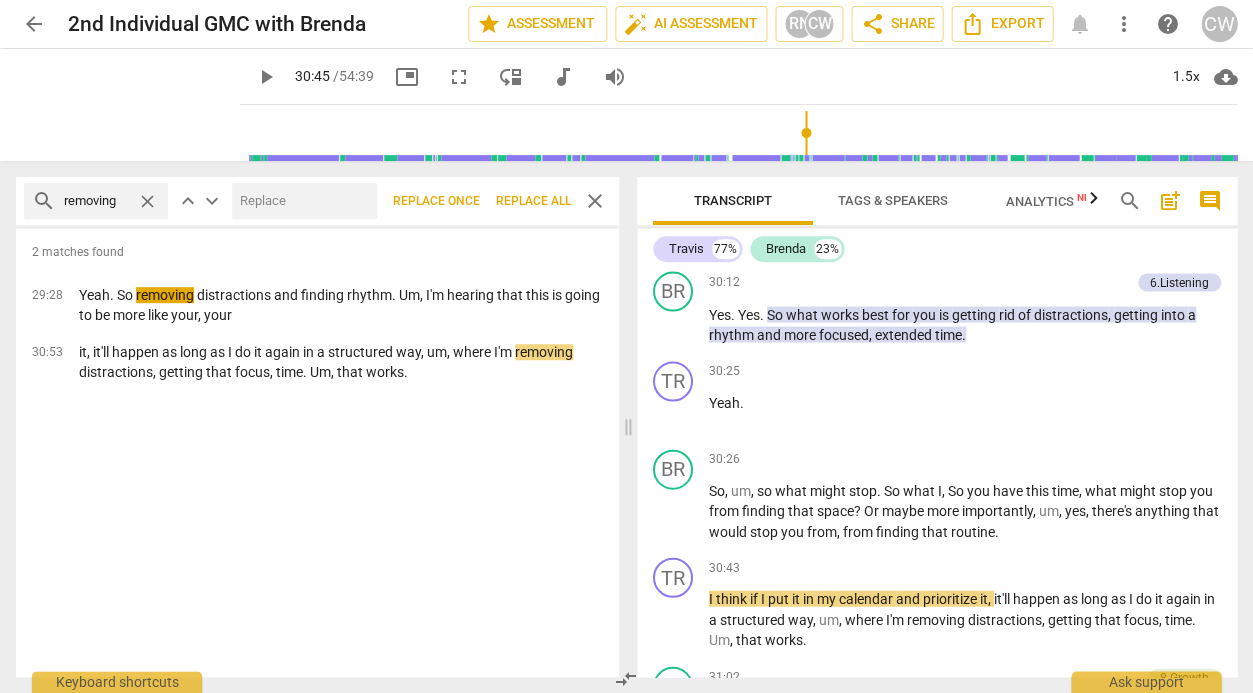 click on "close" at bounding box center [147, 201] 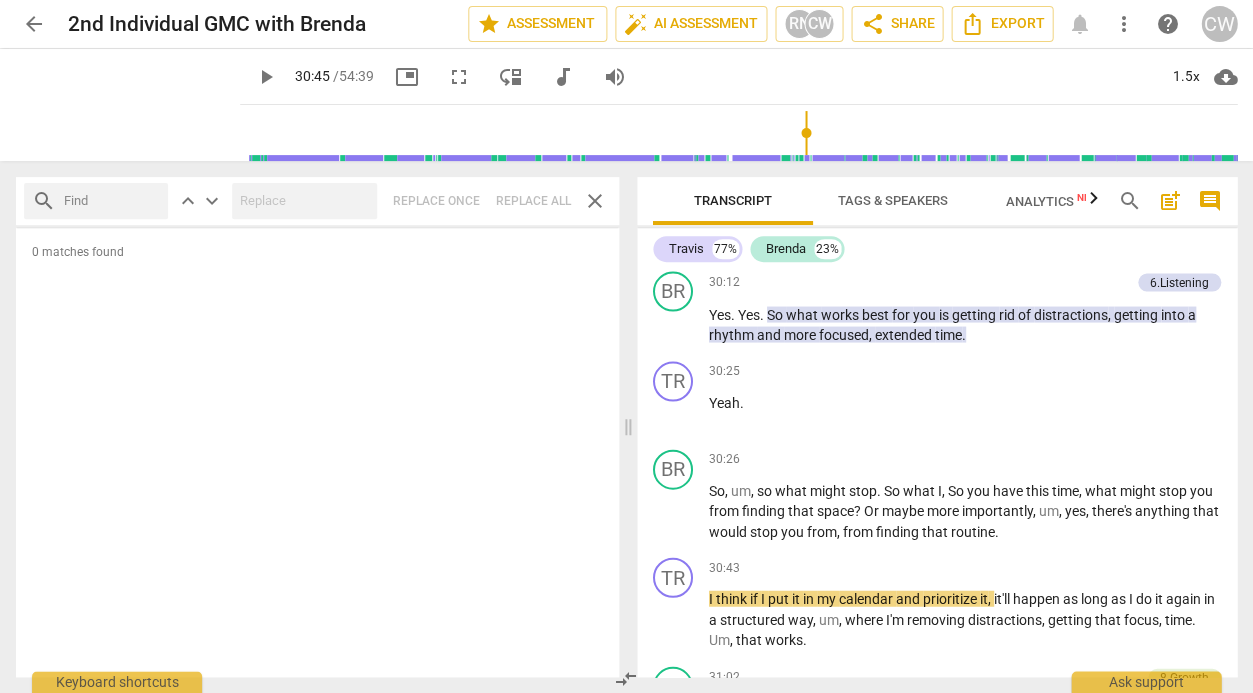 click at bounding box center (112, 201) 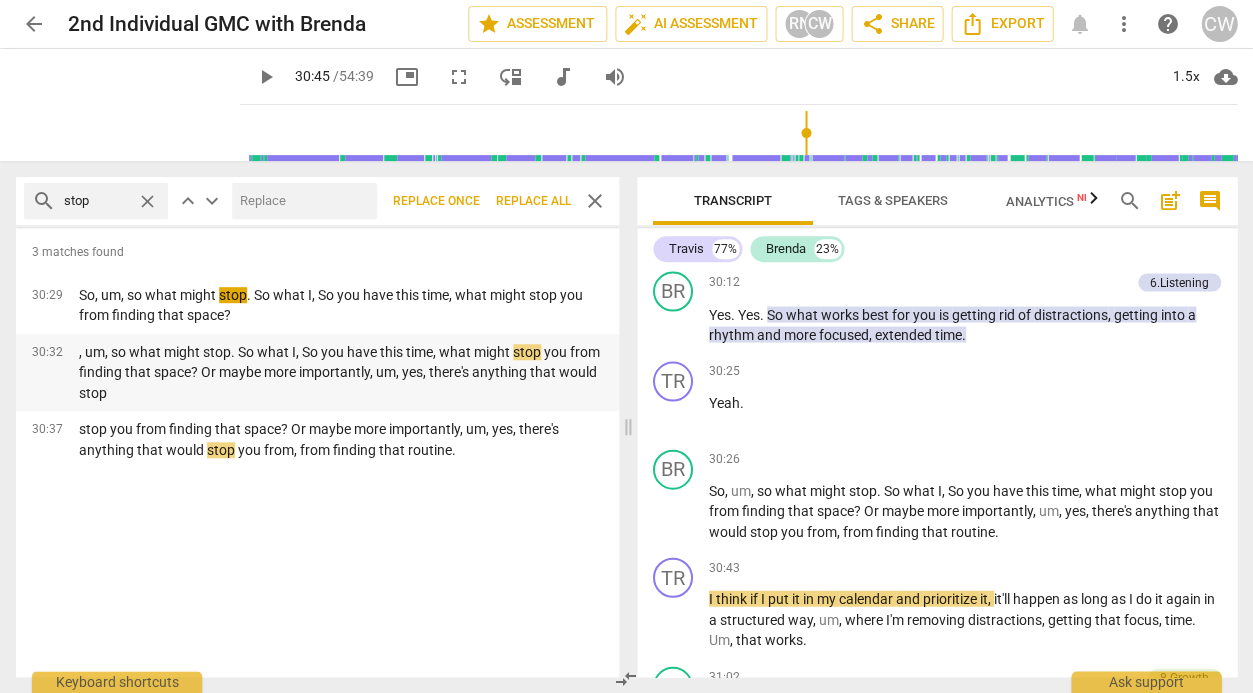 click on ", um, so what might stop. So what I, So you have this time, what might stop you from finding that space? Or maybe more importantly, um, yes, there's anything that would stop" at bounding box center [341, 373] 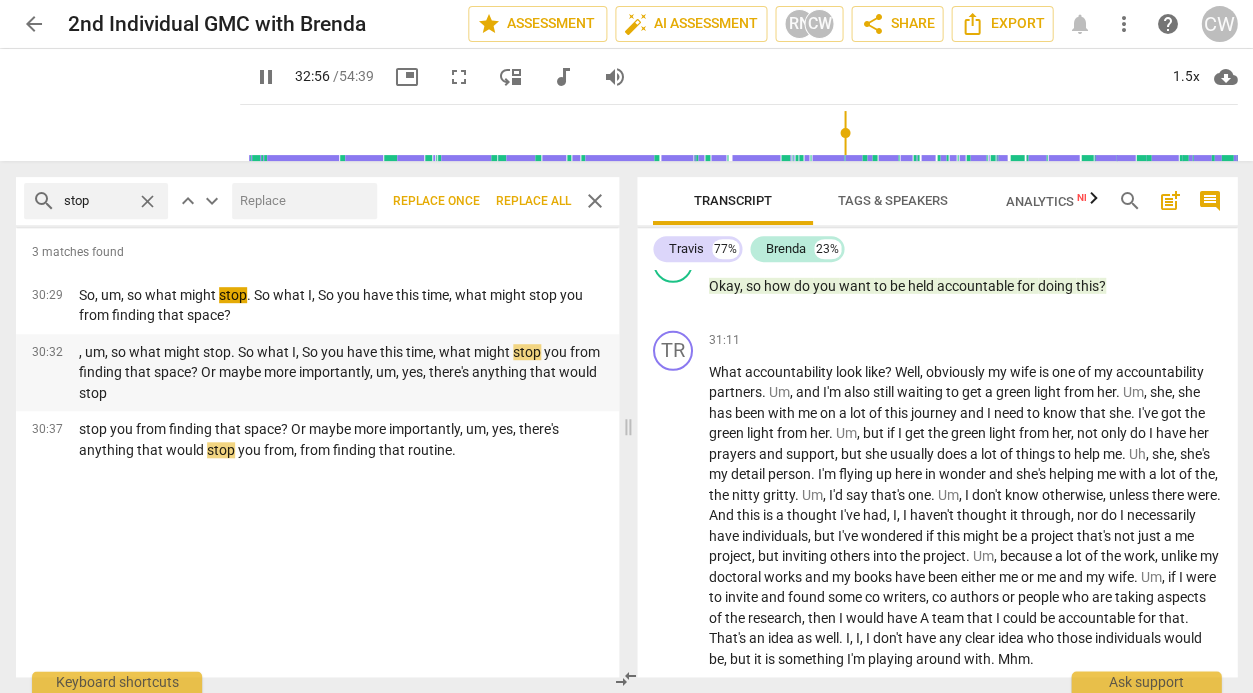 scroll, scrollTop: 9229, scrollLeft: 0, axis: vertical 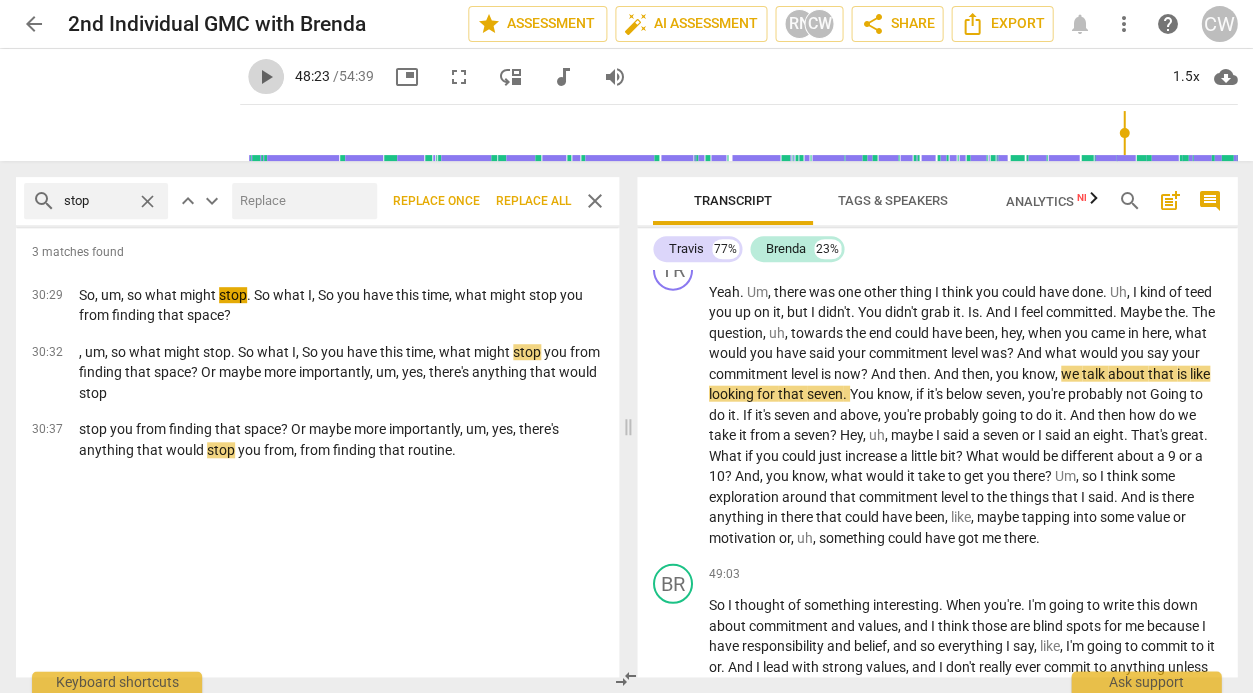 click on "play_arrow" at bounding box center [266, 77] 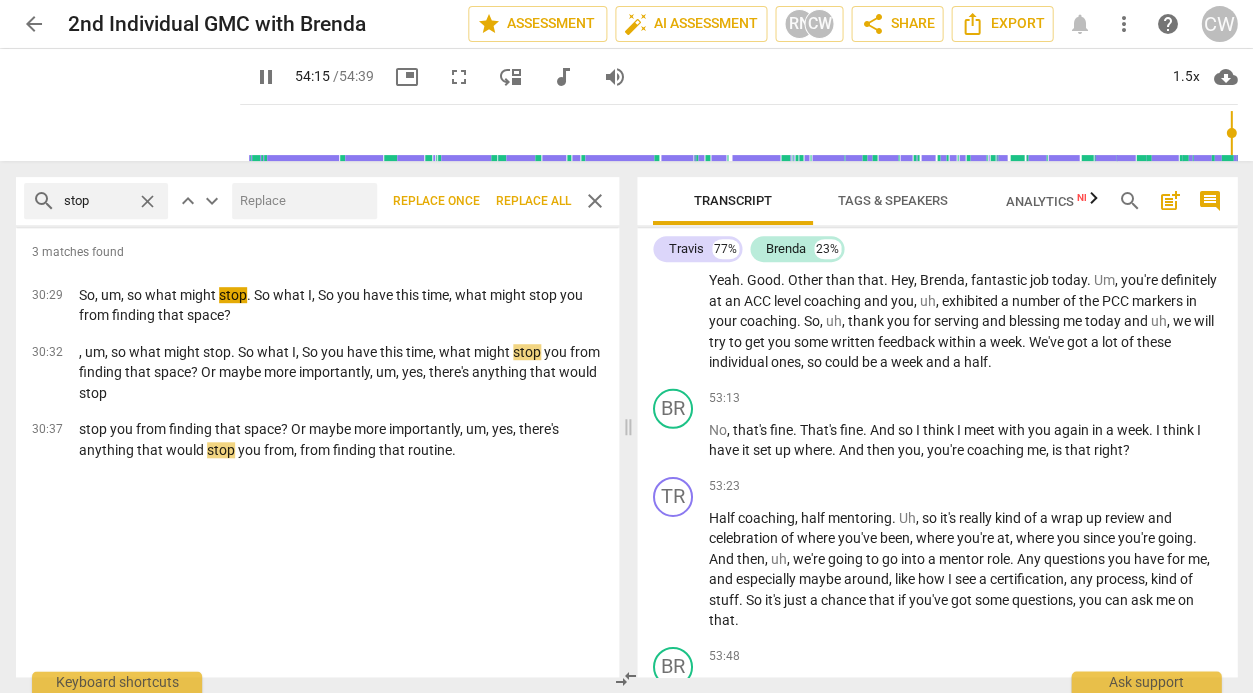 scroll, scrollTop: 16731, scrollLeft: 0, axis: vertical 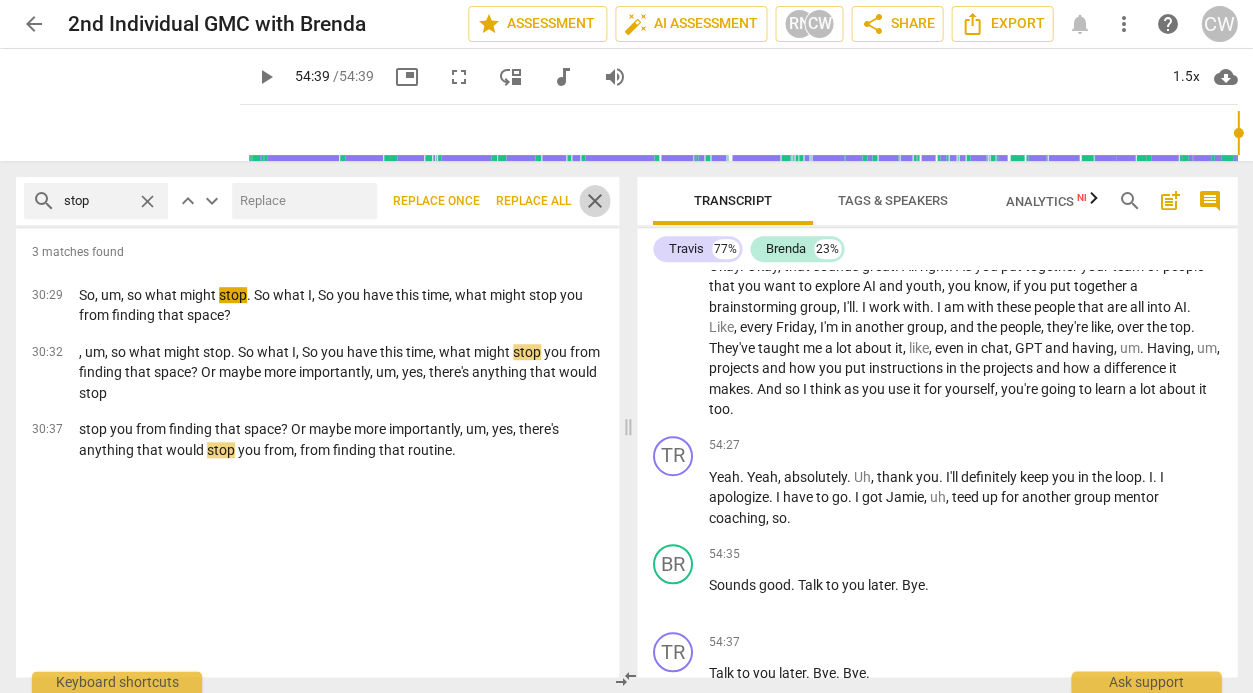 click on "close" at bounding box center [595, 201] 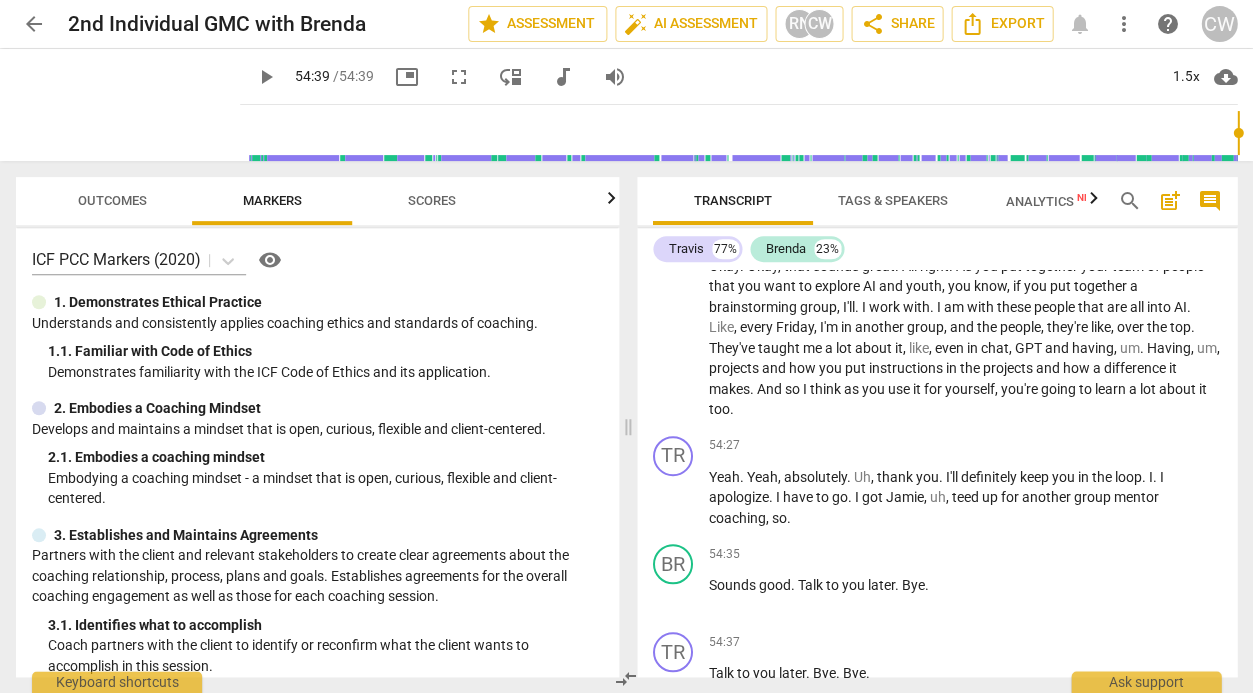 click on "Outcomes" at bounding box center (112, 200) 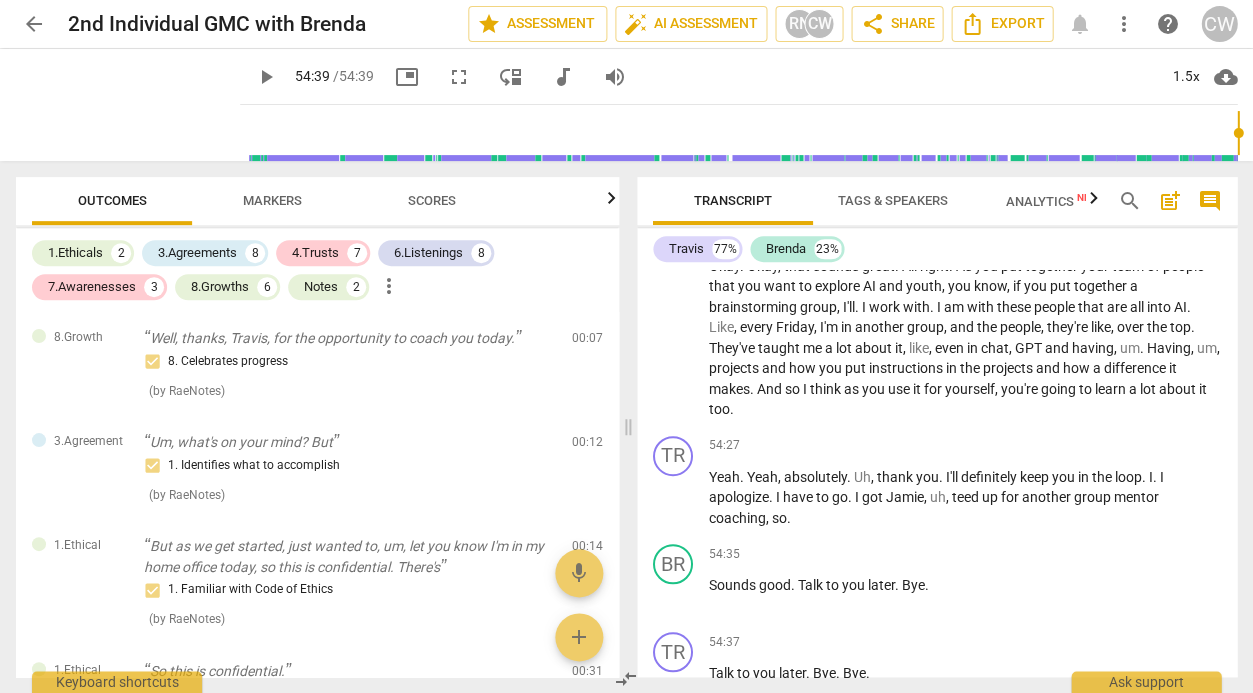 click on "Markers" at bounding box center [272, 201] 